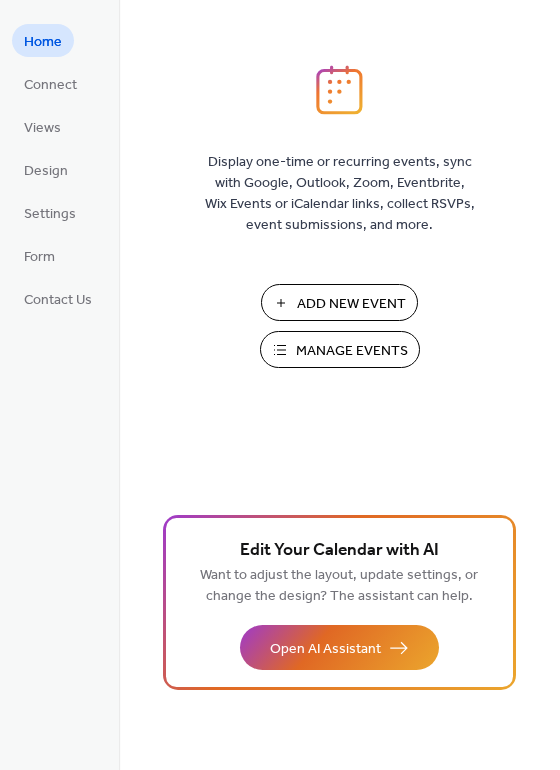 scroll, scrollTop: 0, scrollLeft: 0, axis: both 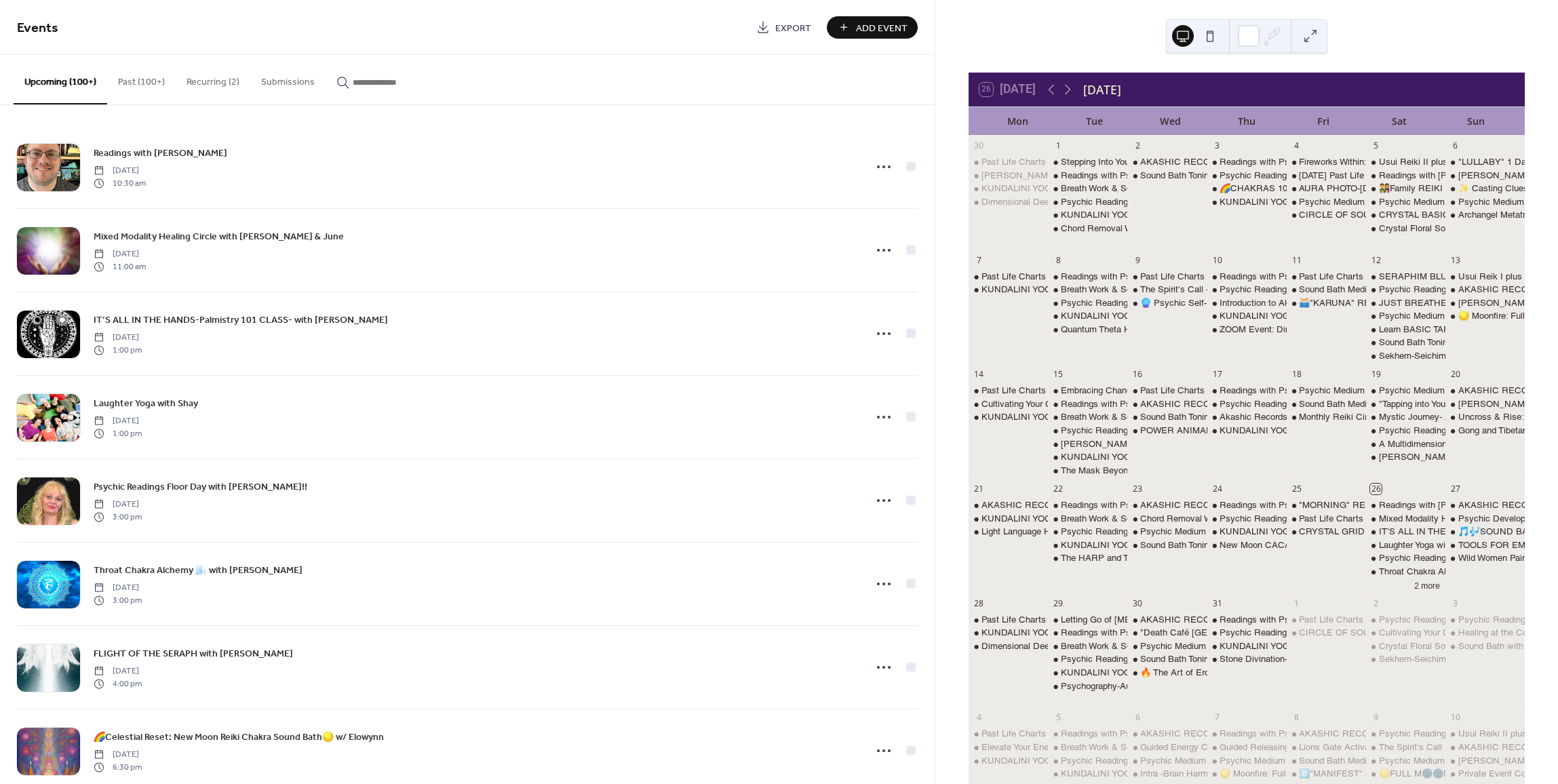 click on "Add Event" at bounding box center (882, 28) 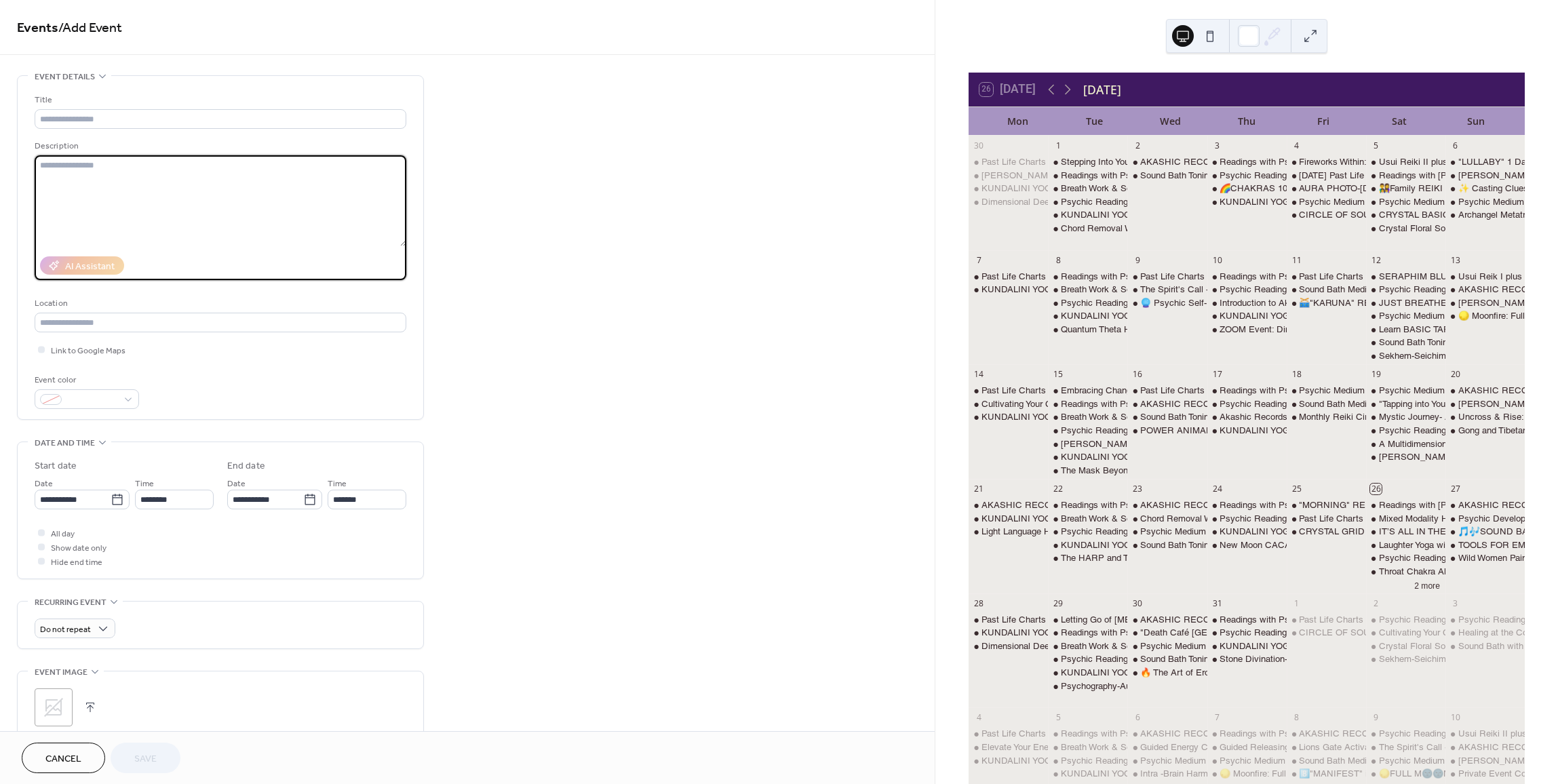 click at bounding box center [220, 201] 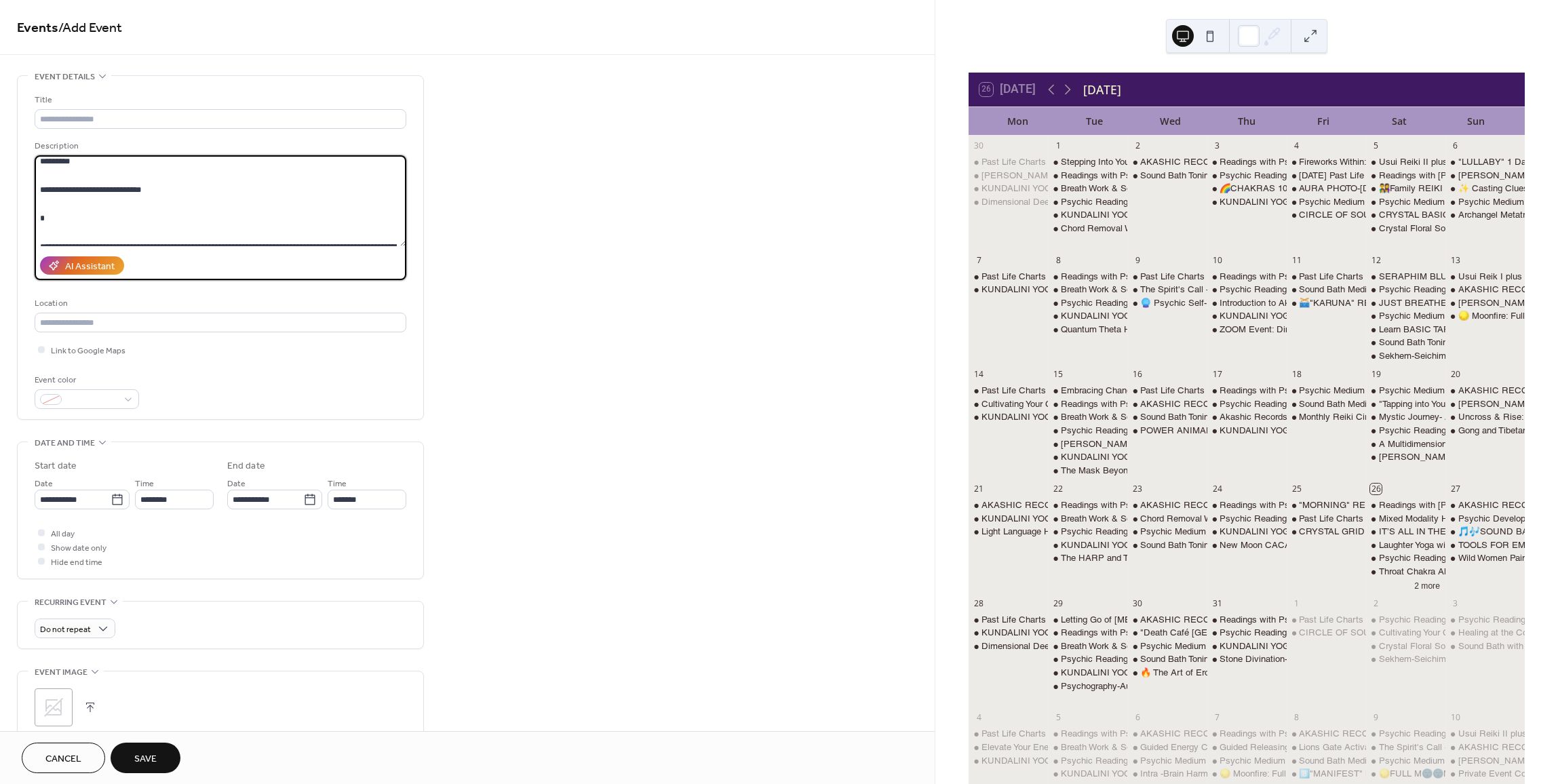 scroll, scrollTop: 0, scrollLeft: 0, axis: both 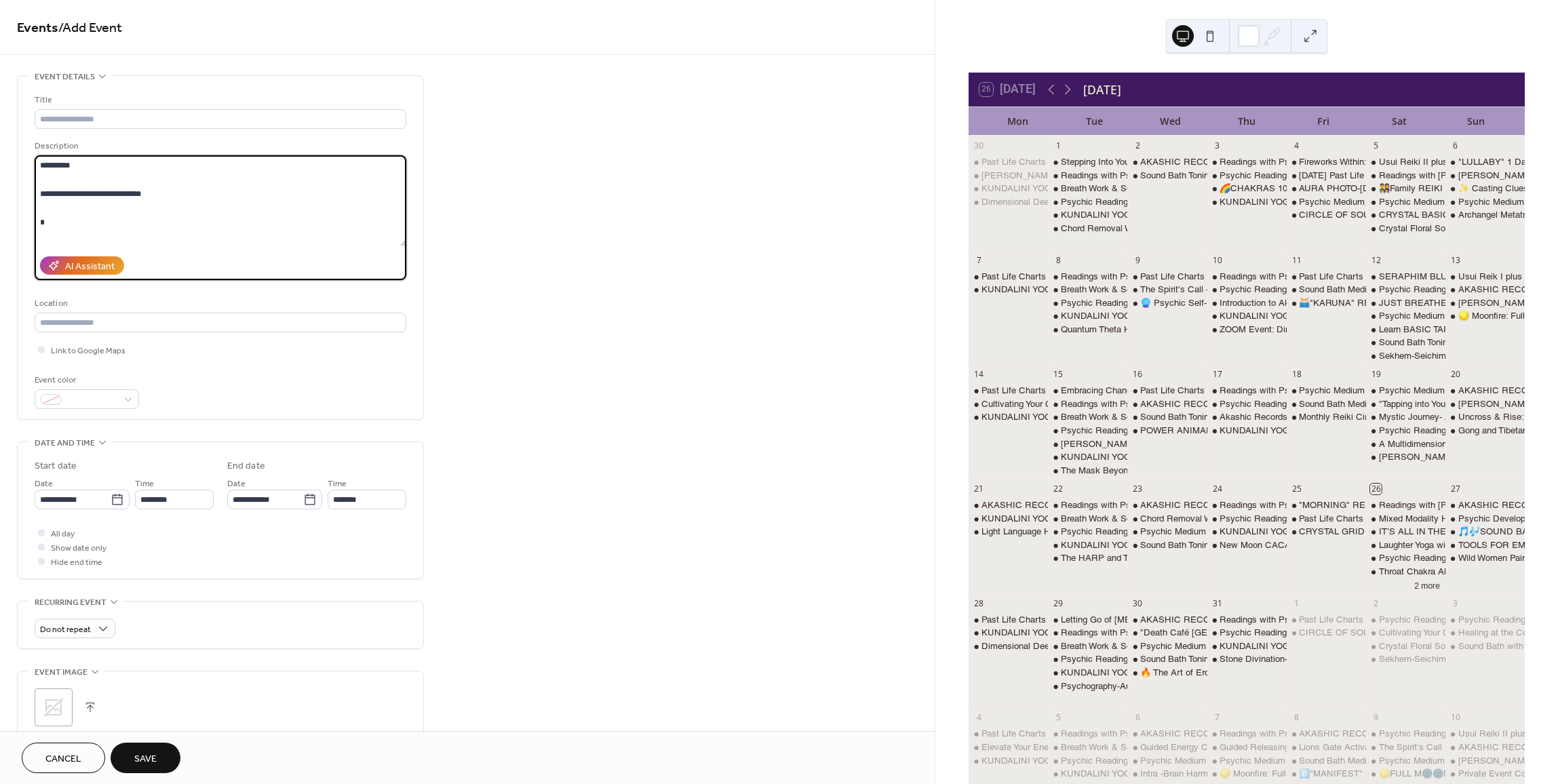 click on "**********" at bounding box center (220, 201) 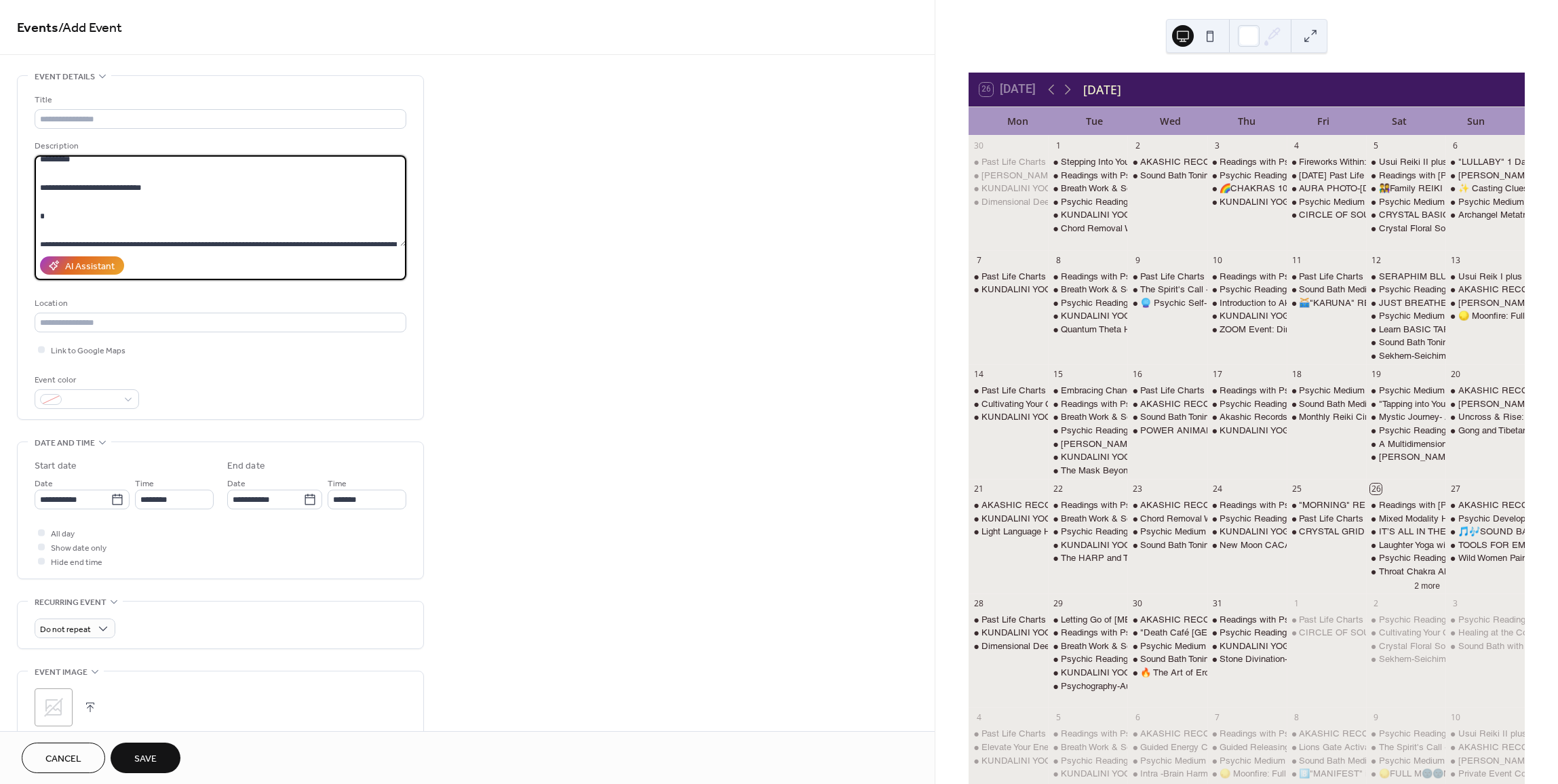 scroll, scrollTop: 0, scrollLeft: 0, axis: both 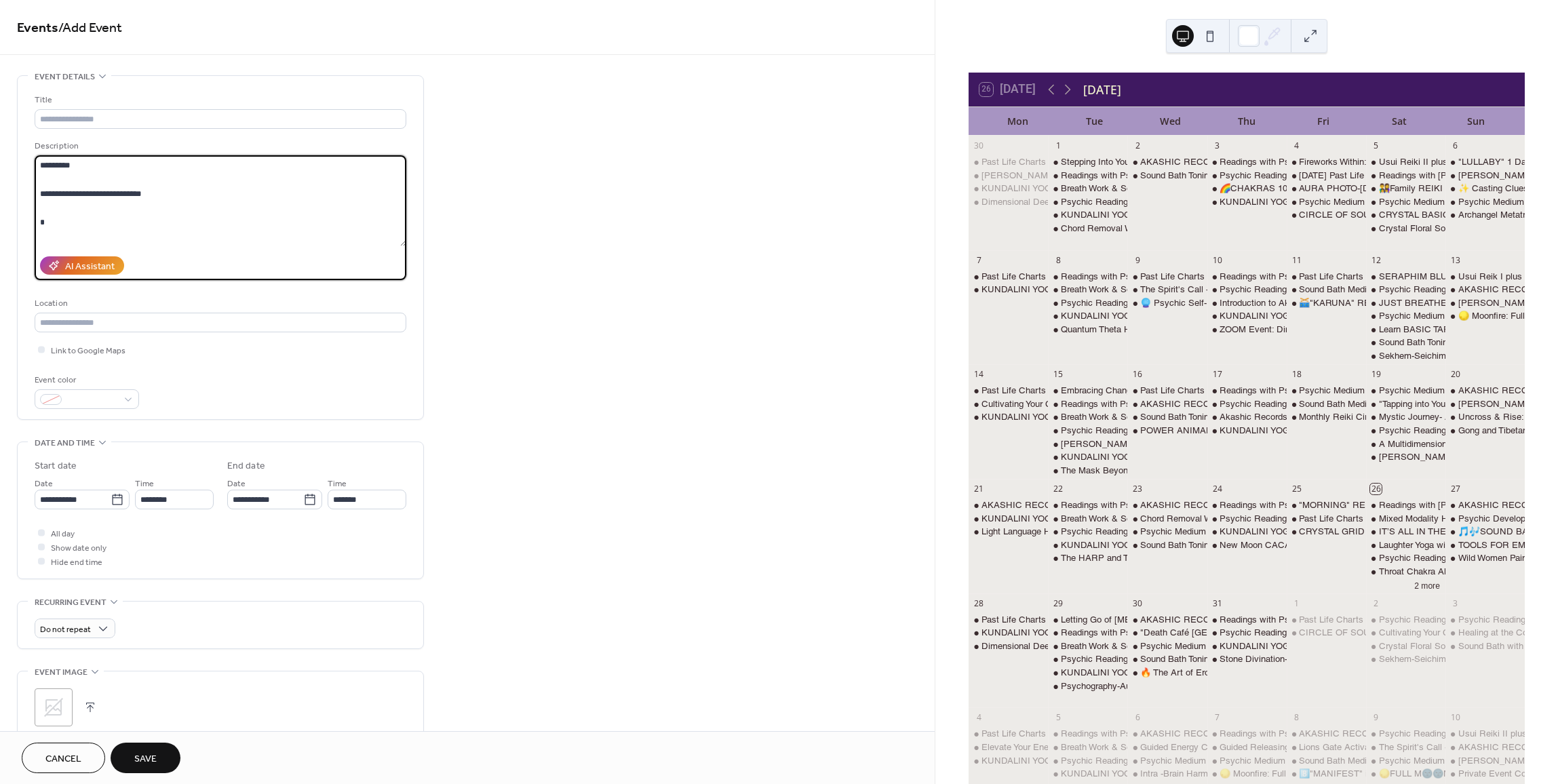 click on "**********" at bounding box center (220, 201) 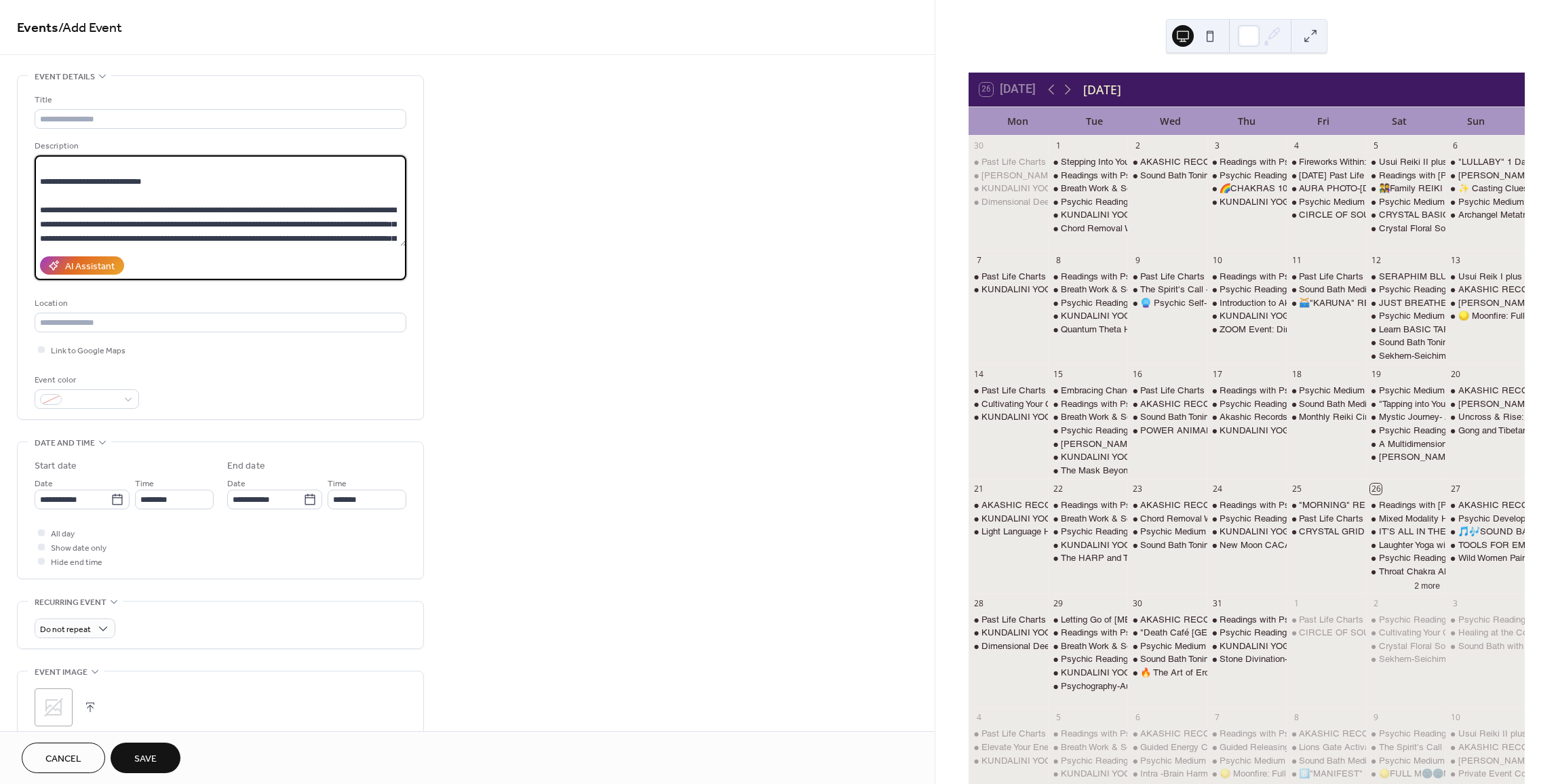 scroll, scrollTop: 0, scrollLeft: 0, axis: both 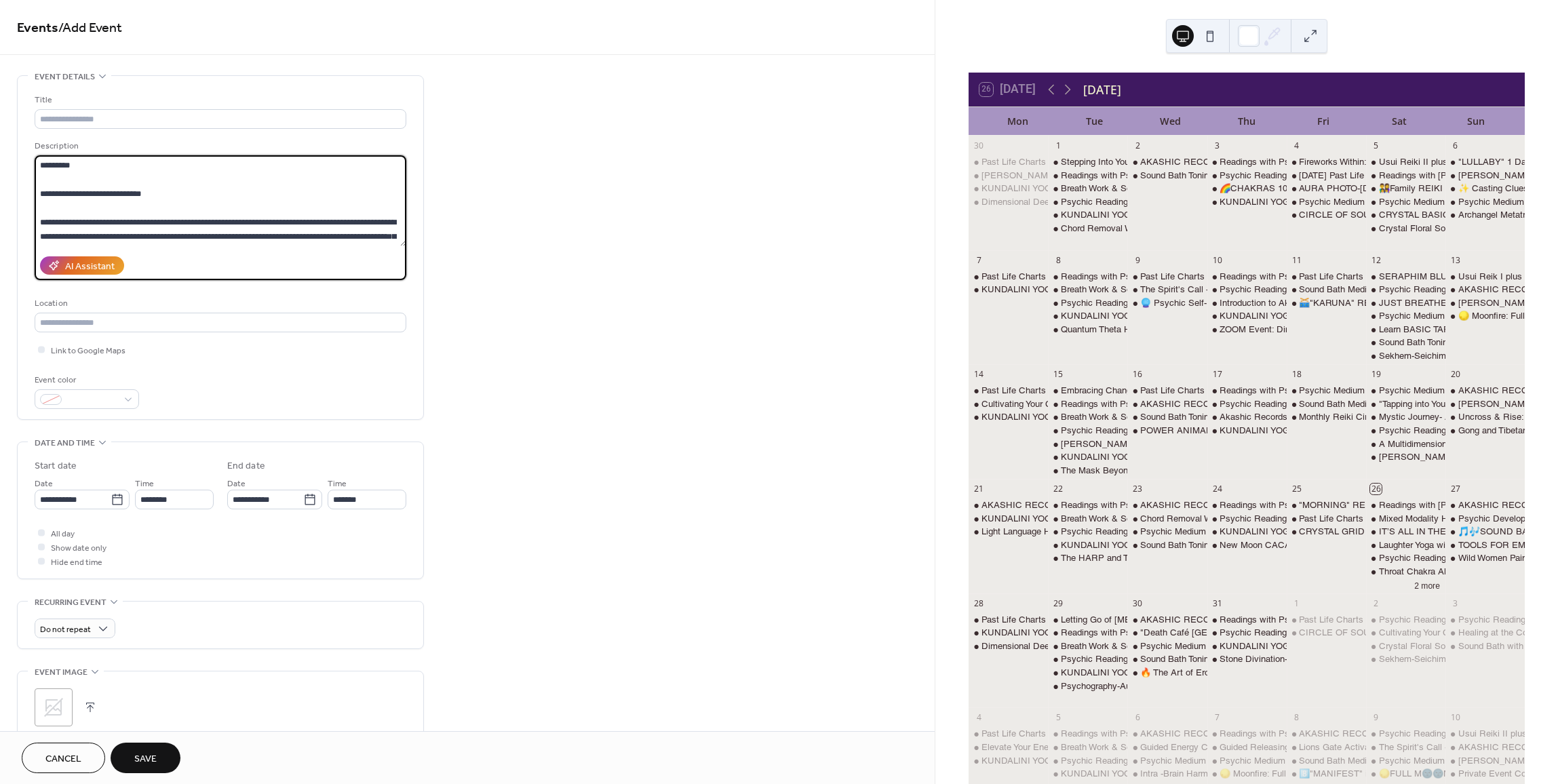 click on "**********" at bounding box center [220, 201] 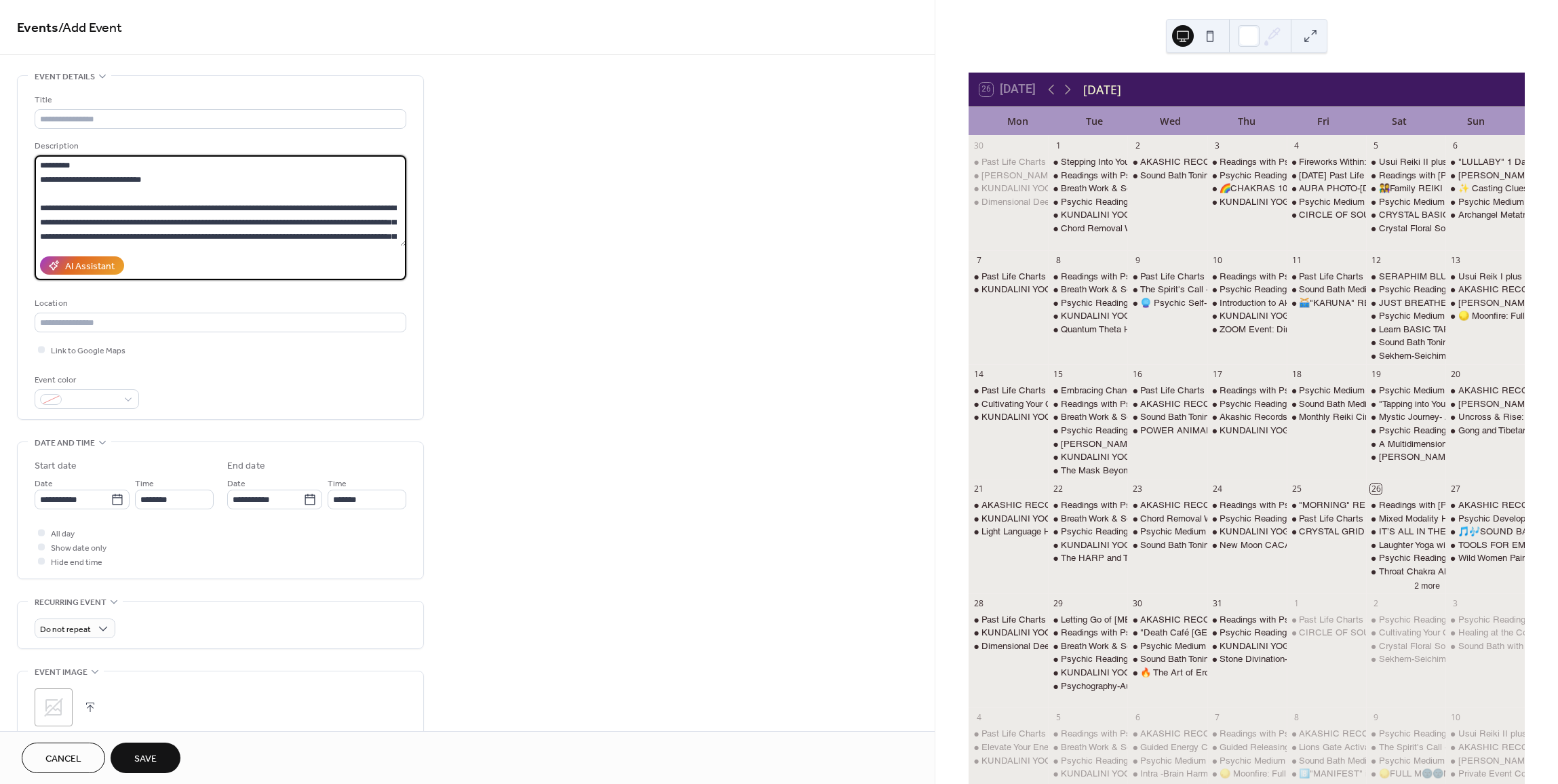 drag, startPoint x: 177, startPoint y: 177, endPoint x: 20, endPoint y: 172, distance: 157.0796 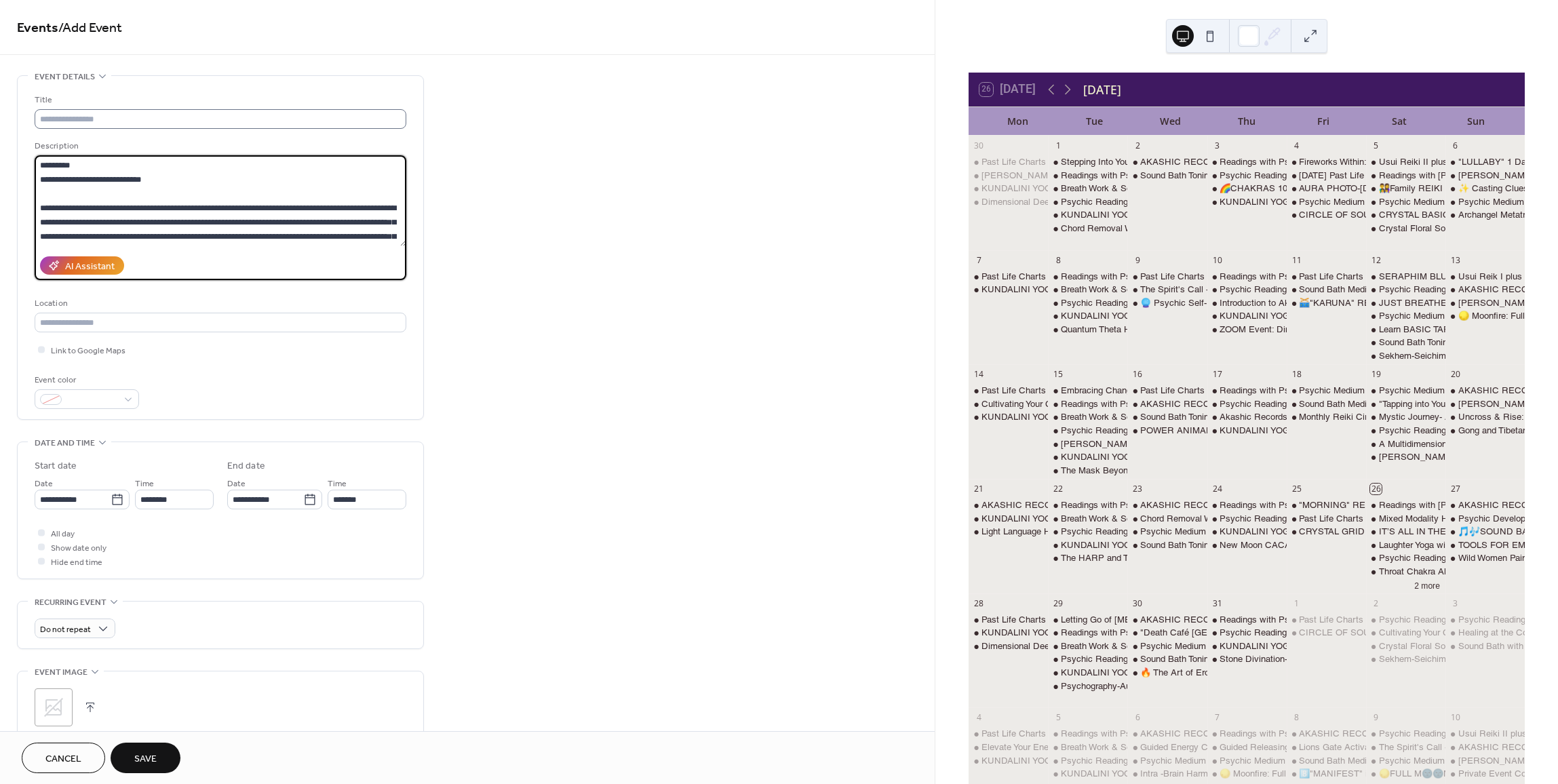 type on "**********" 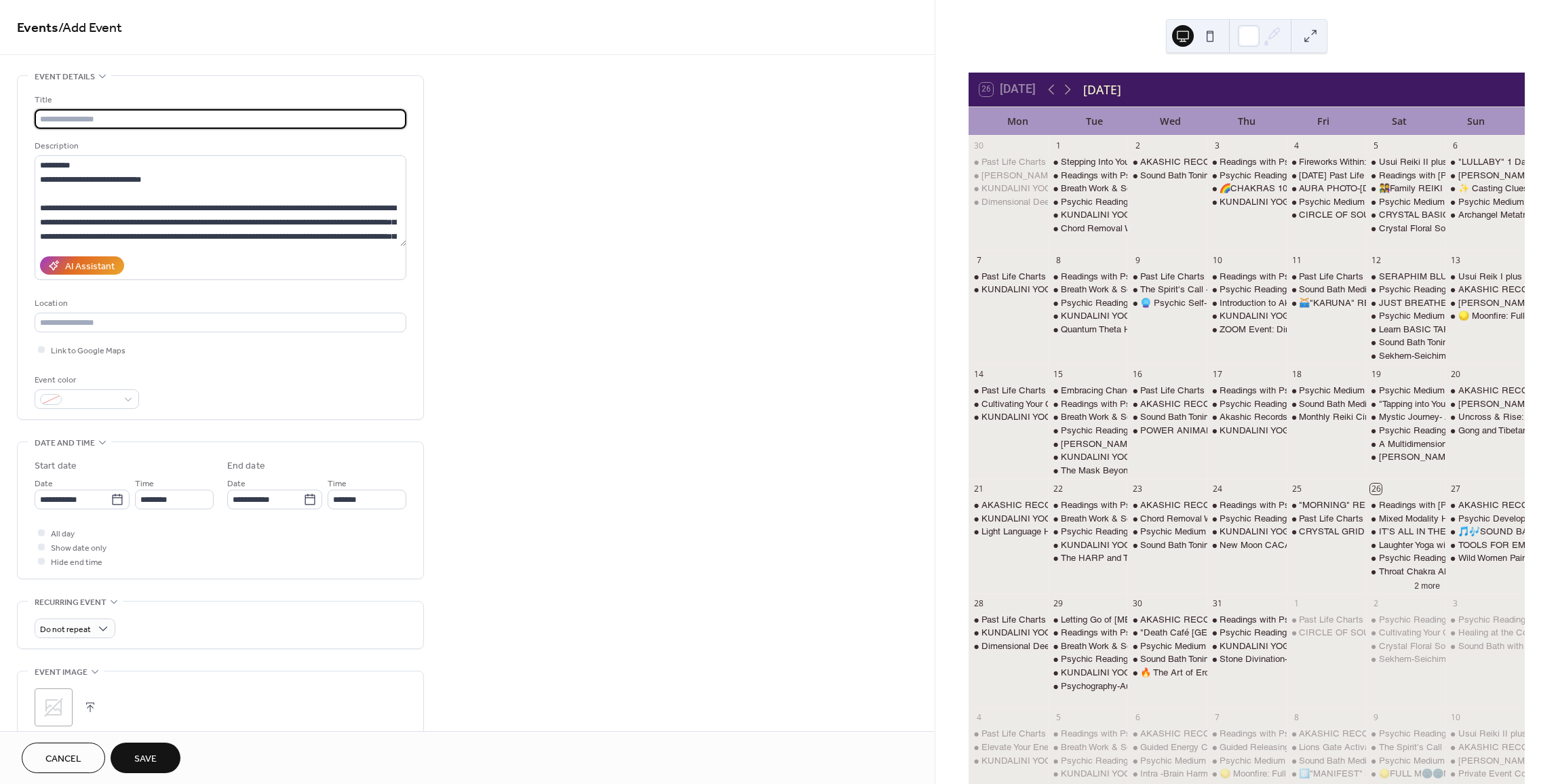 click at bounding box center [220, 119] 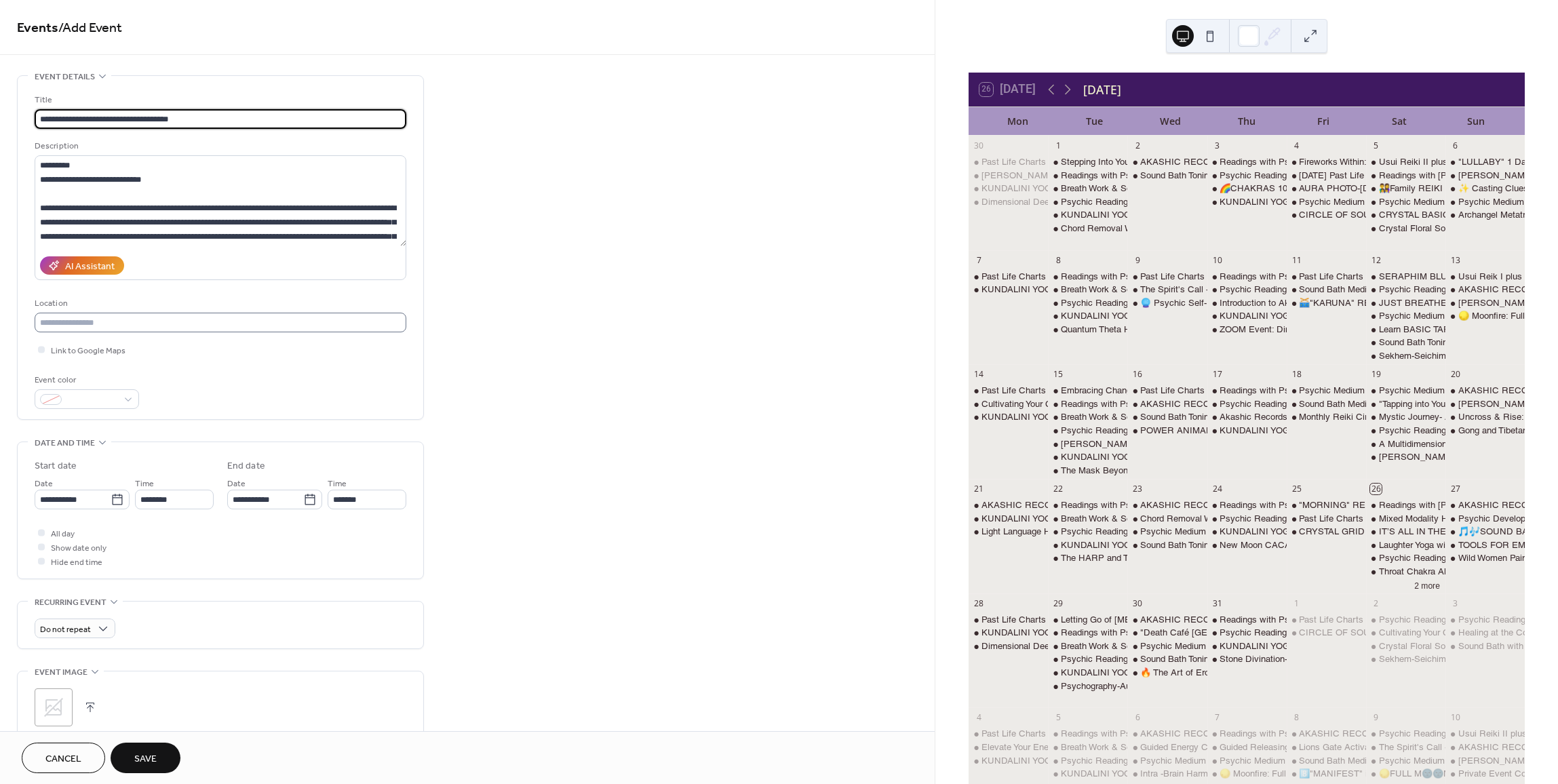type on "**********" 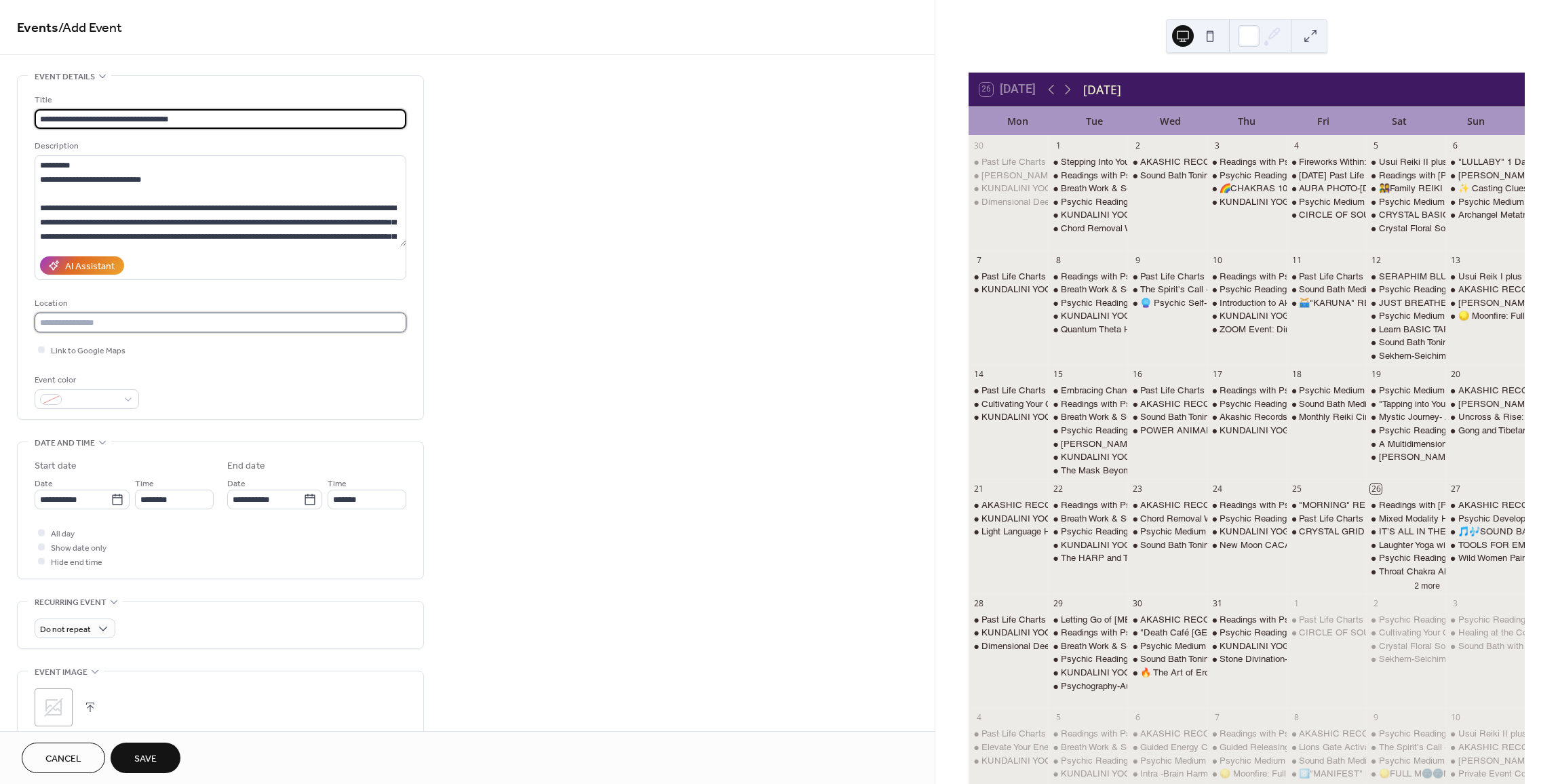 click at bounding box center [220, 322] 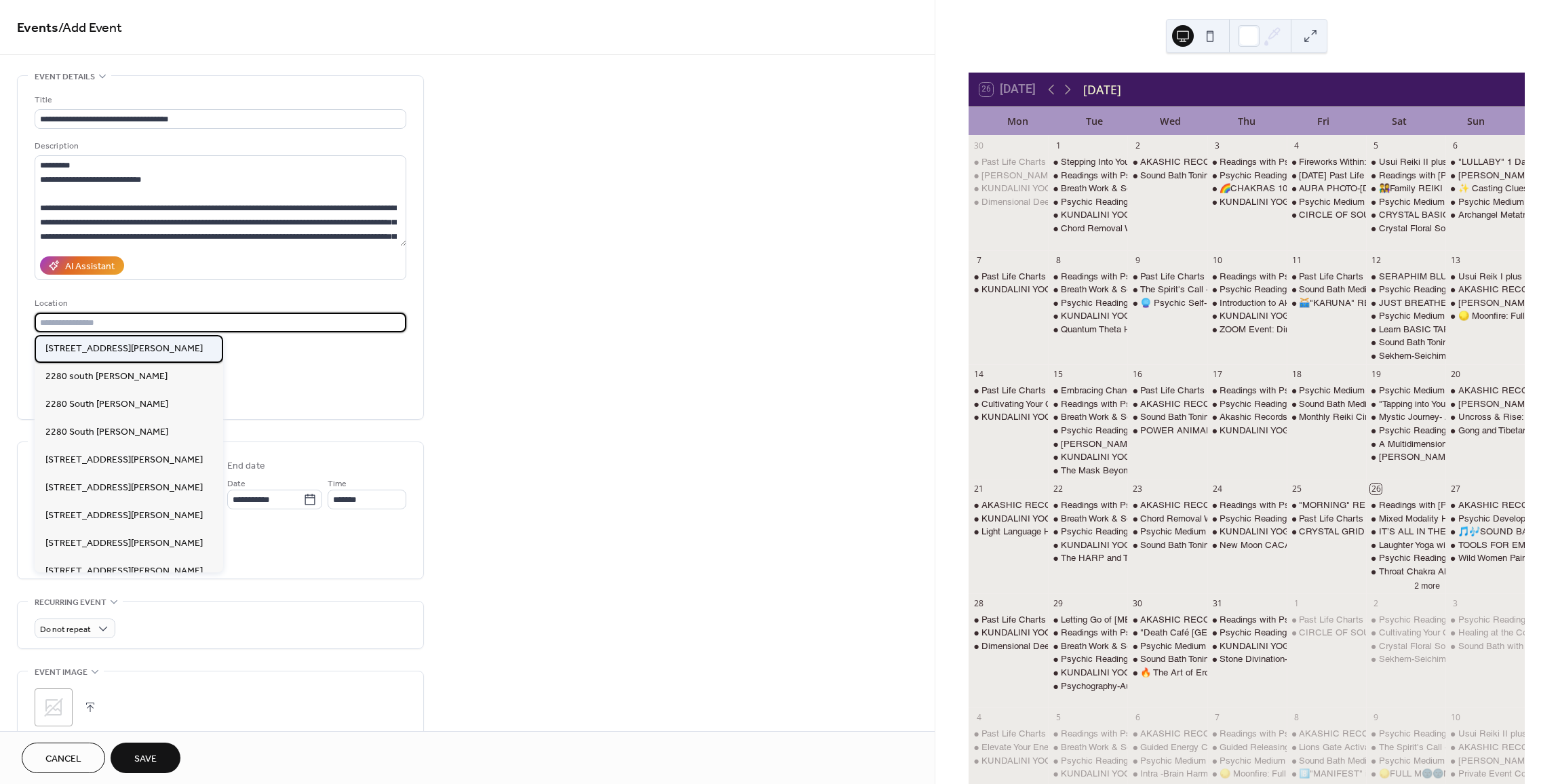 click on "[STREET_ADDRESS][PERSON_NAME]" at bounding box center [124, 349] 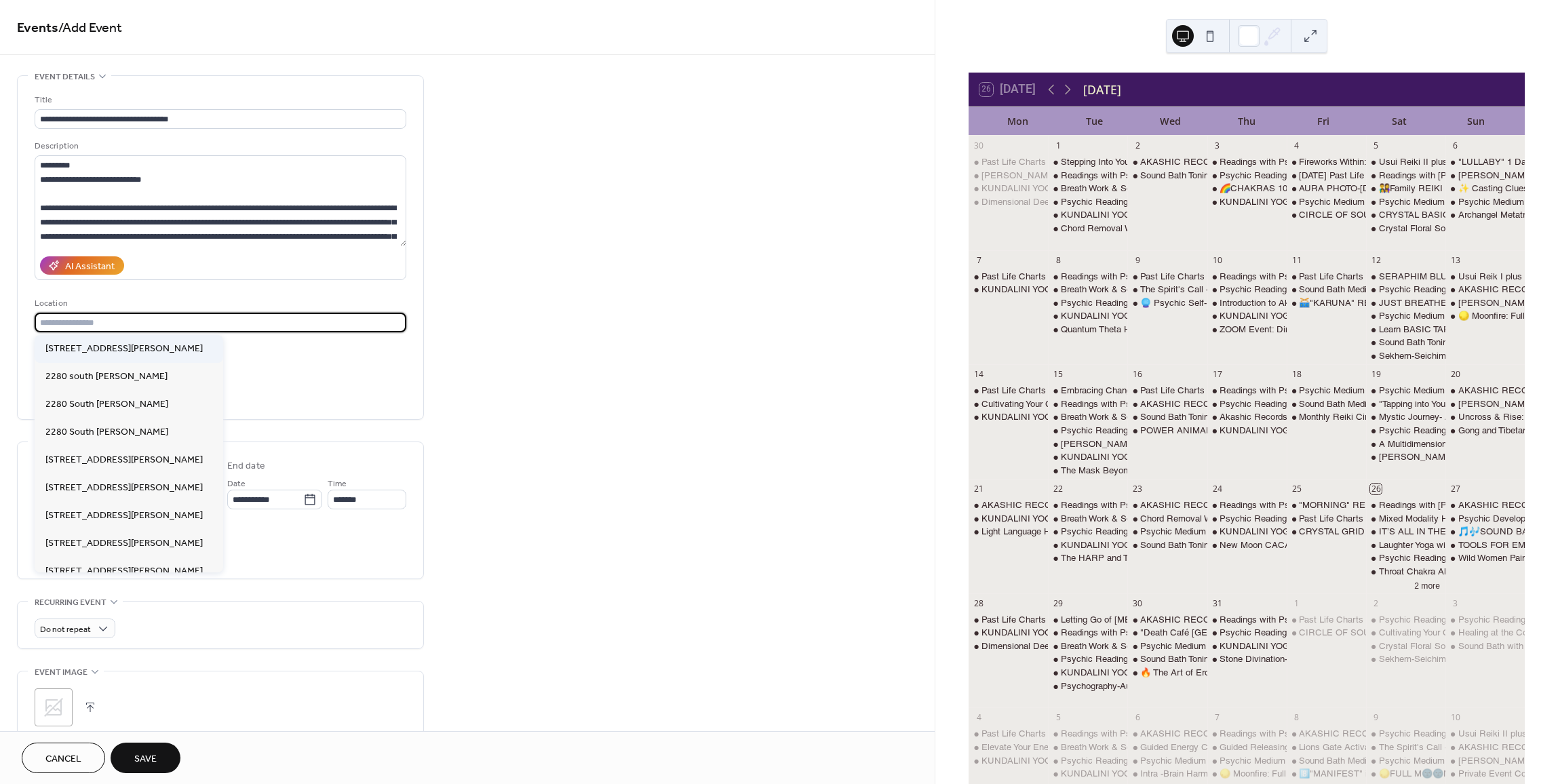 type on "**********" 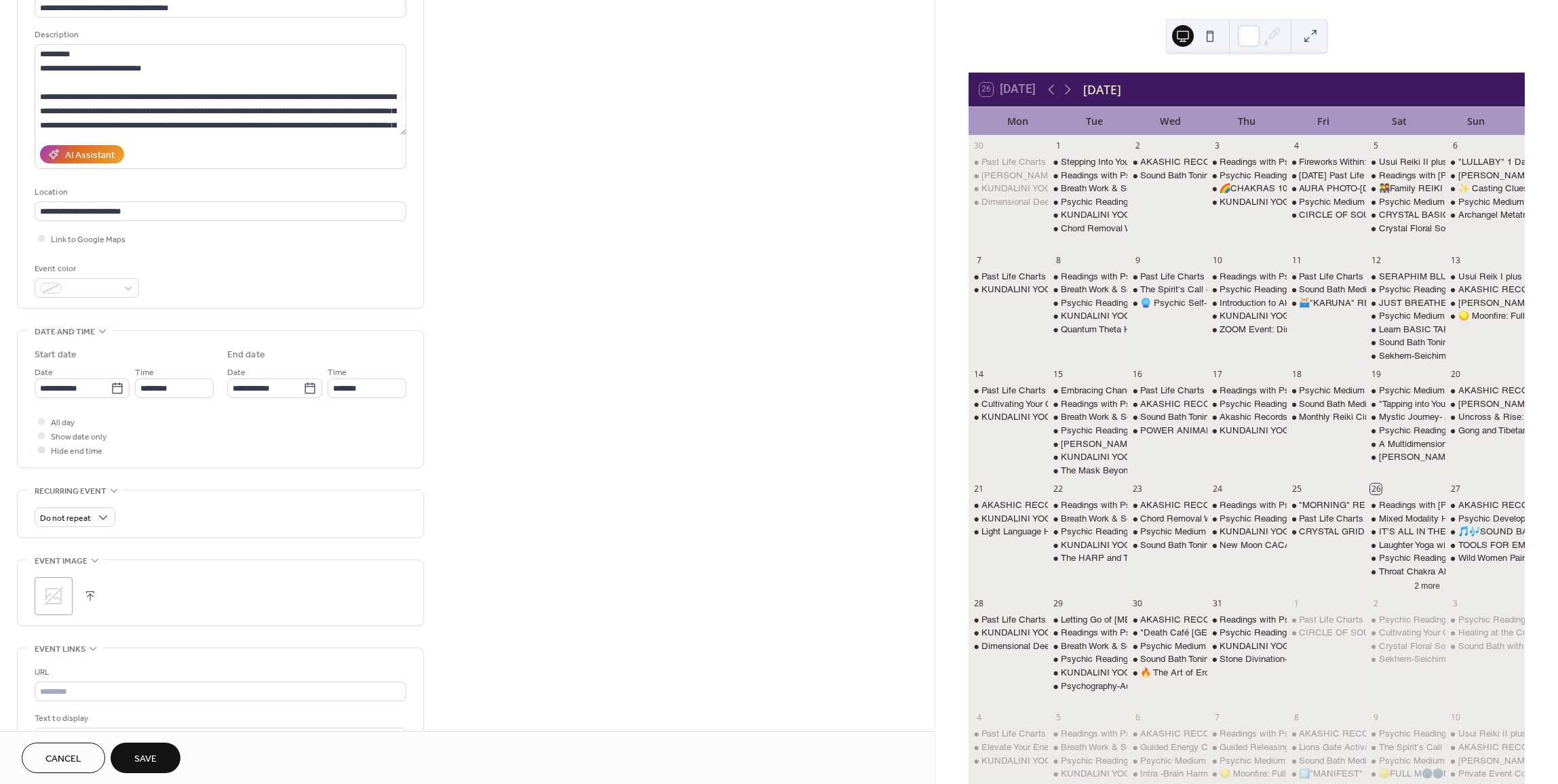 scroll, scrollTop: 136, scrollLeft: 0, axis: vertical 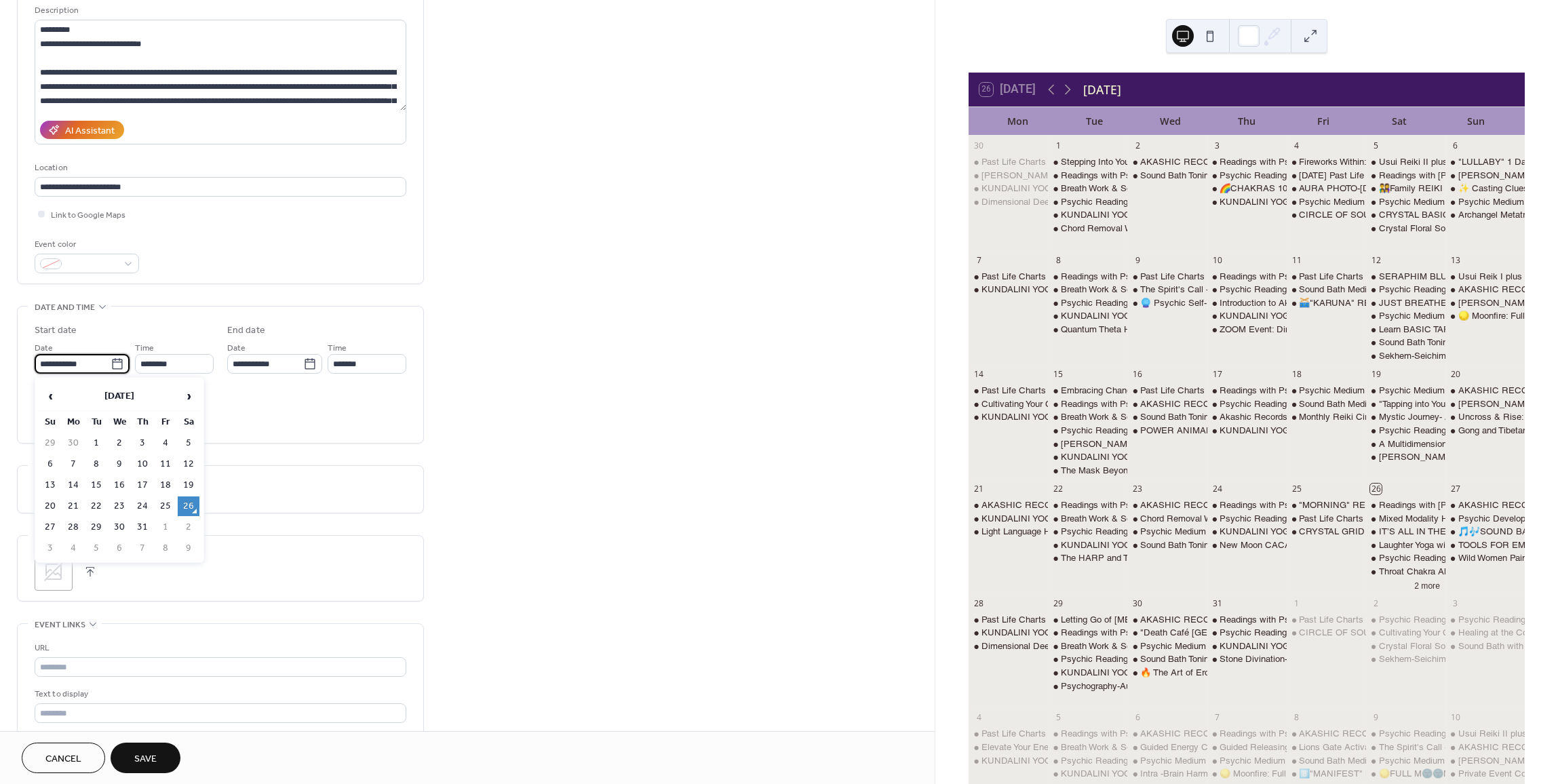 click on "**********" at bounding box center [73, 364] 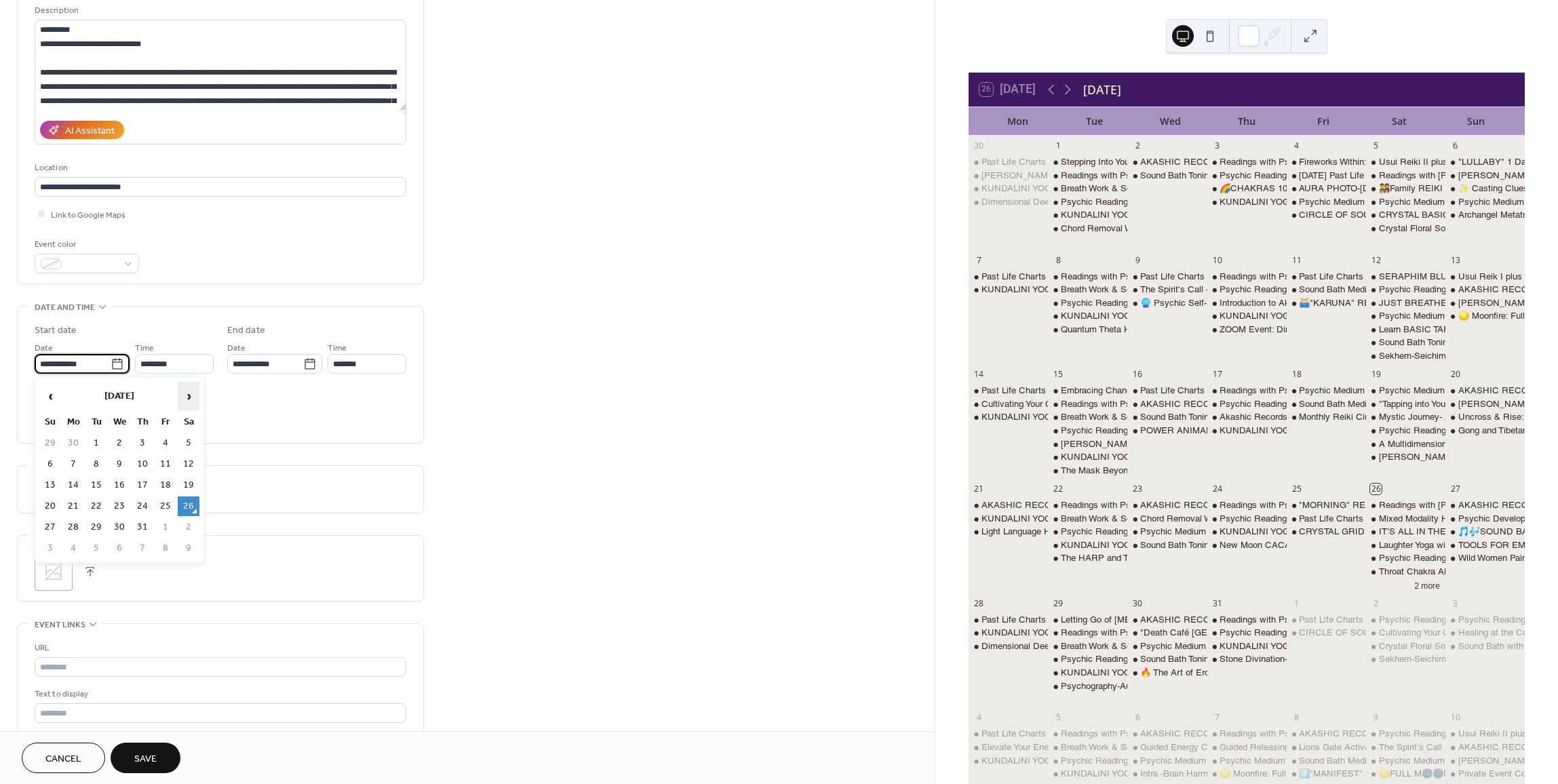 click on "›" at bounding box center (189, 396) 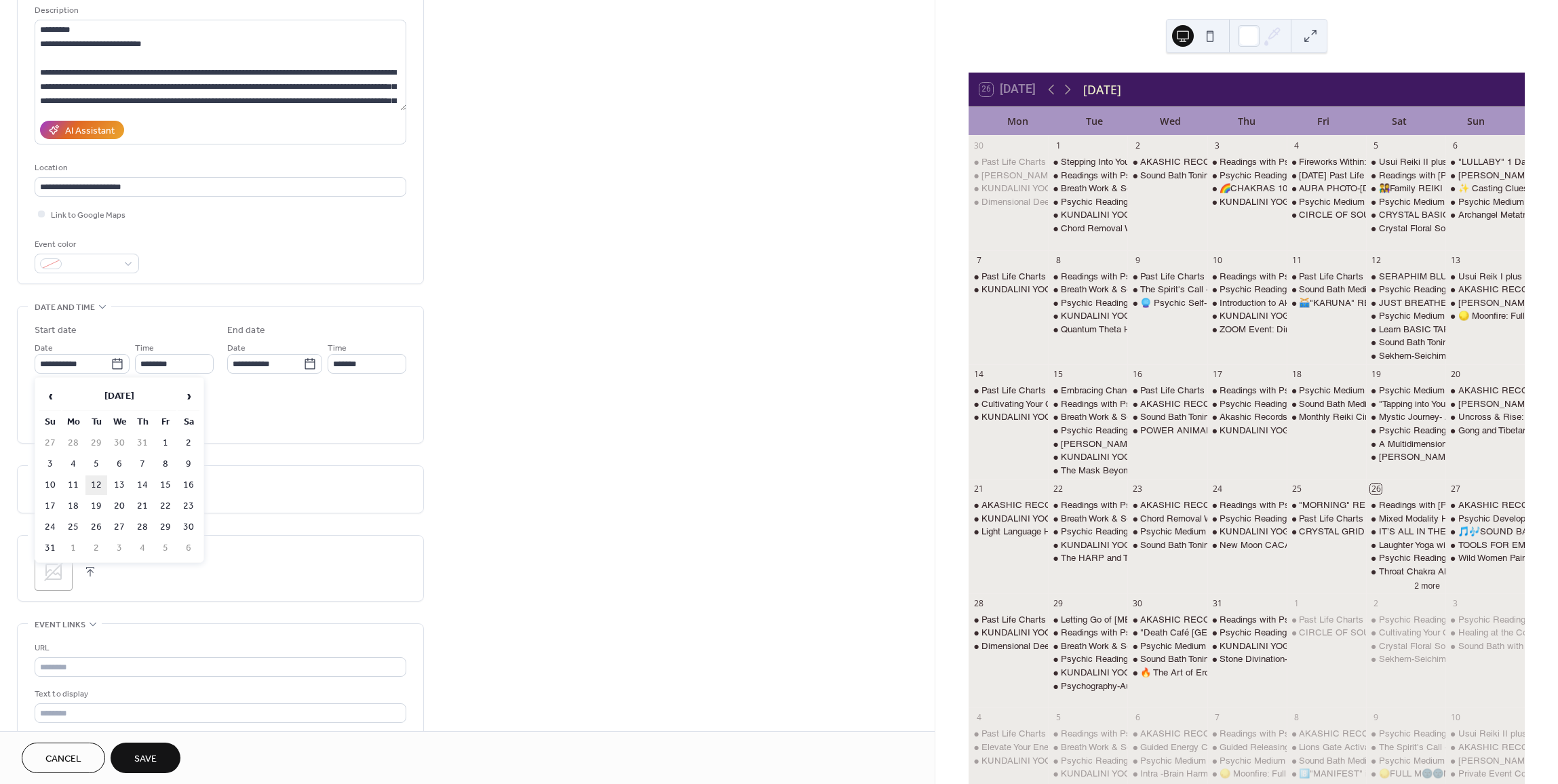 click on "12" at bounding box center (96, 485) 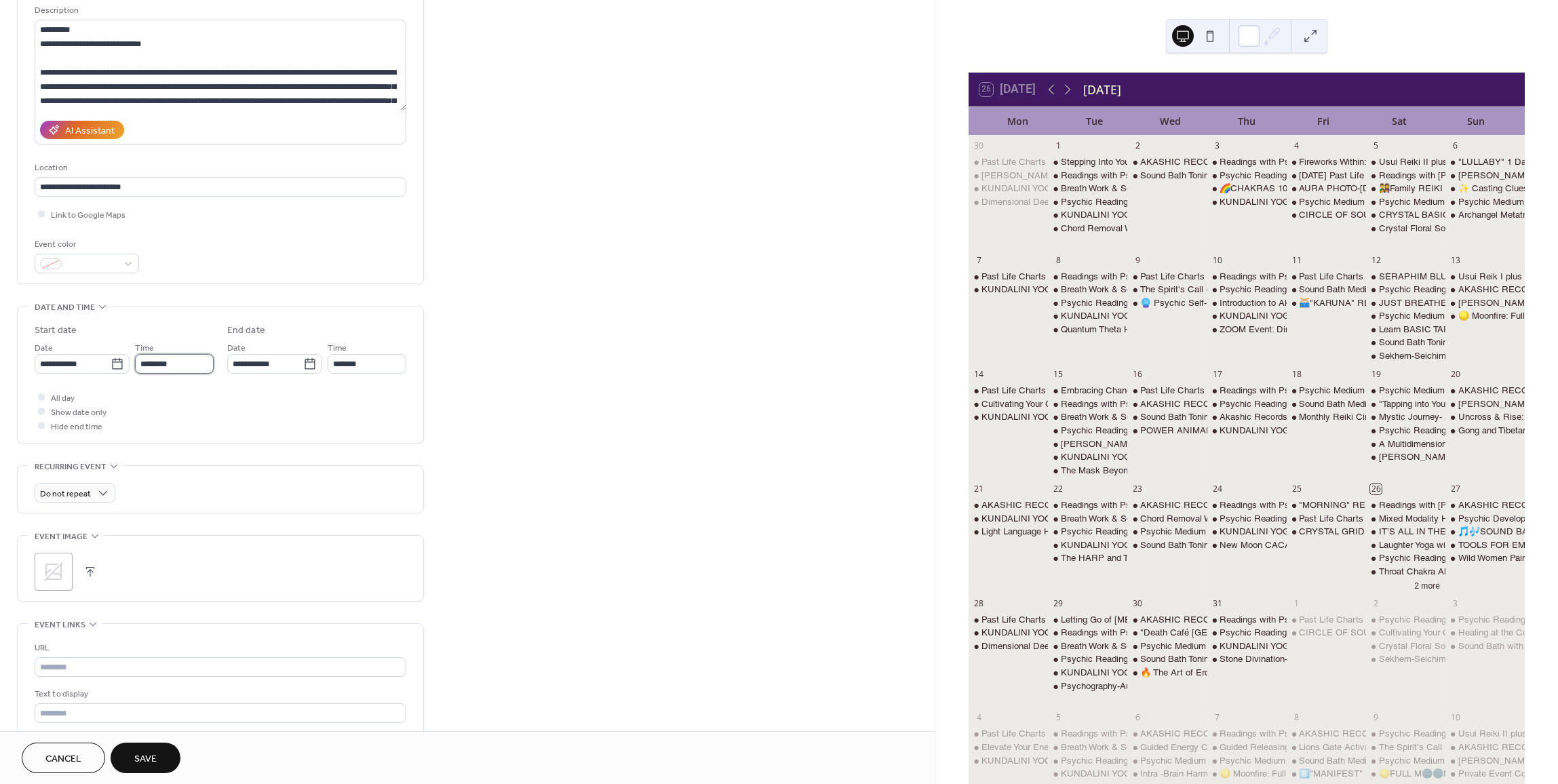 click on "********" at bounding box center [174, 364] 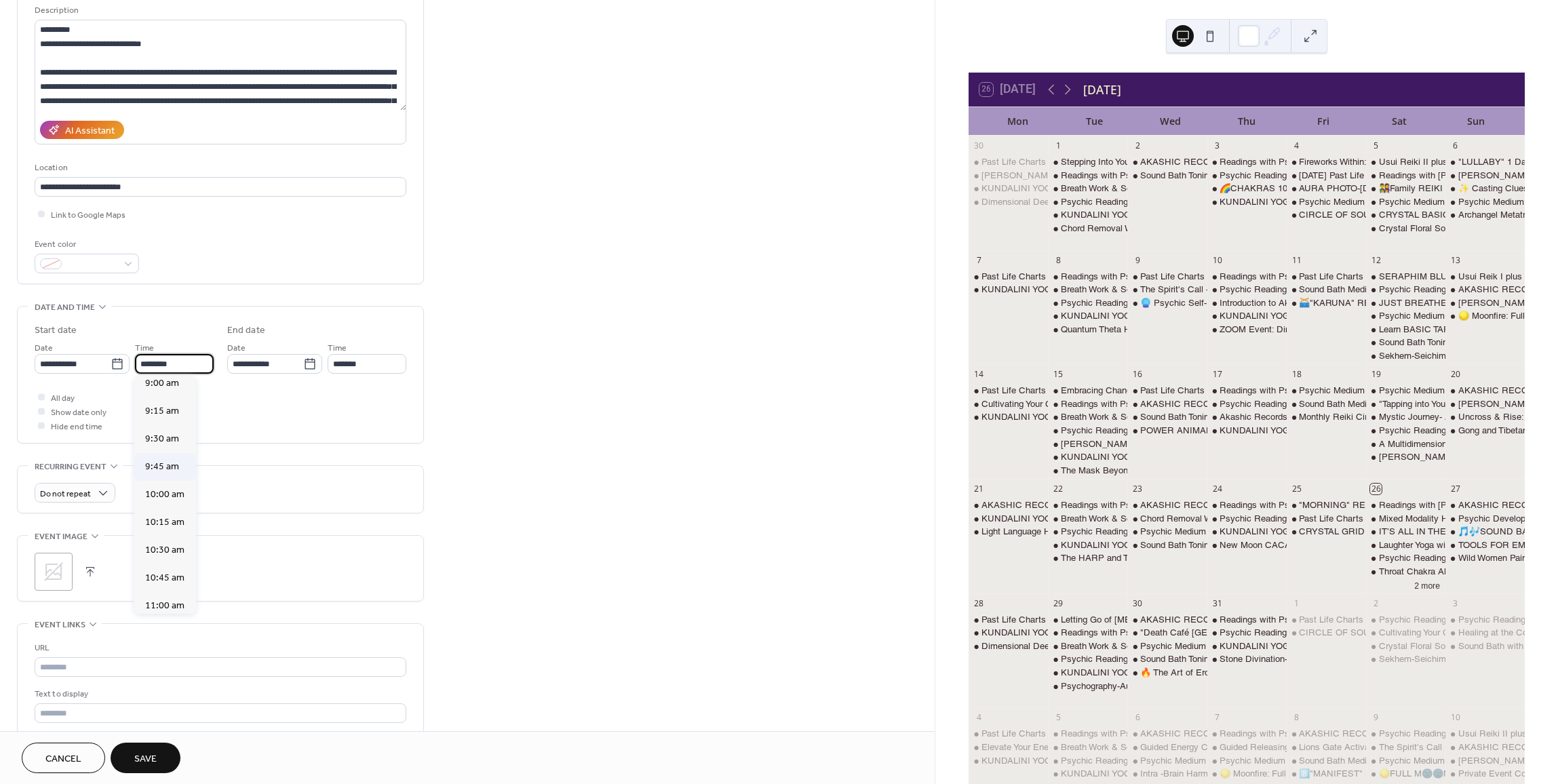 scroll, scrollTop: 996, scrollLeft: 0, axis: vertical 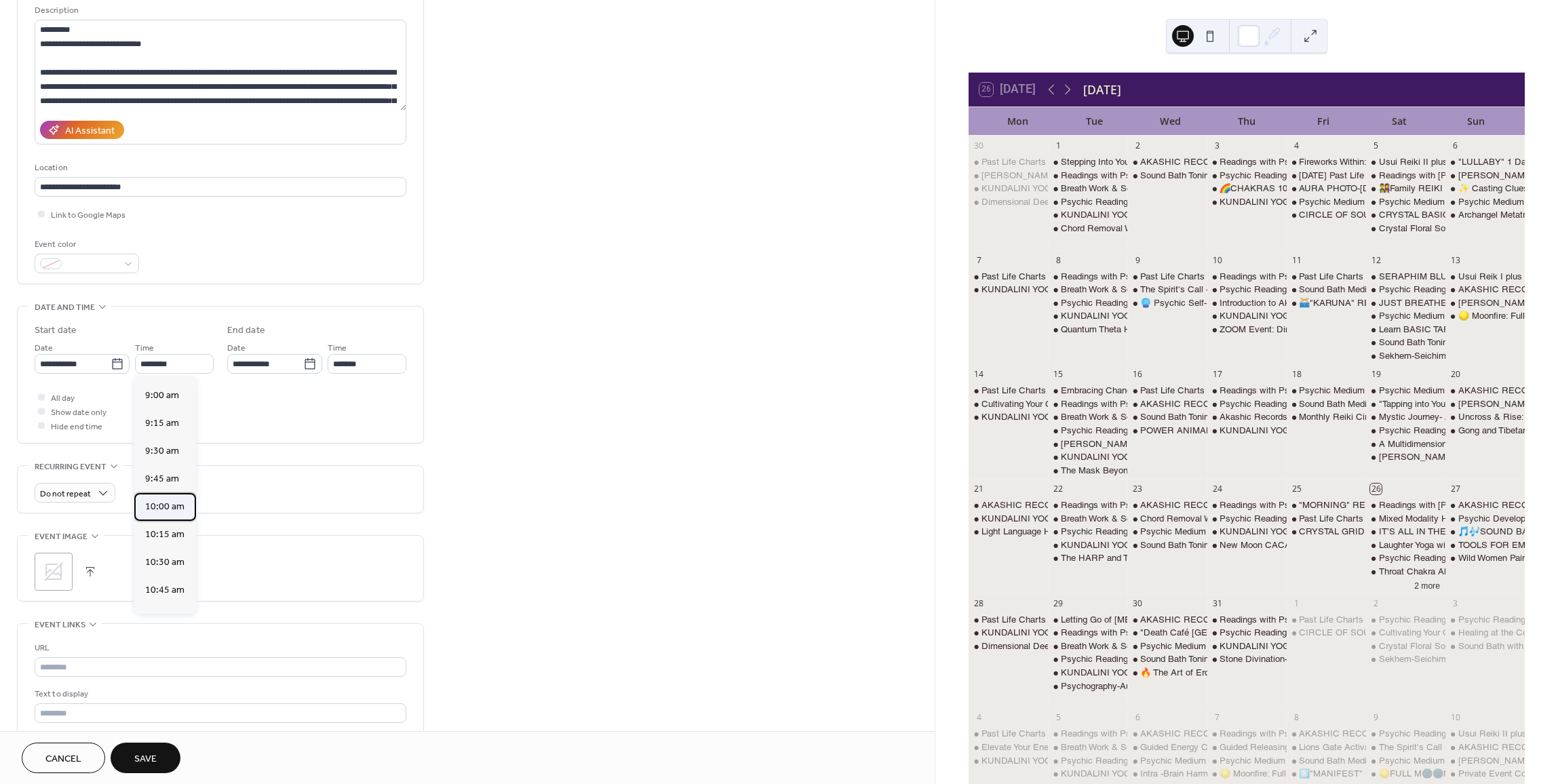 click on "10:00 am" at bounding box center (165, 507) 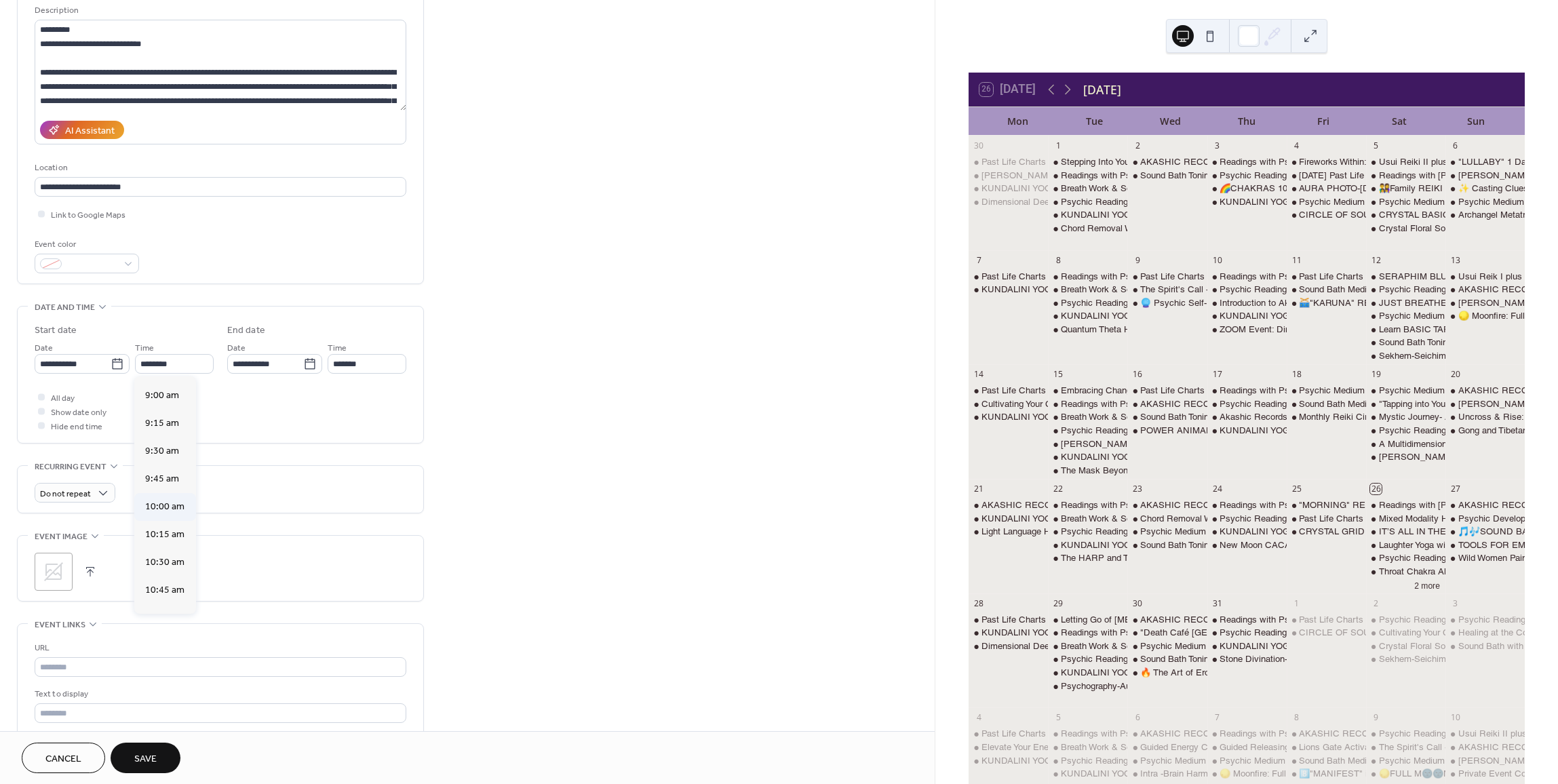 type on "********" 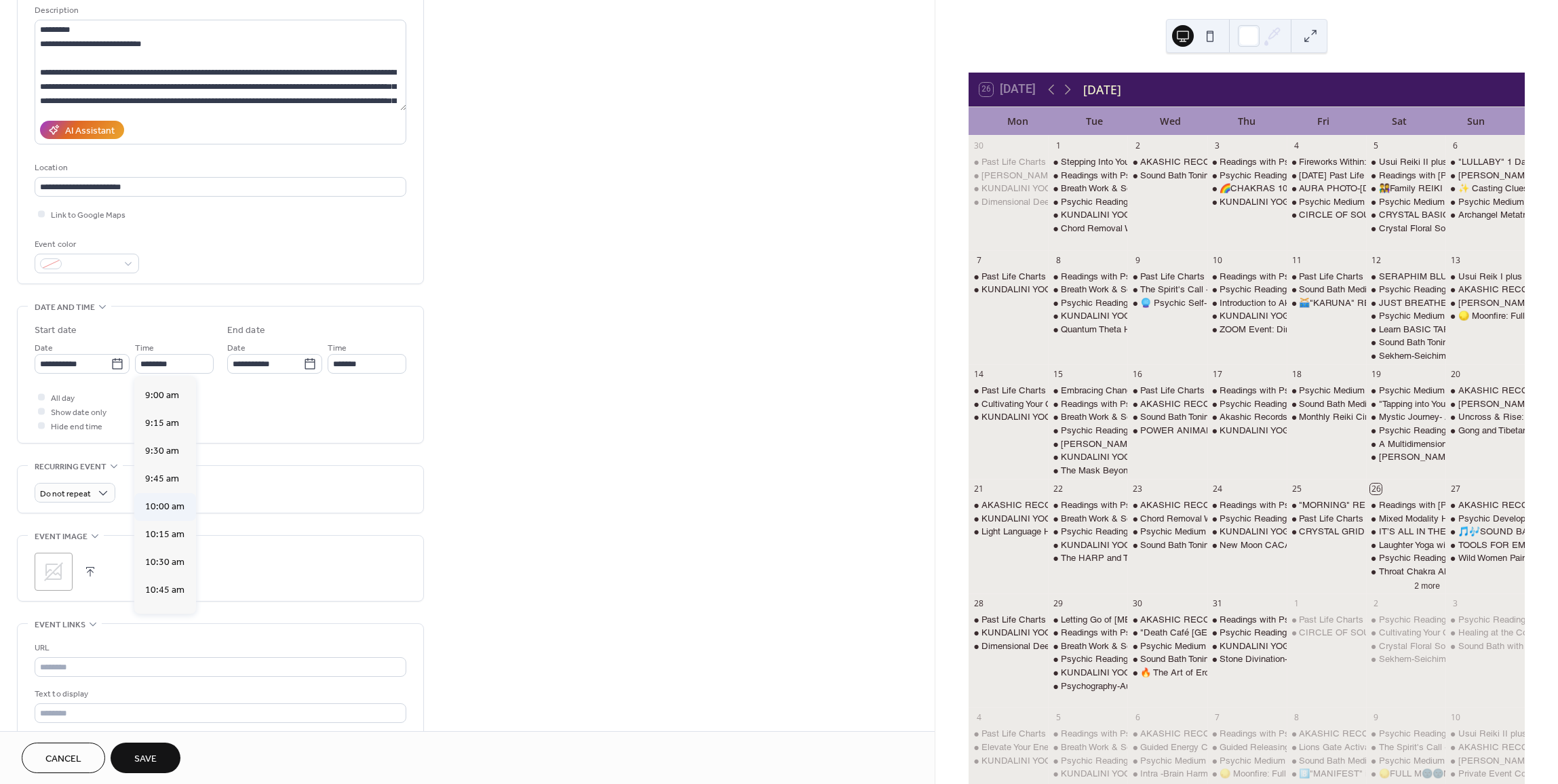 type on "********" 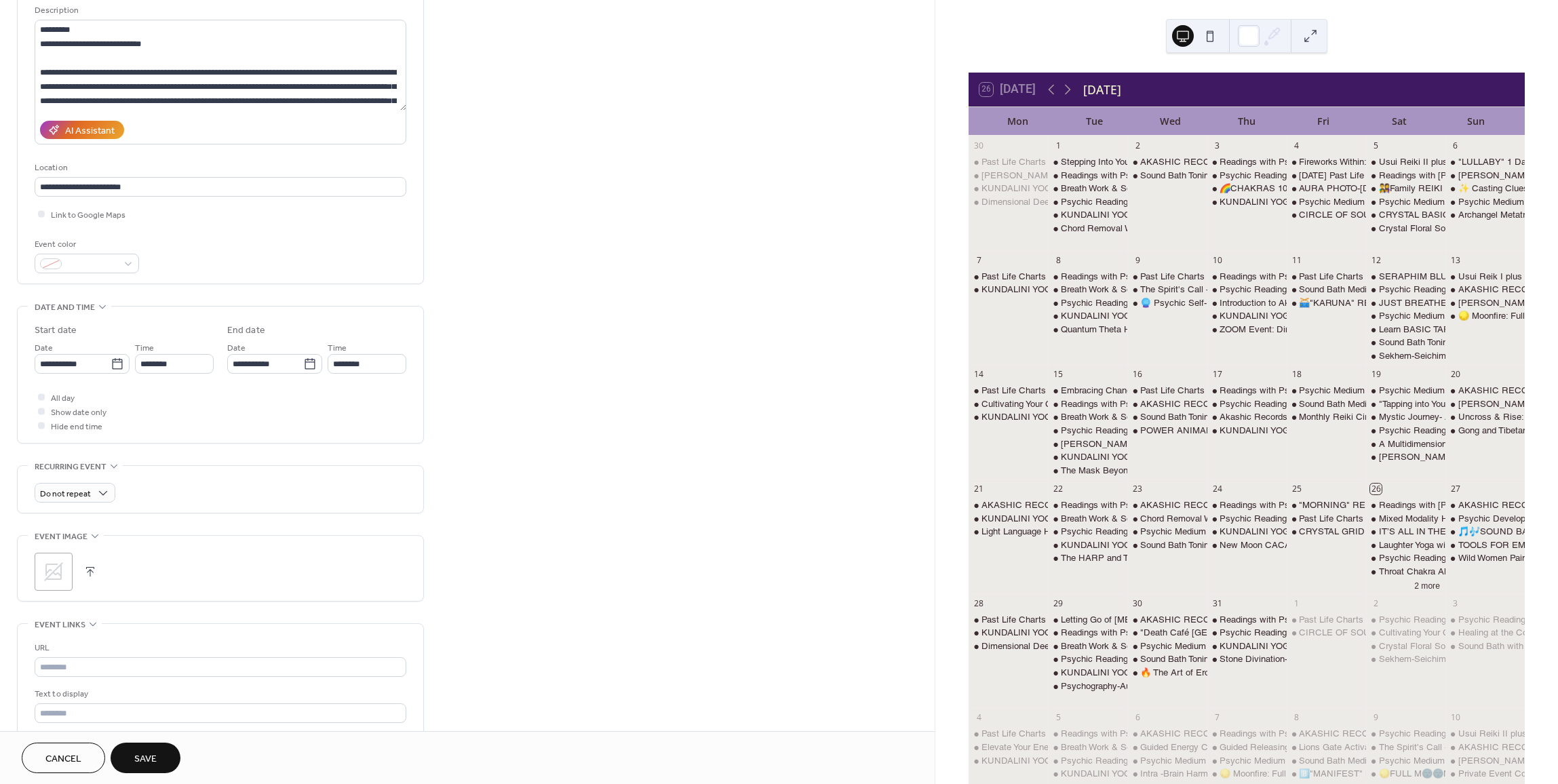 click at bounding box center (90, 572) 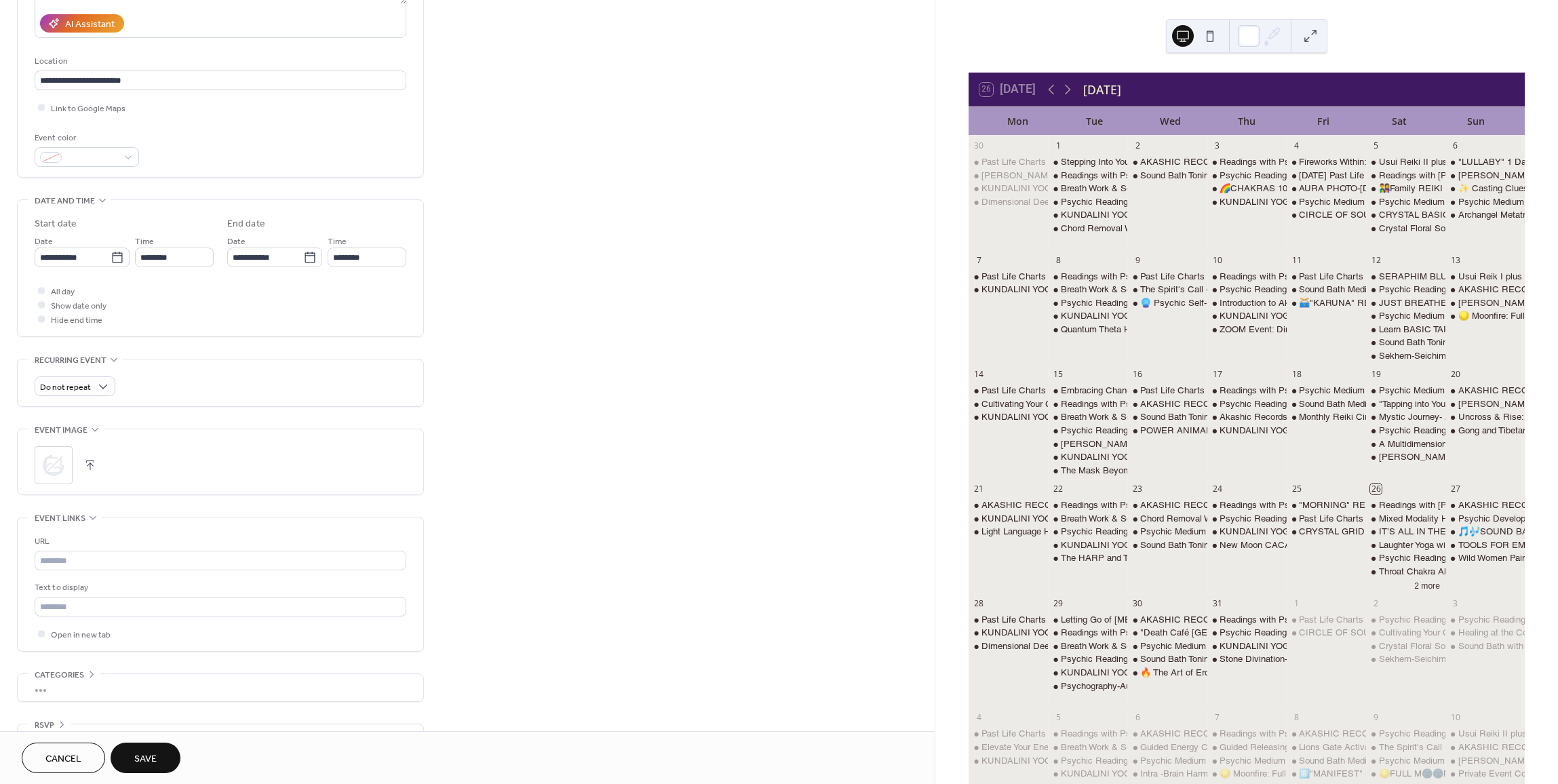 scroll, scrollTop: 271, scrollLeft: 0, axis: vertical 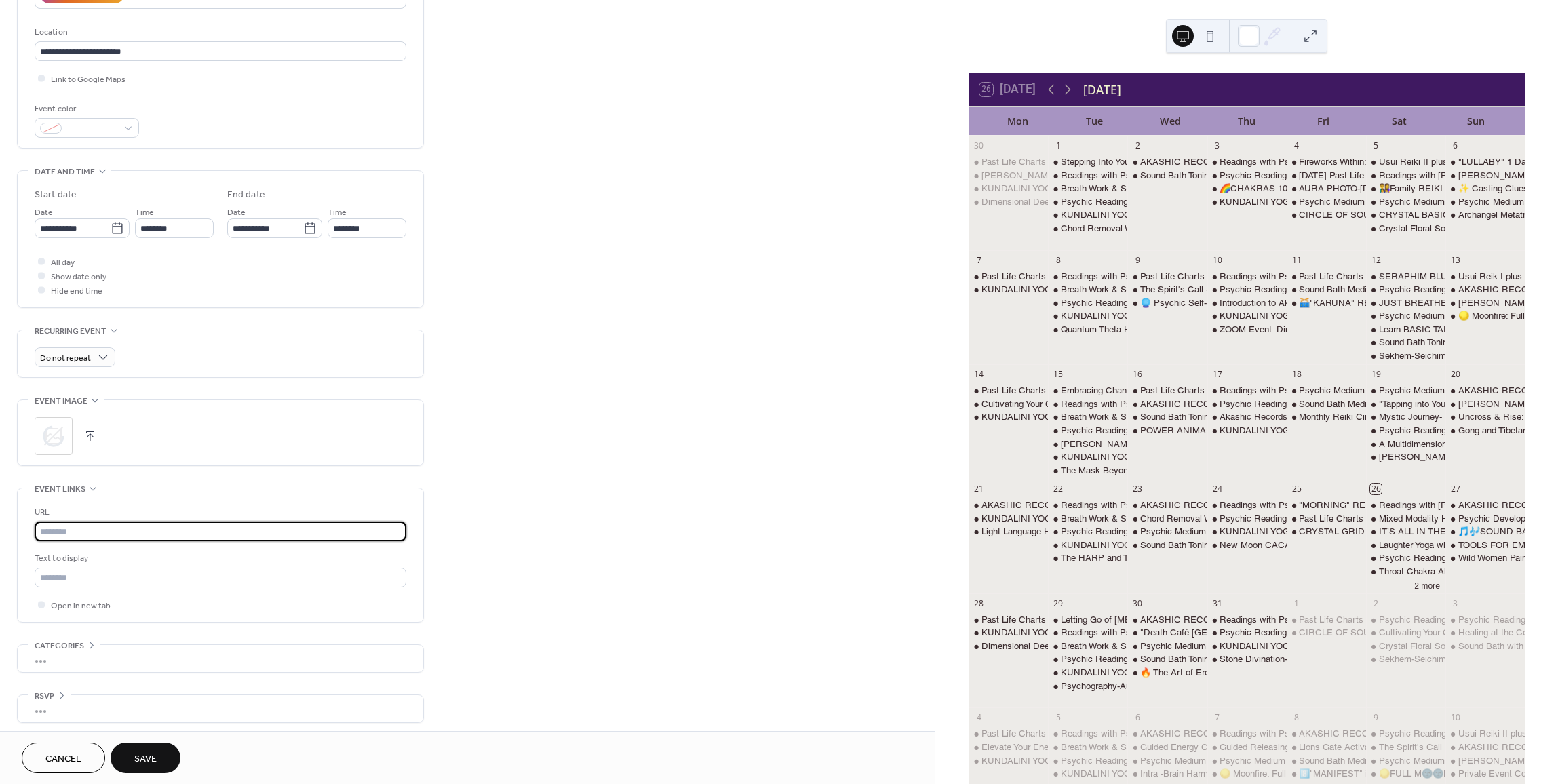 click at bounding box center [220, 531] 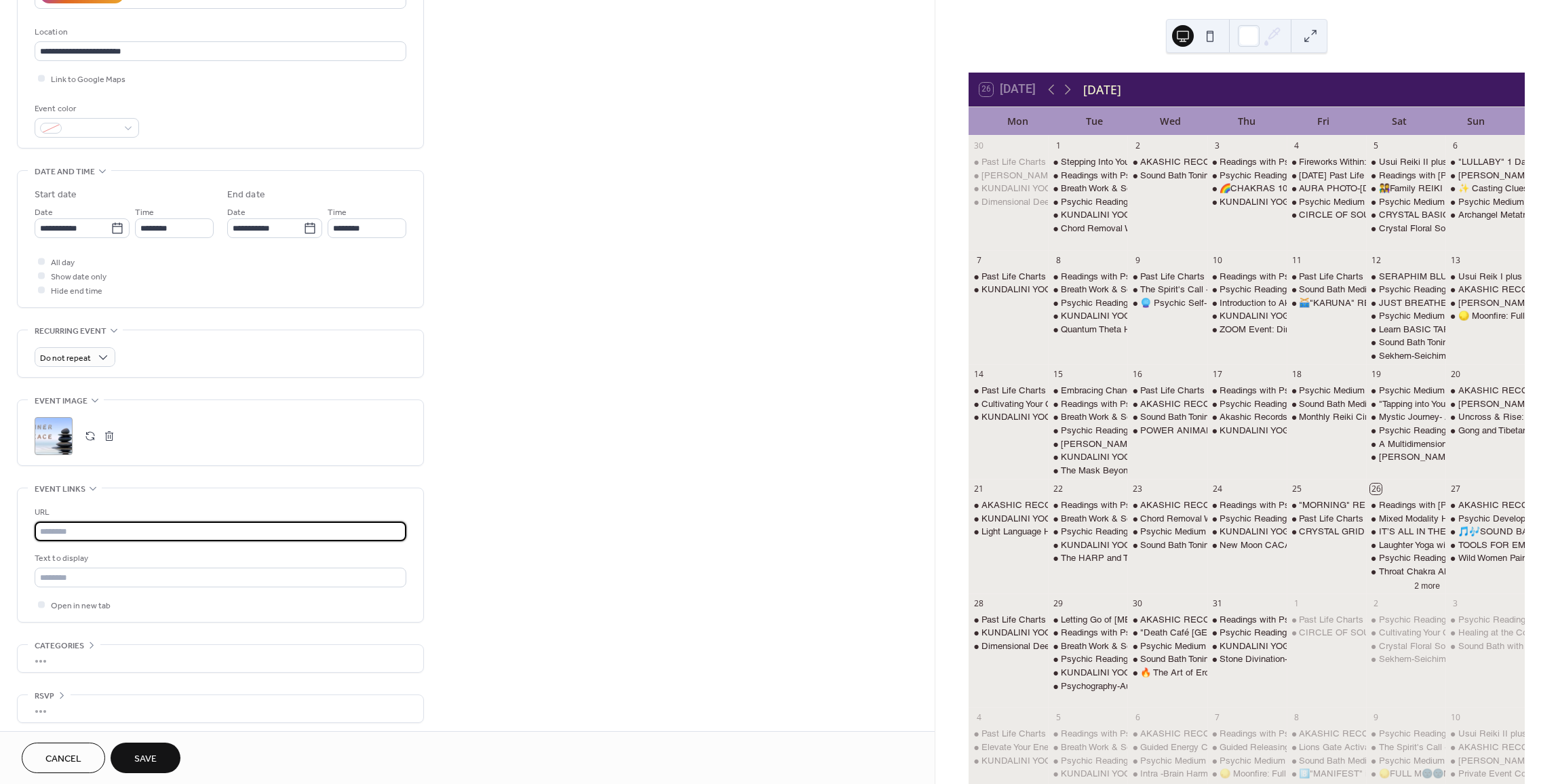 click at bounding box center [220, 531] 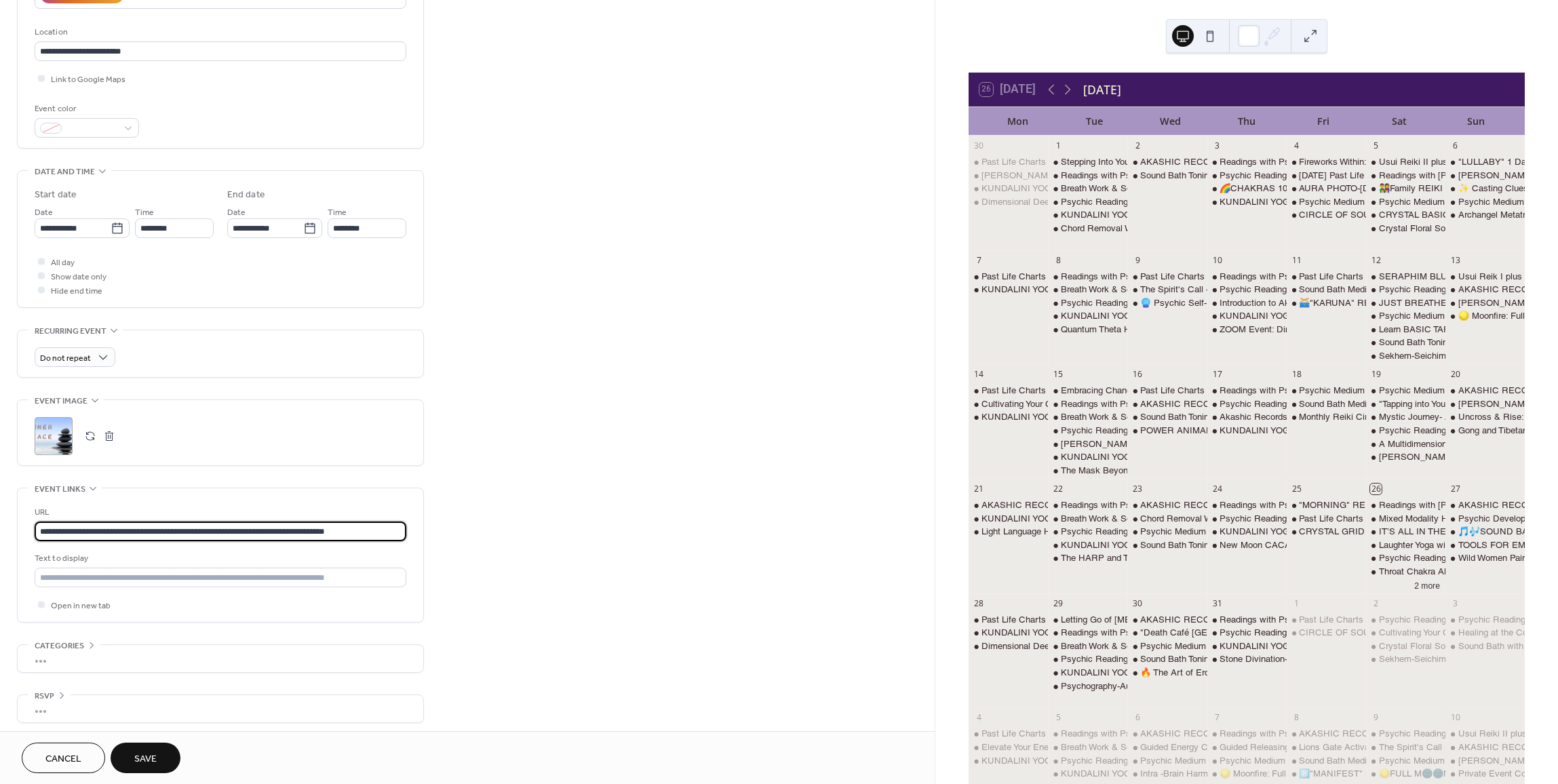 type on "**********" 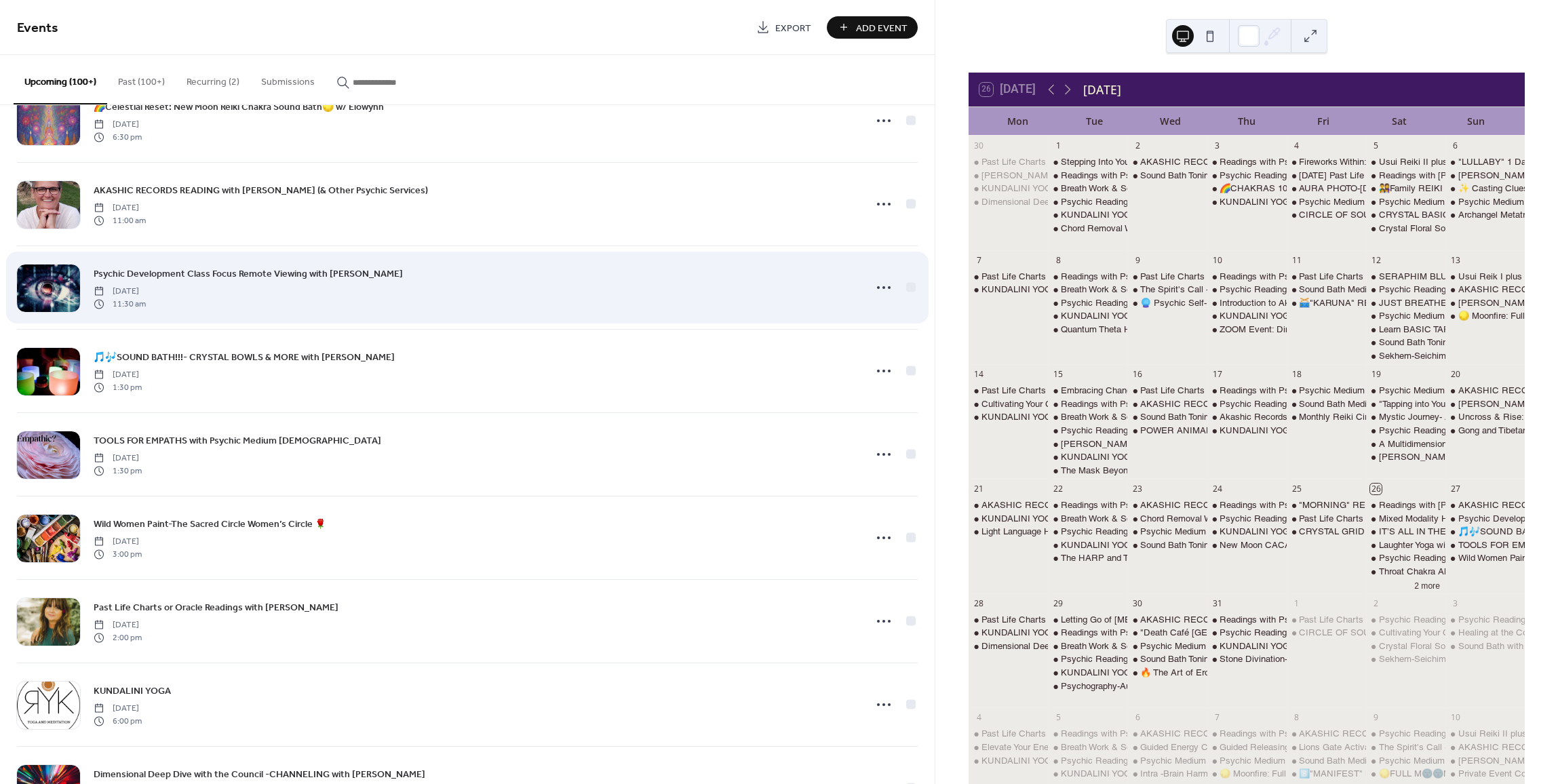 scroll, scrollTop: 407, scrollLeft: 0, axis: vertical 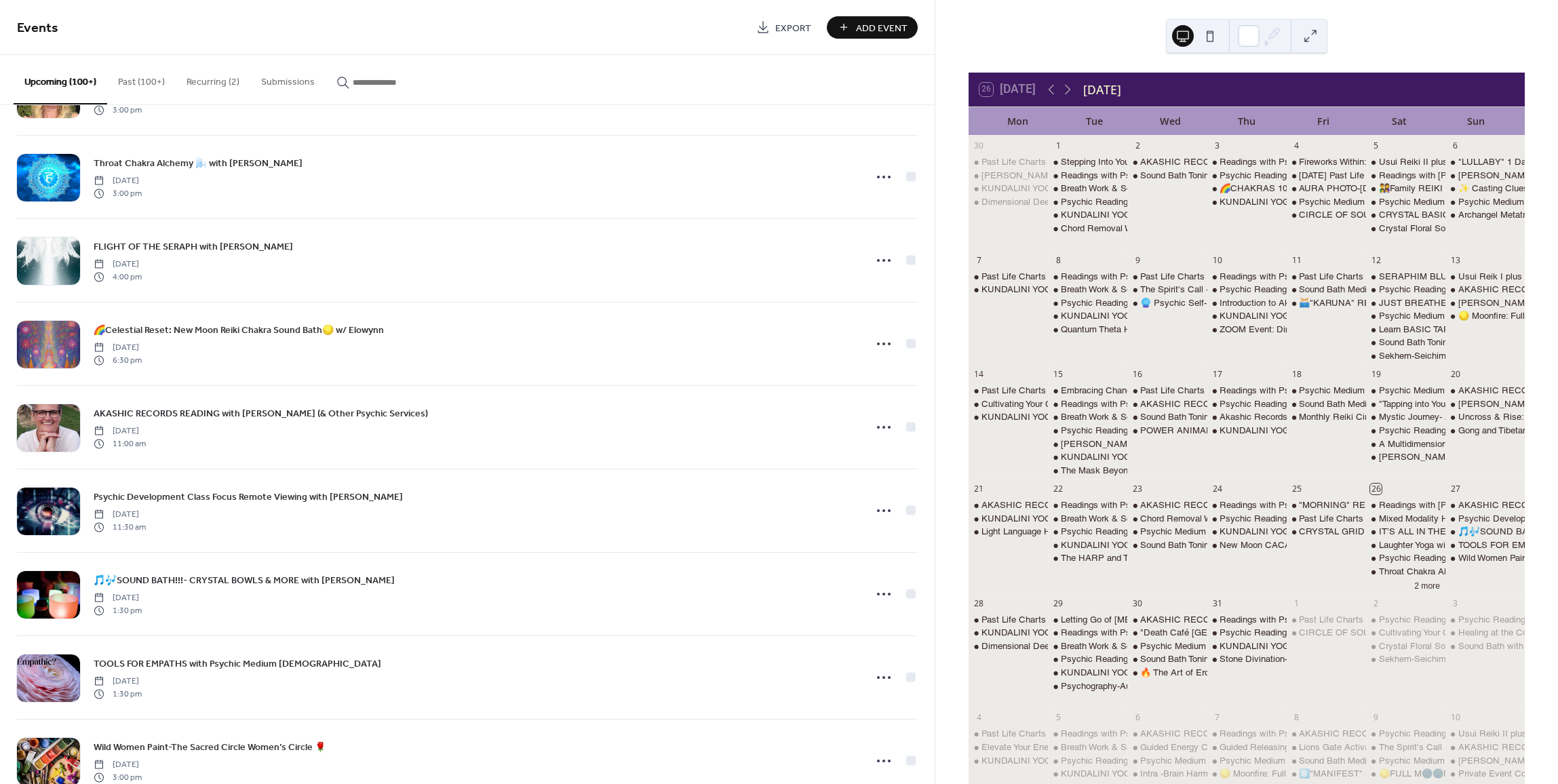 click on "Add Event" at bounding box center (872, 27) 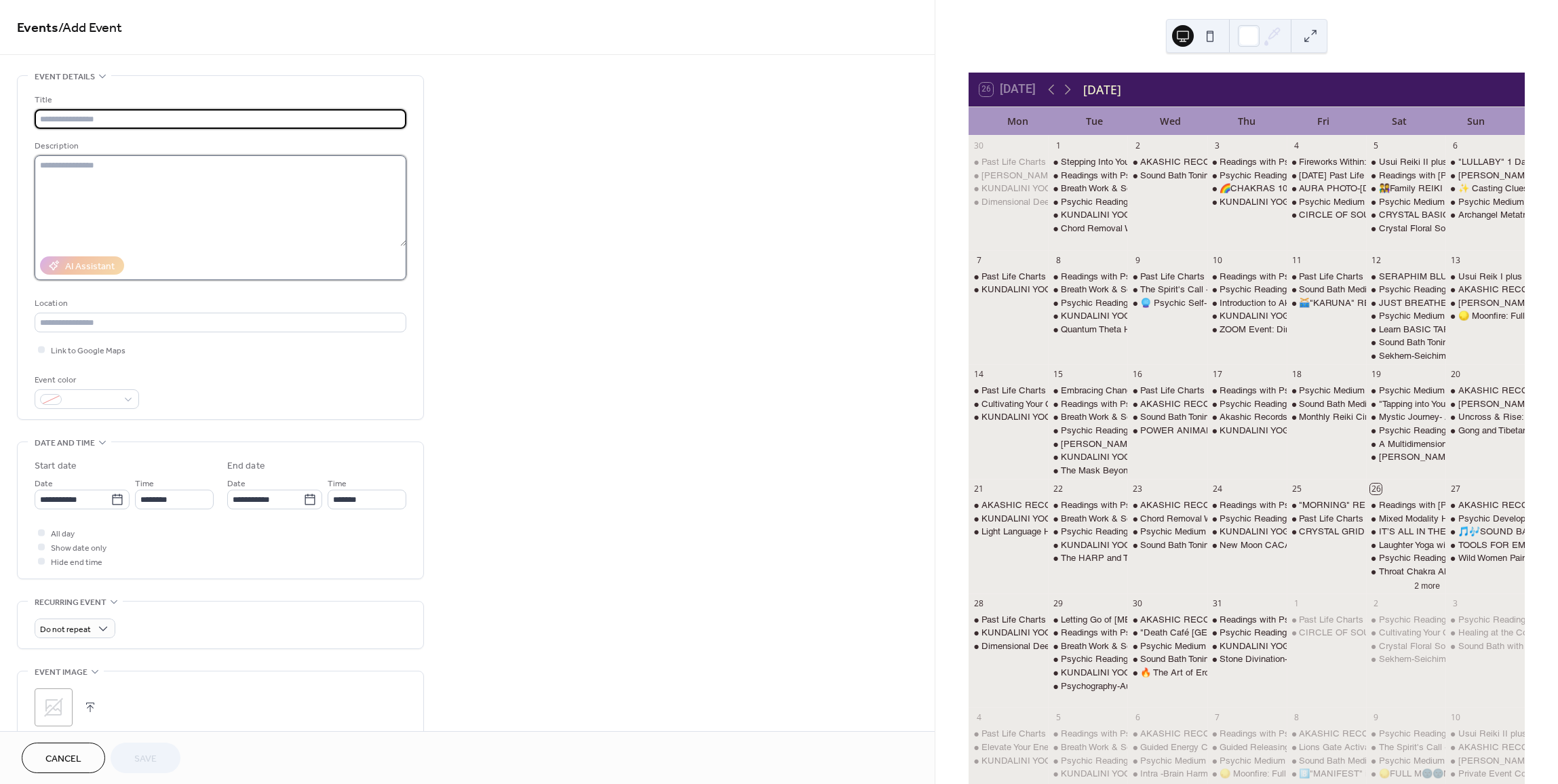 click at bounding box center [220, 201] 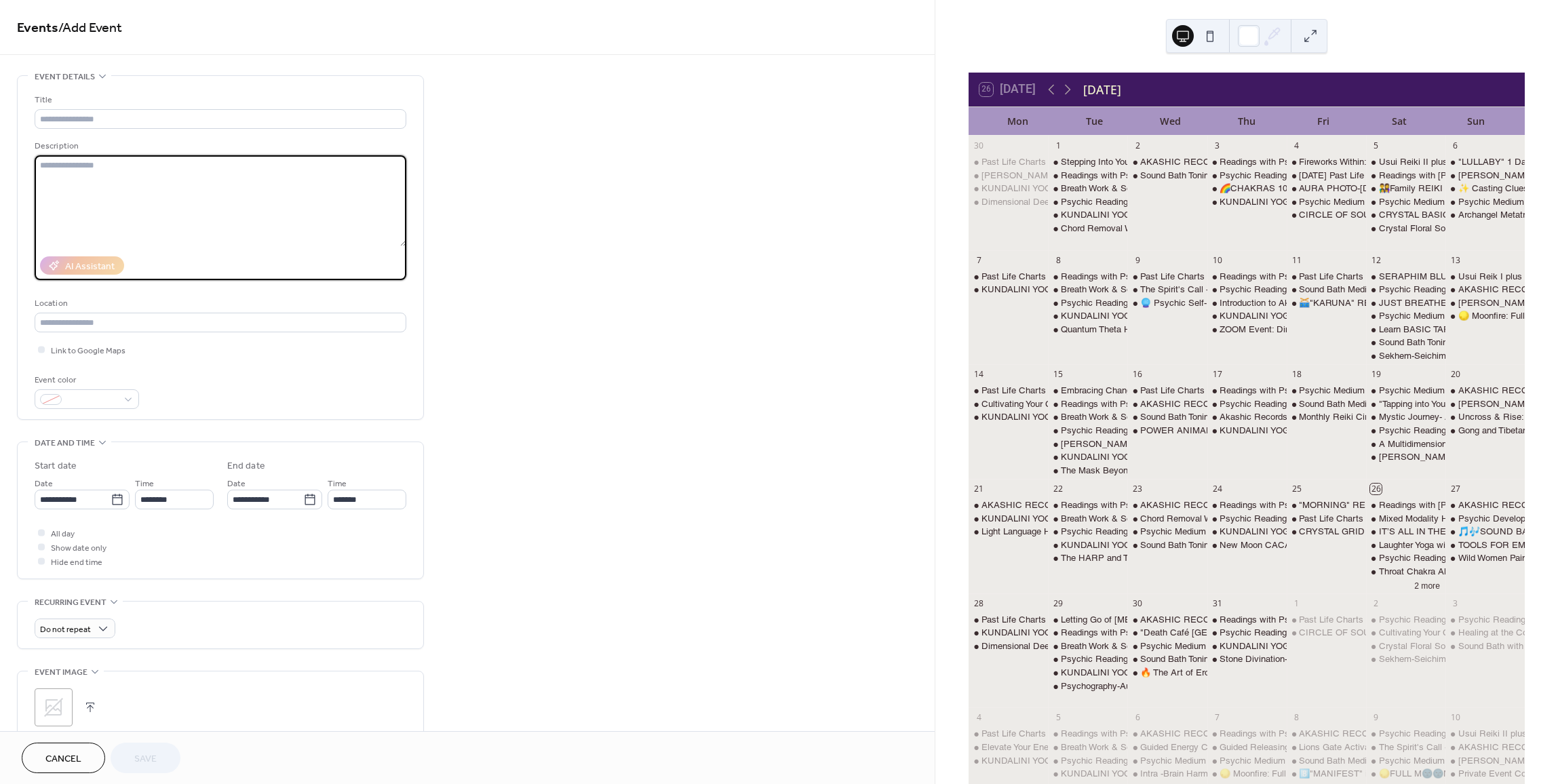 paste on "**********" 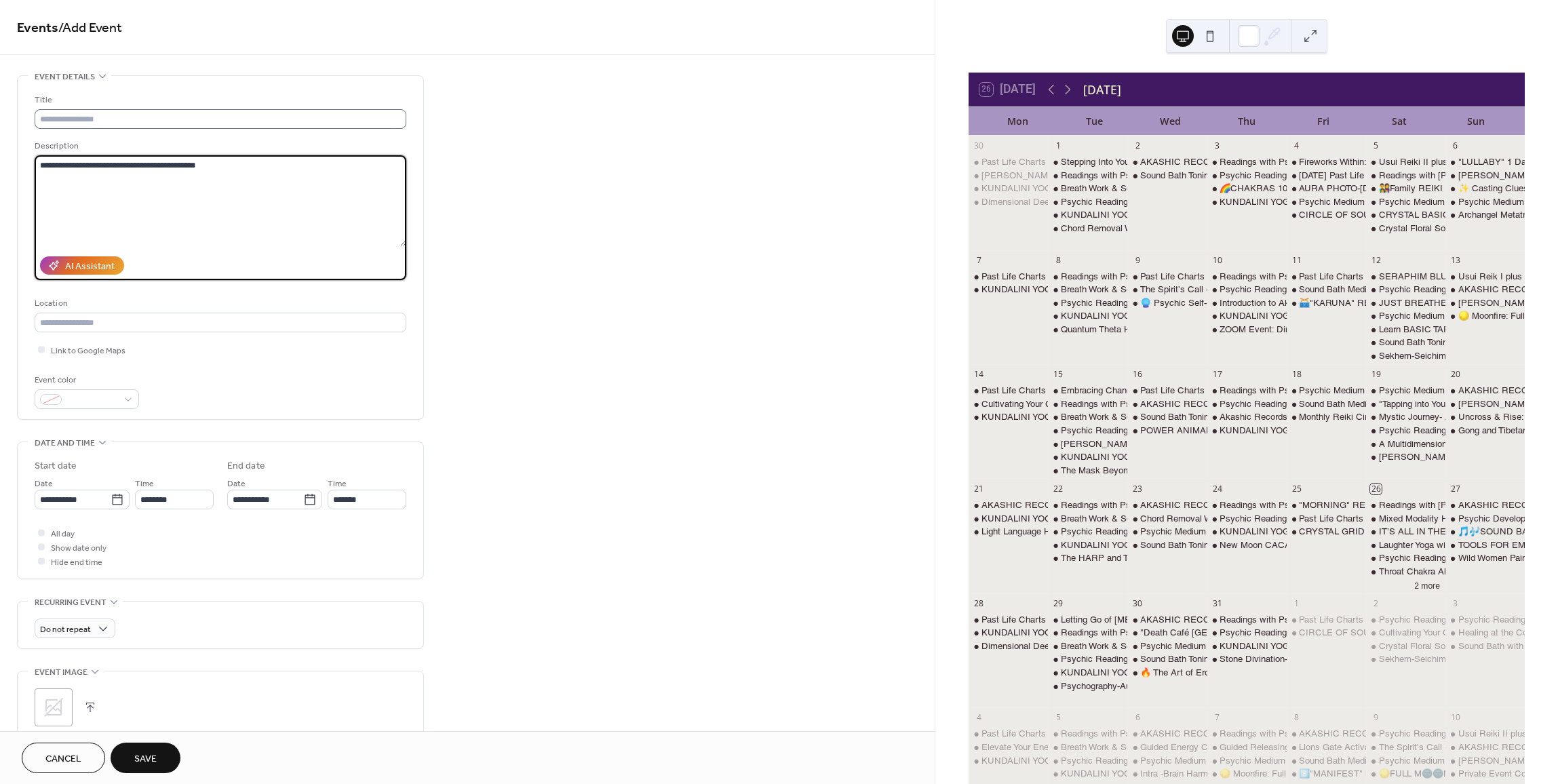 type on "**********" 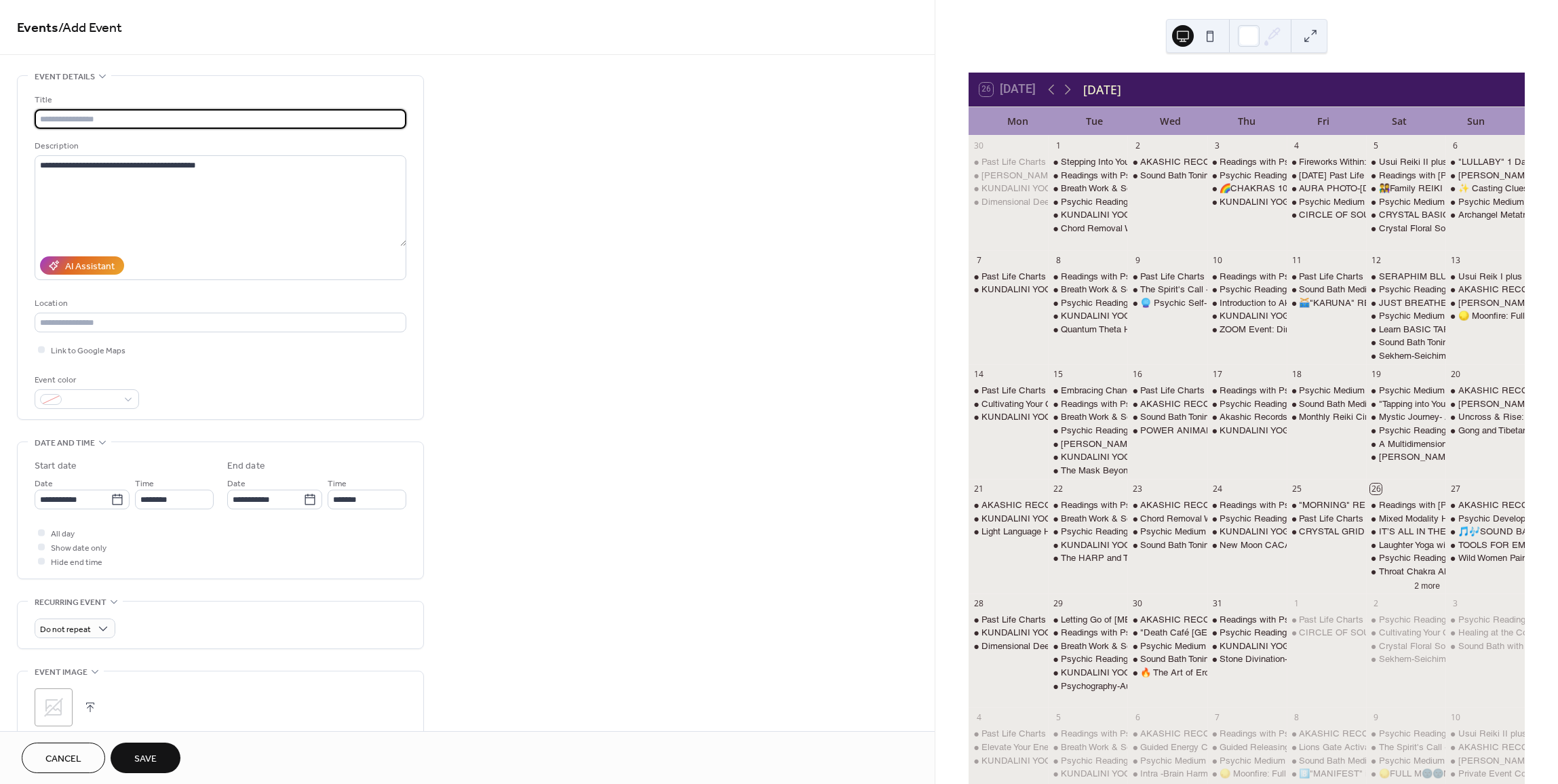 click at bounding box center [220, 119] 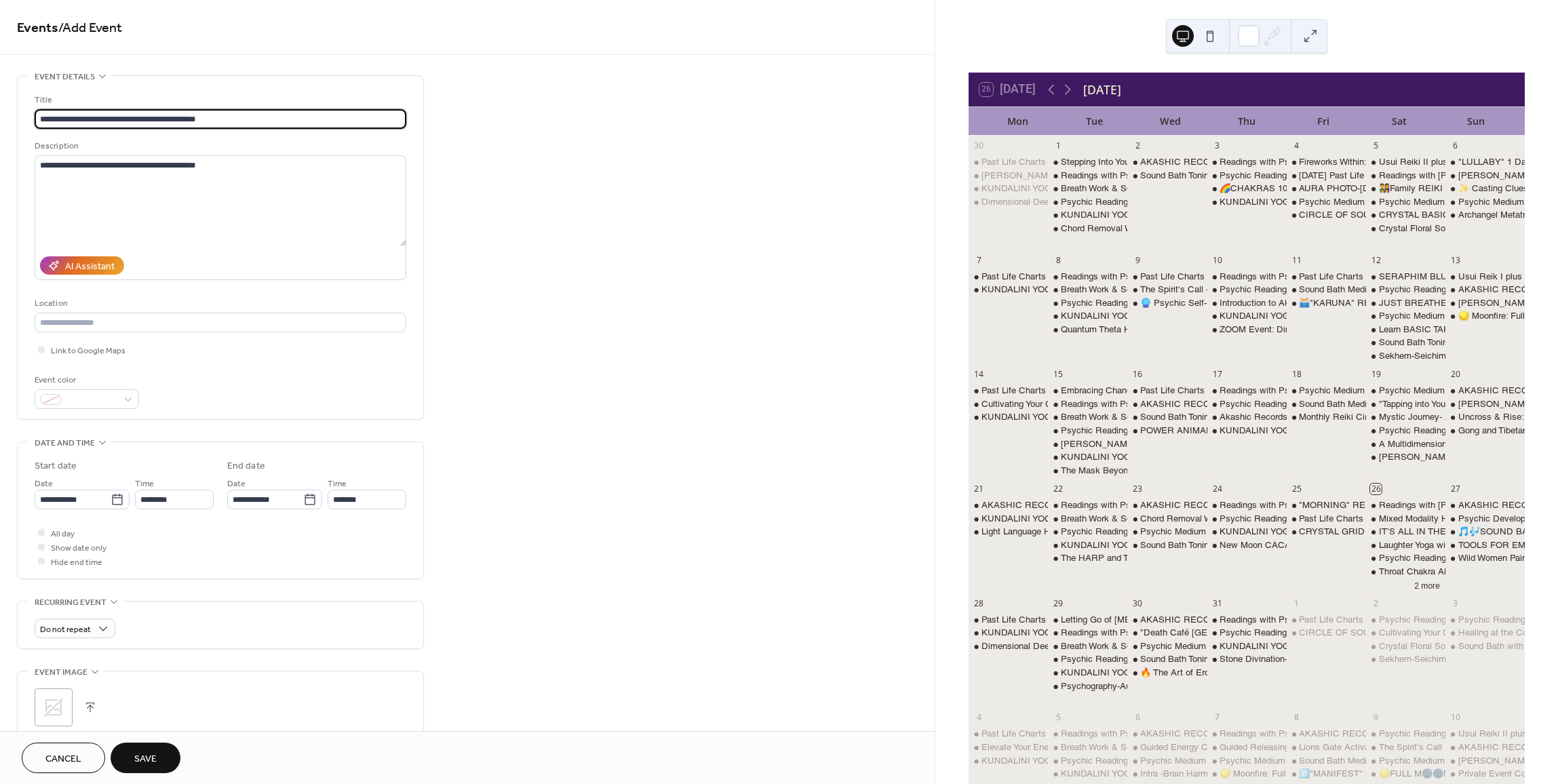 type on "**********" 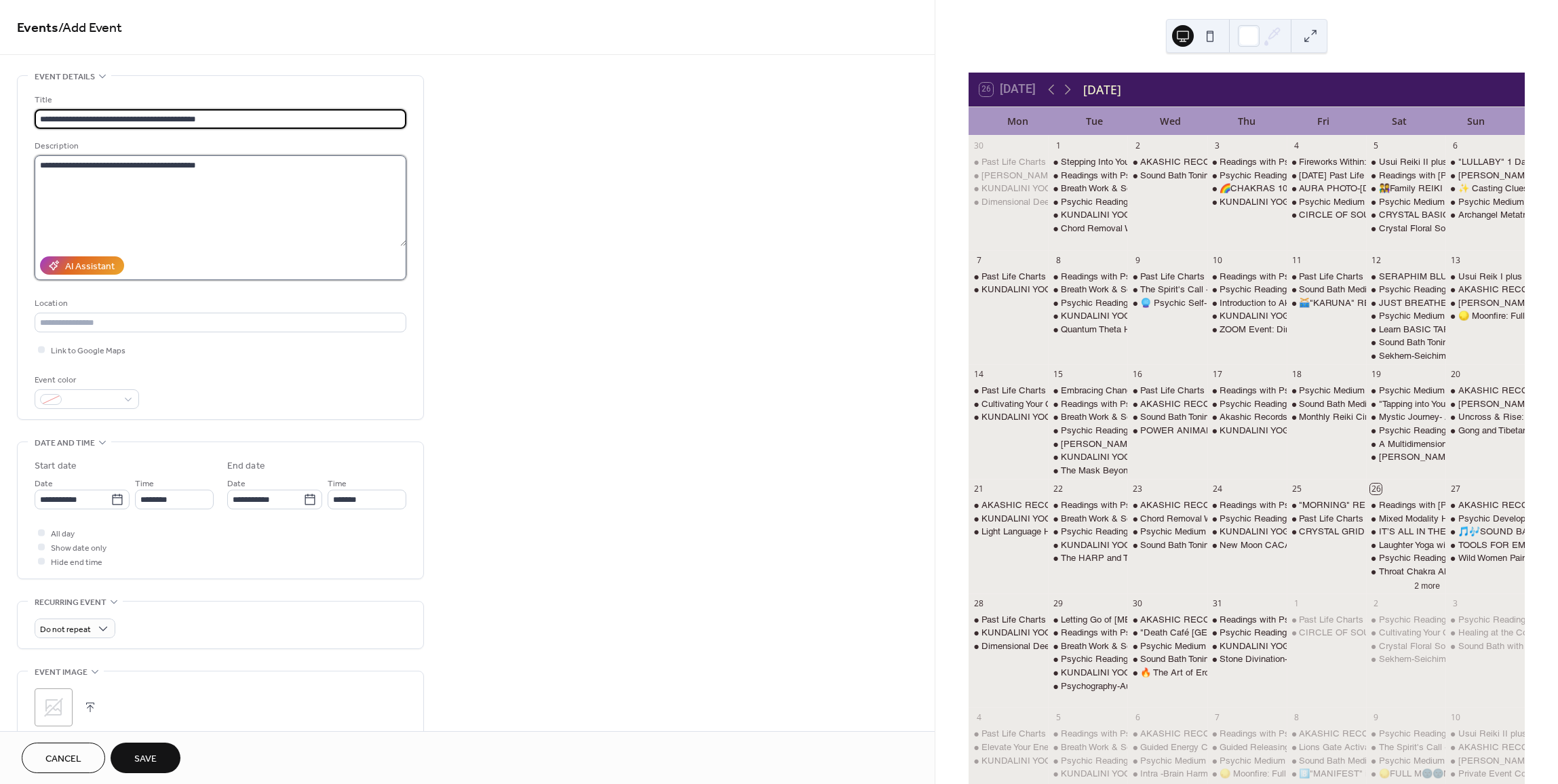 click on "**********" at bounding box center [220, 201] 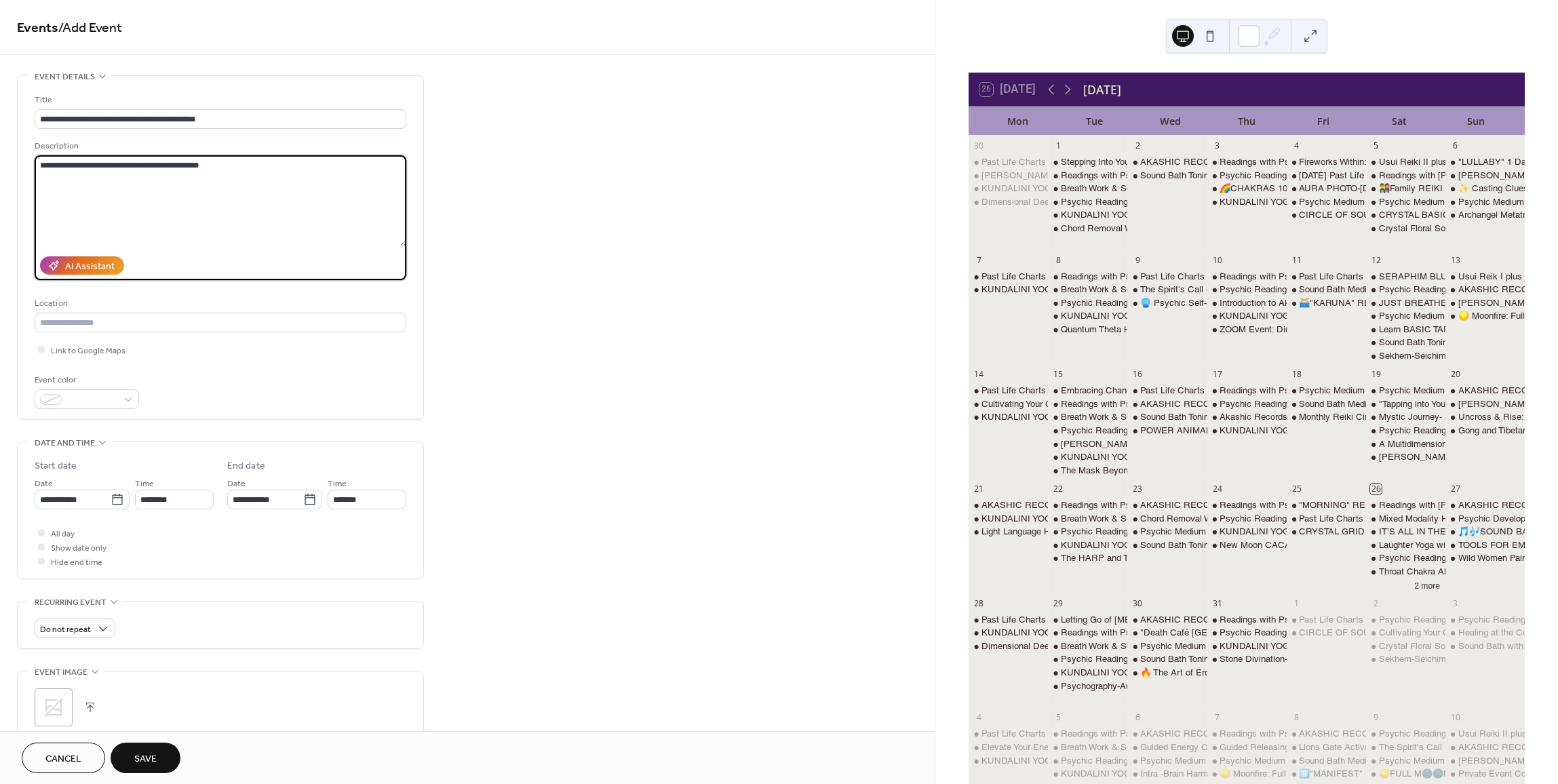 paste on "**********" 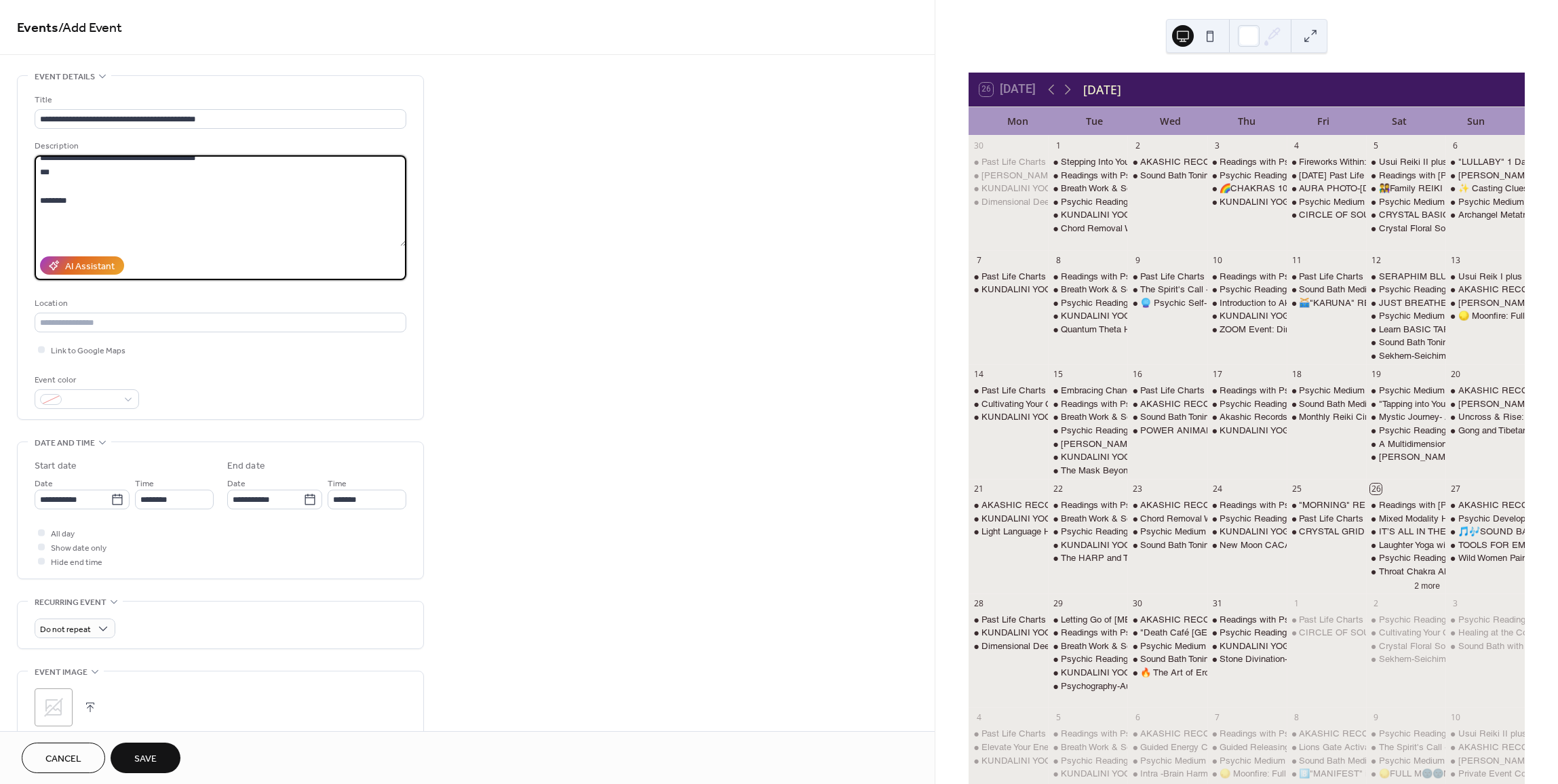 scroll, scrollTop: 0, scrollLeft: 0, axis: both 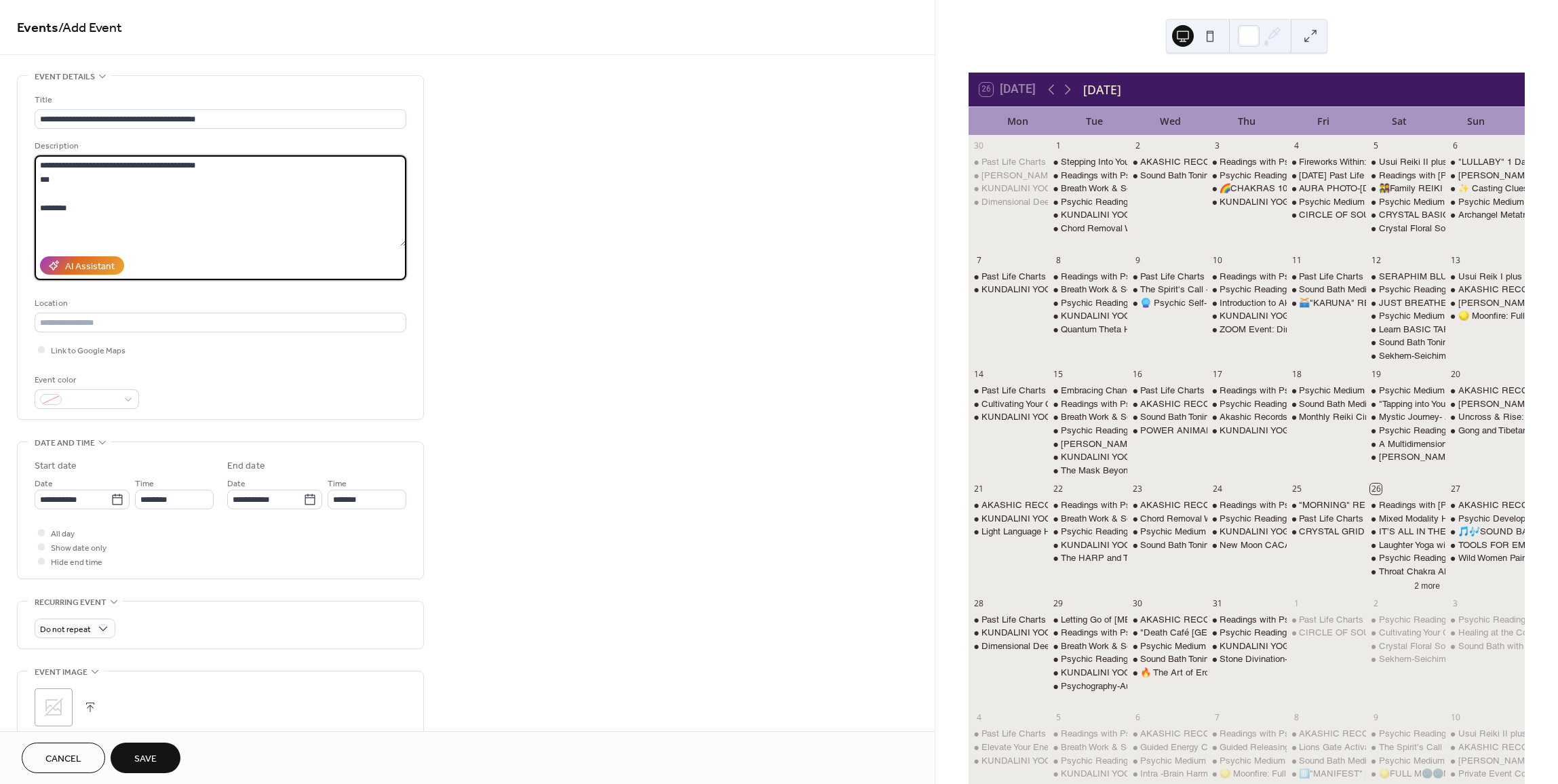 click on "**********" at bounding box center [220, 201] 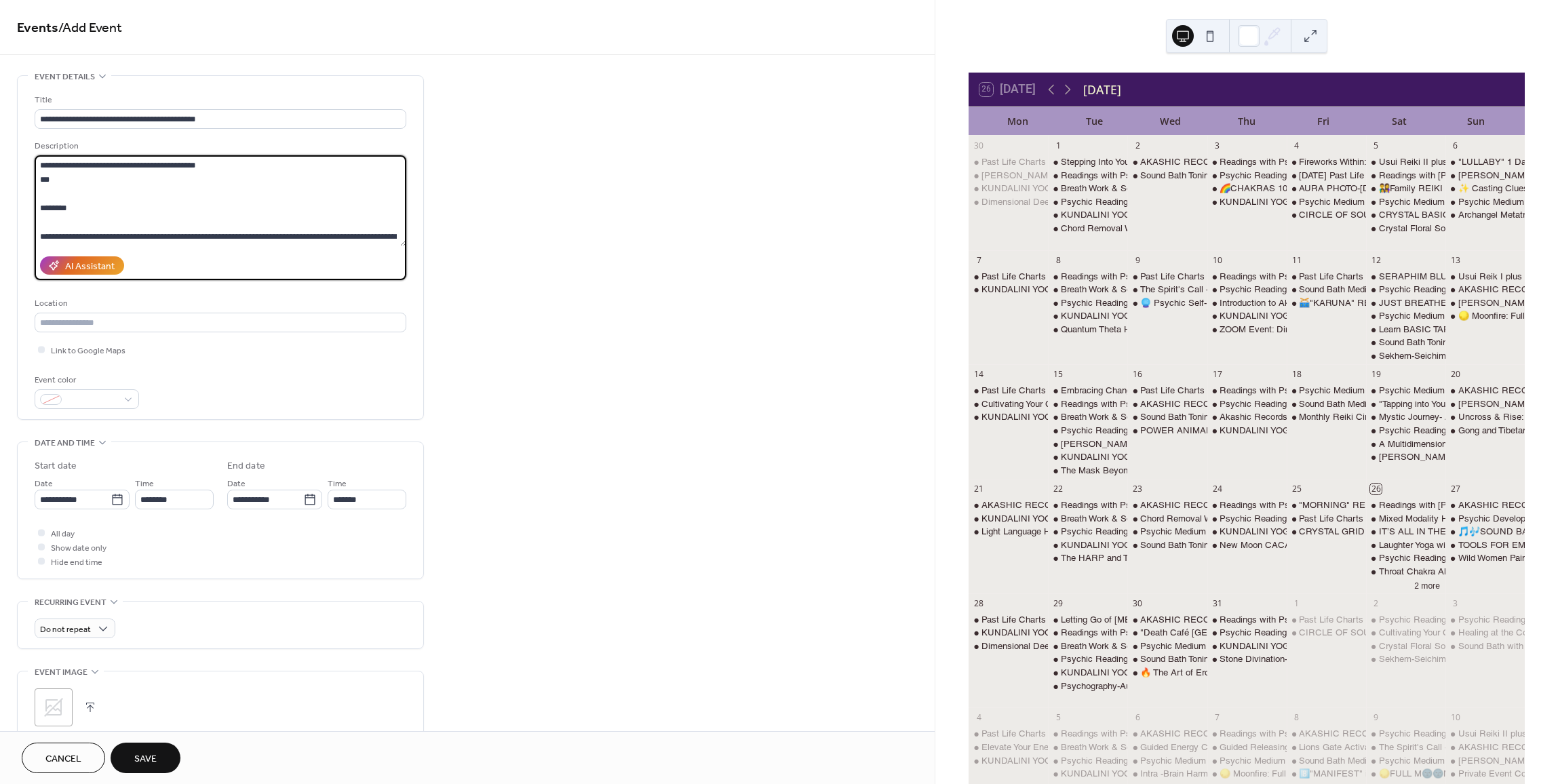 click on "**********" at bounding box center [220, 201] 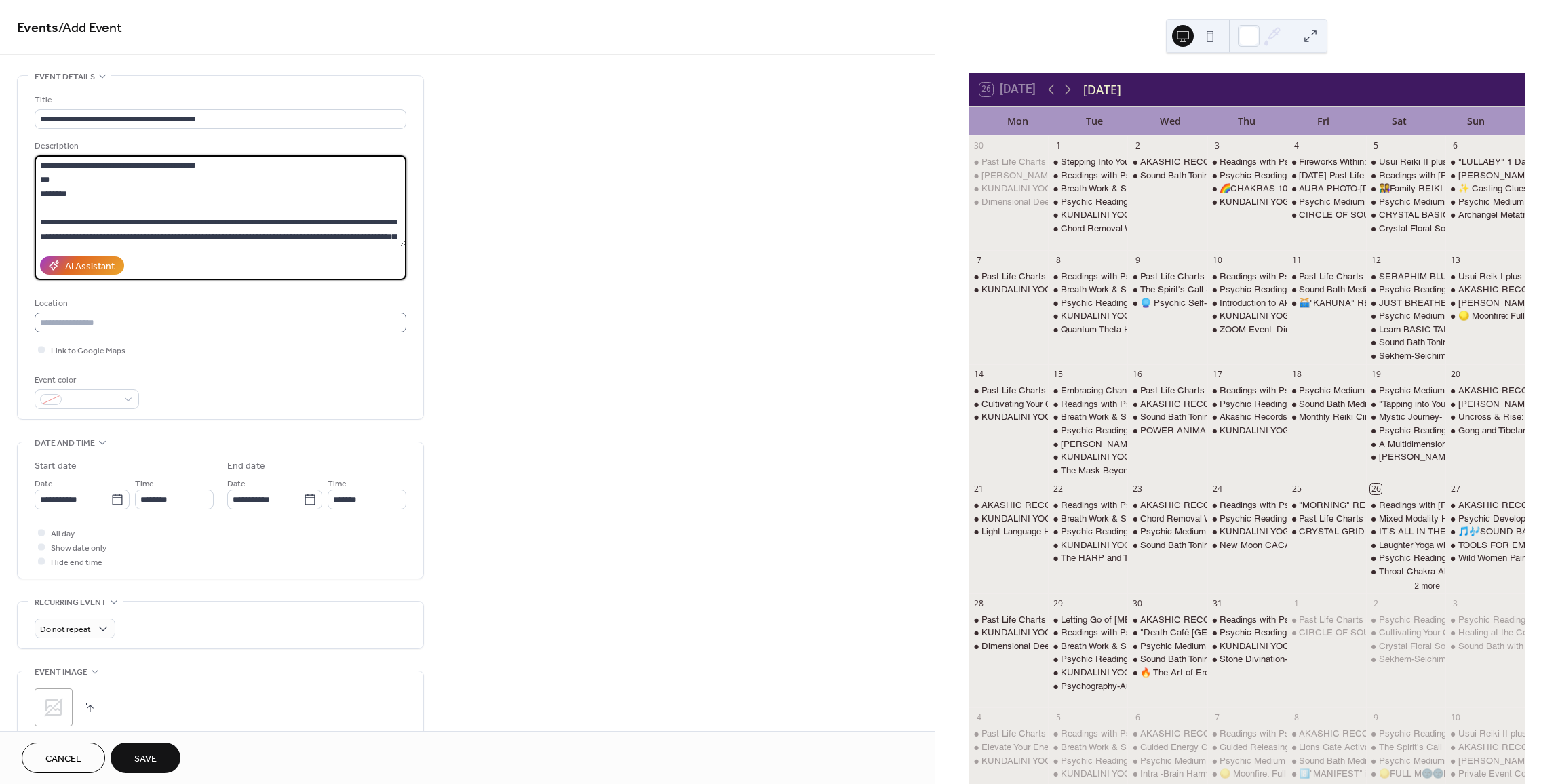 type on "**********" 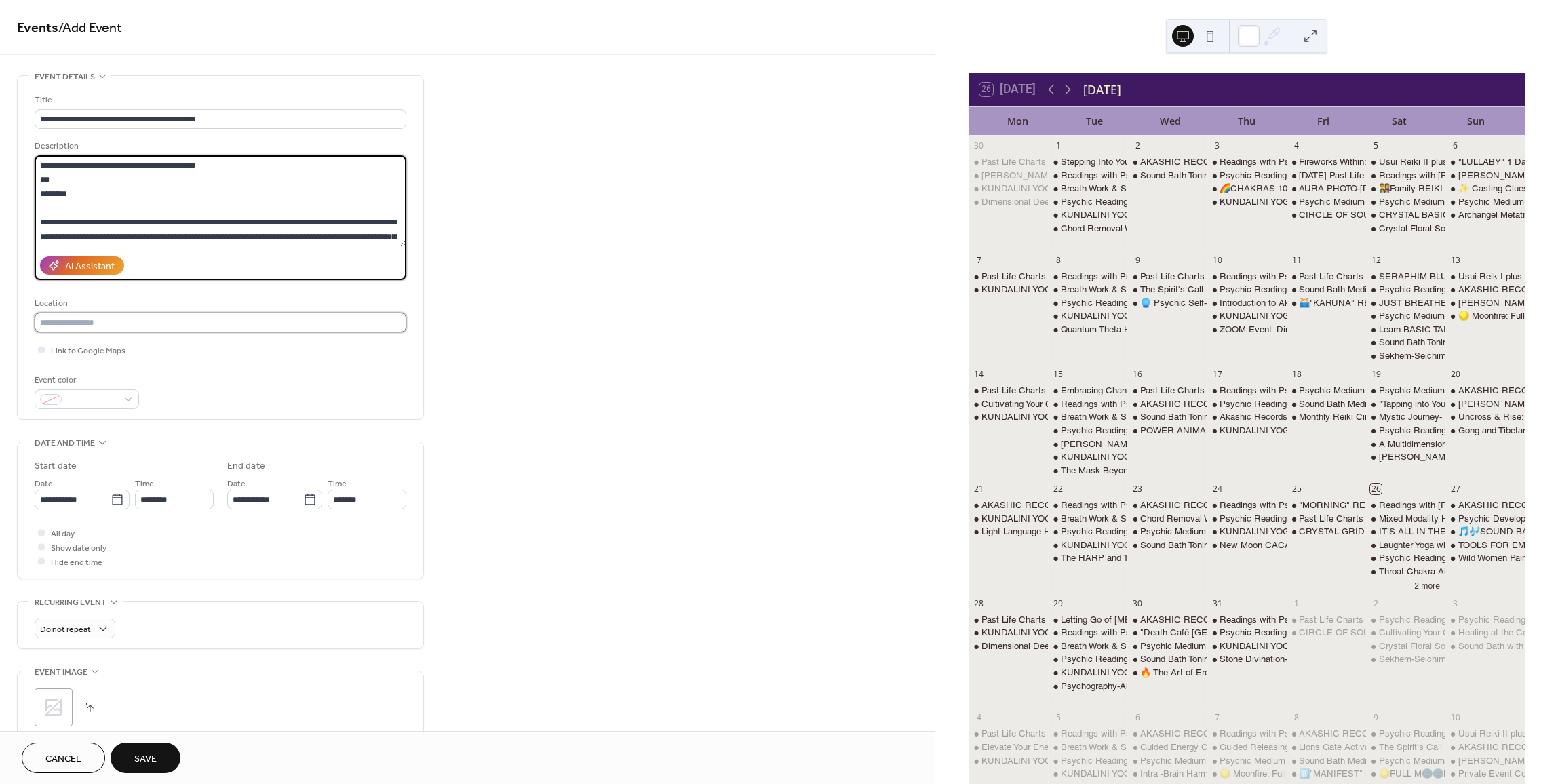 click at bounding box center (220, 322) 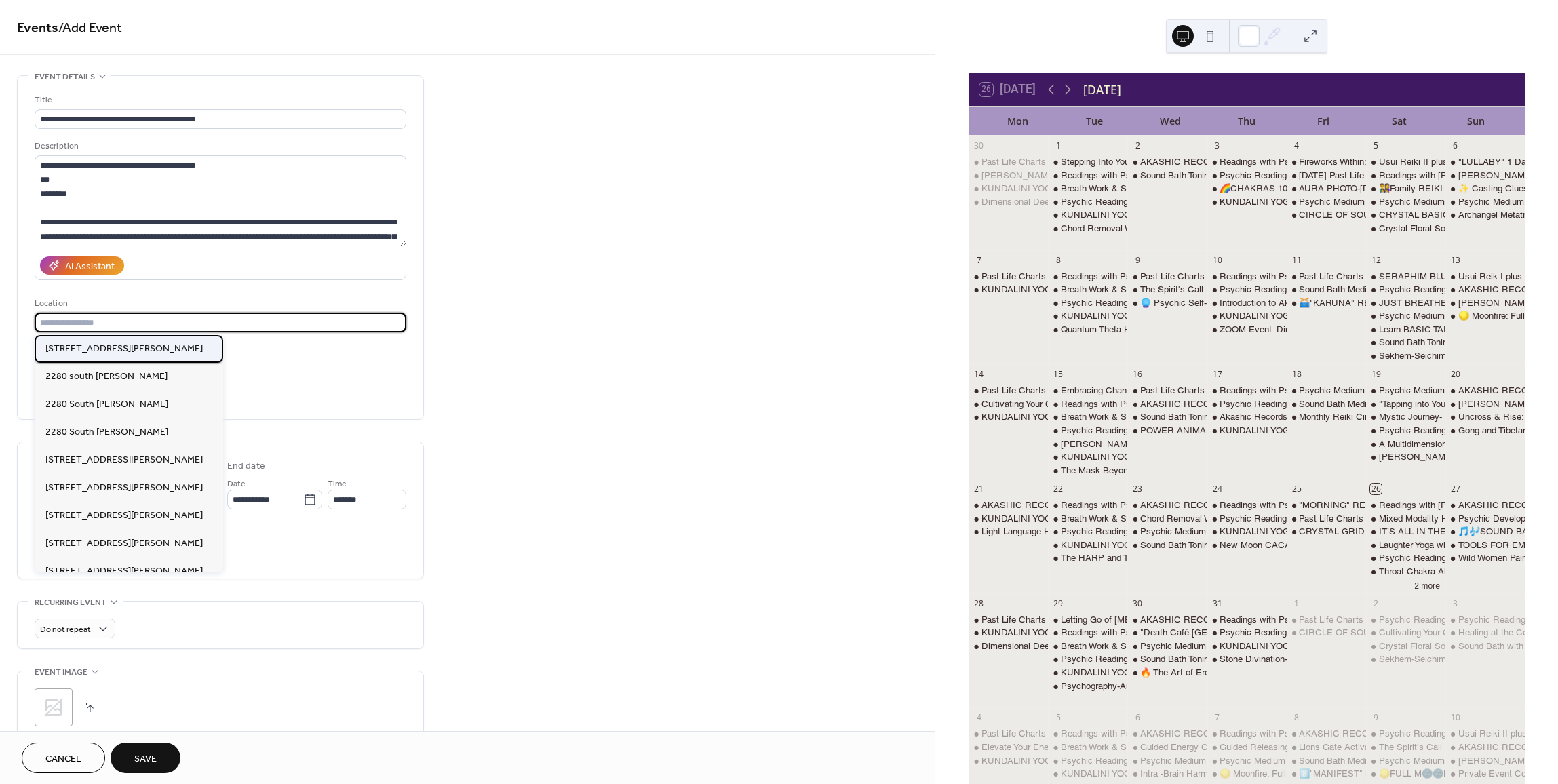 click on "[STREET_ADDRESS][PERSON_NAME]" at bounding box center [124, 349] 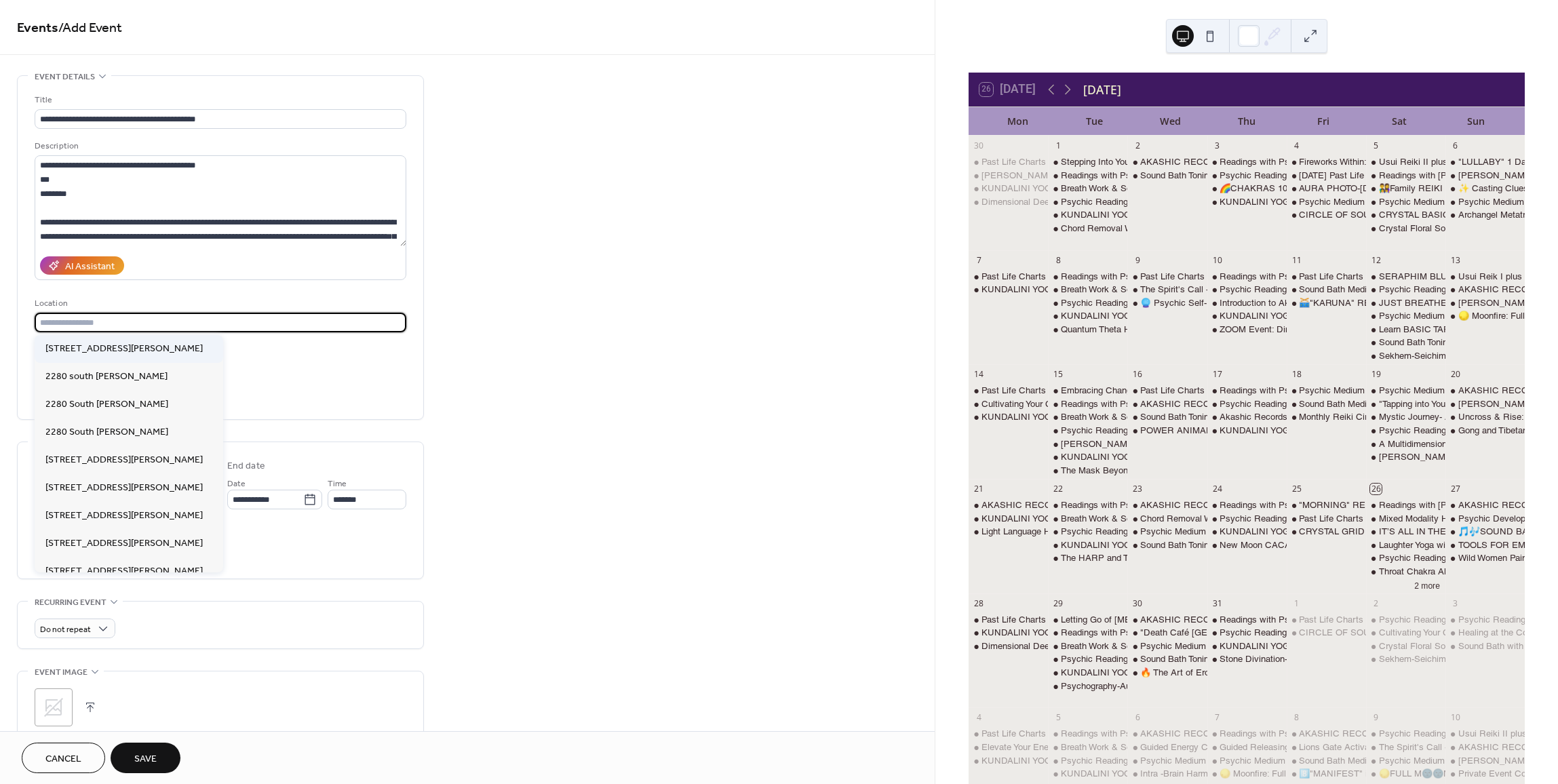 type on "**********" 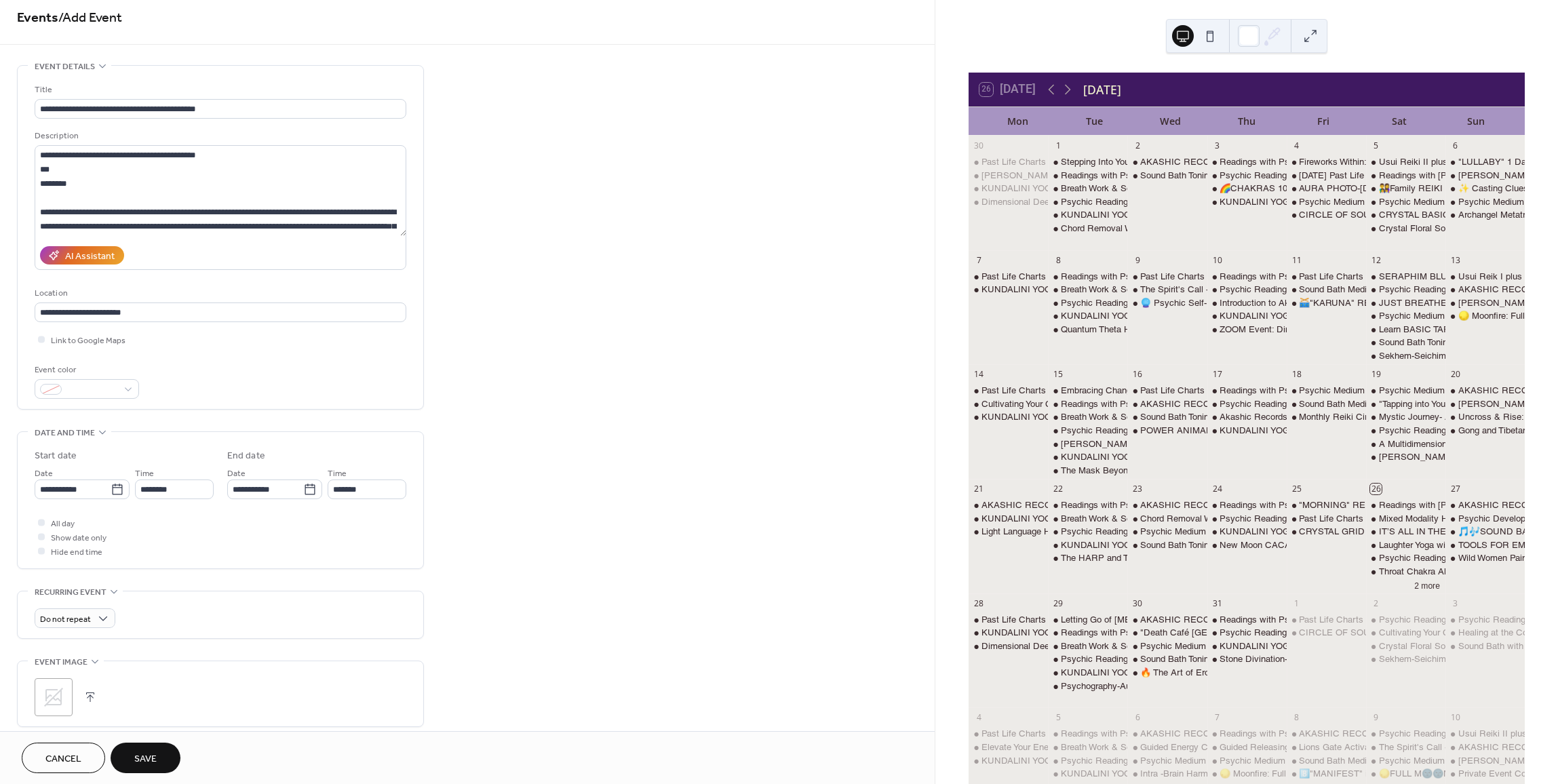 scroll, scrollTop: 0, scrollLeft: 0, axis: both 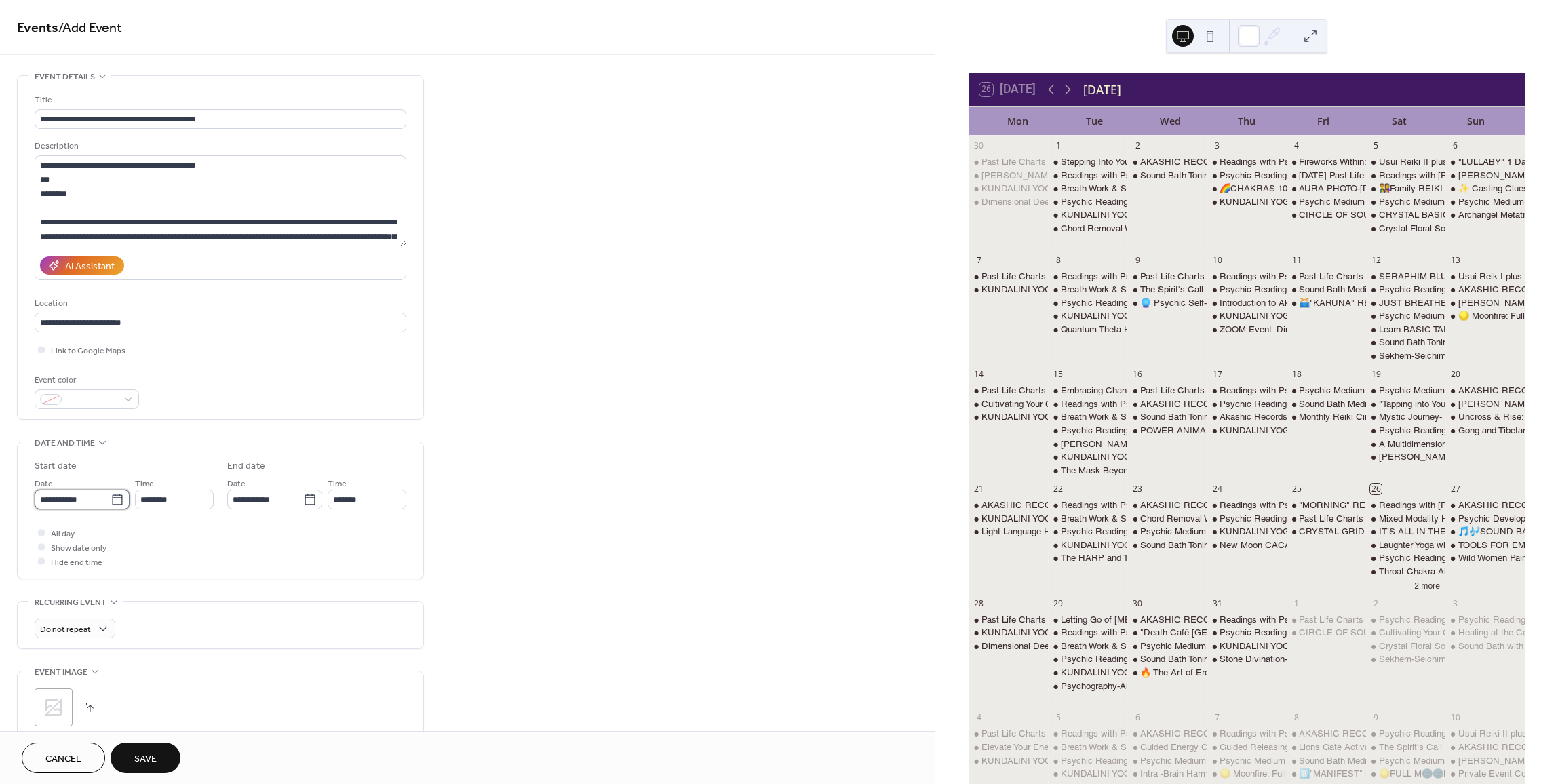 click on "**********" at bounding box center (73, 499) 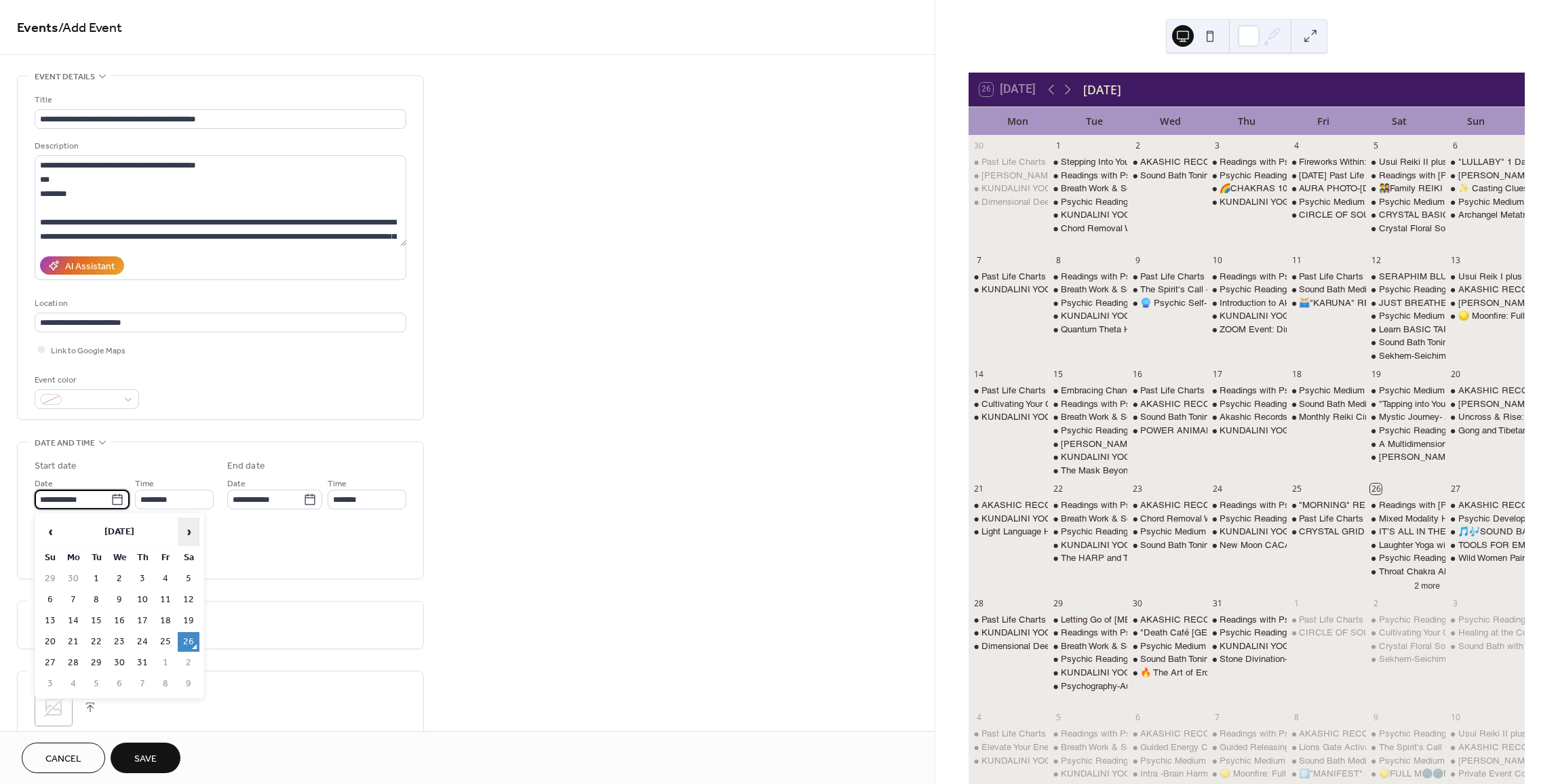 click on "›" at bounding box center [189, 532] 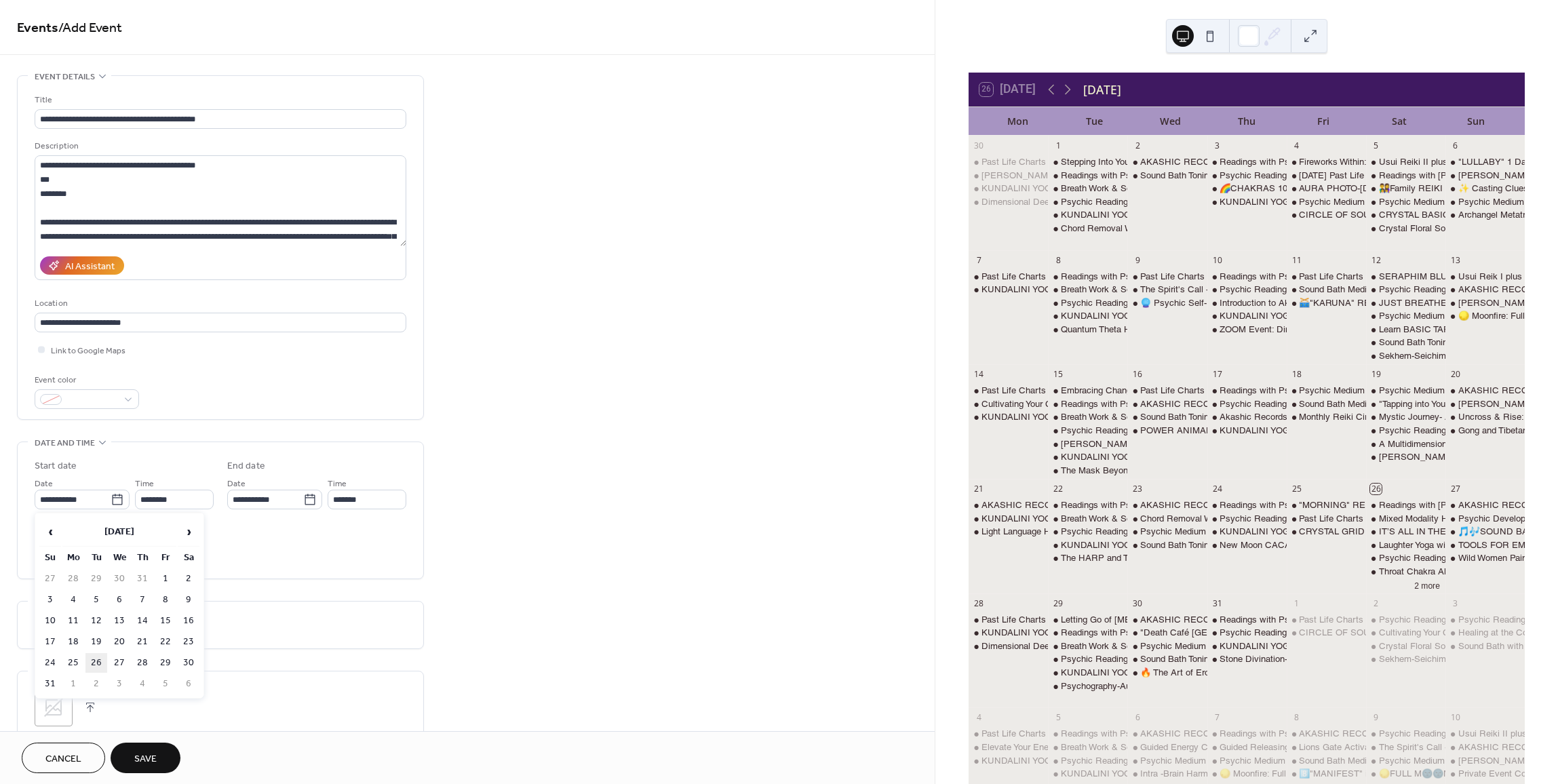 click on "26" at bounding box center (96, 663) 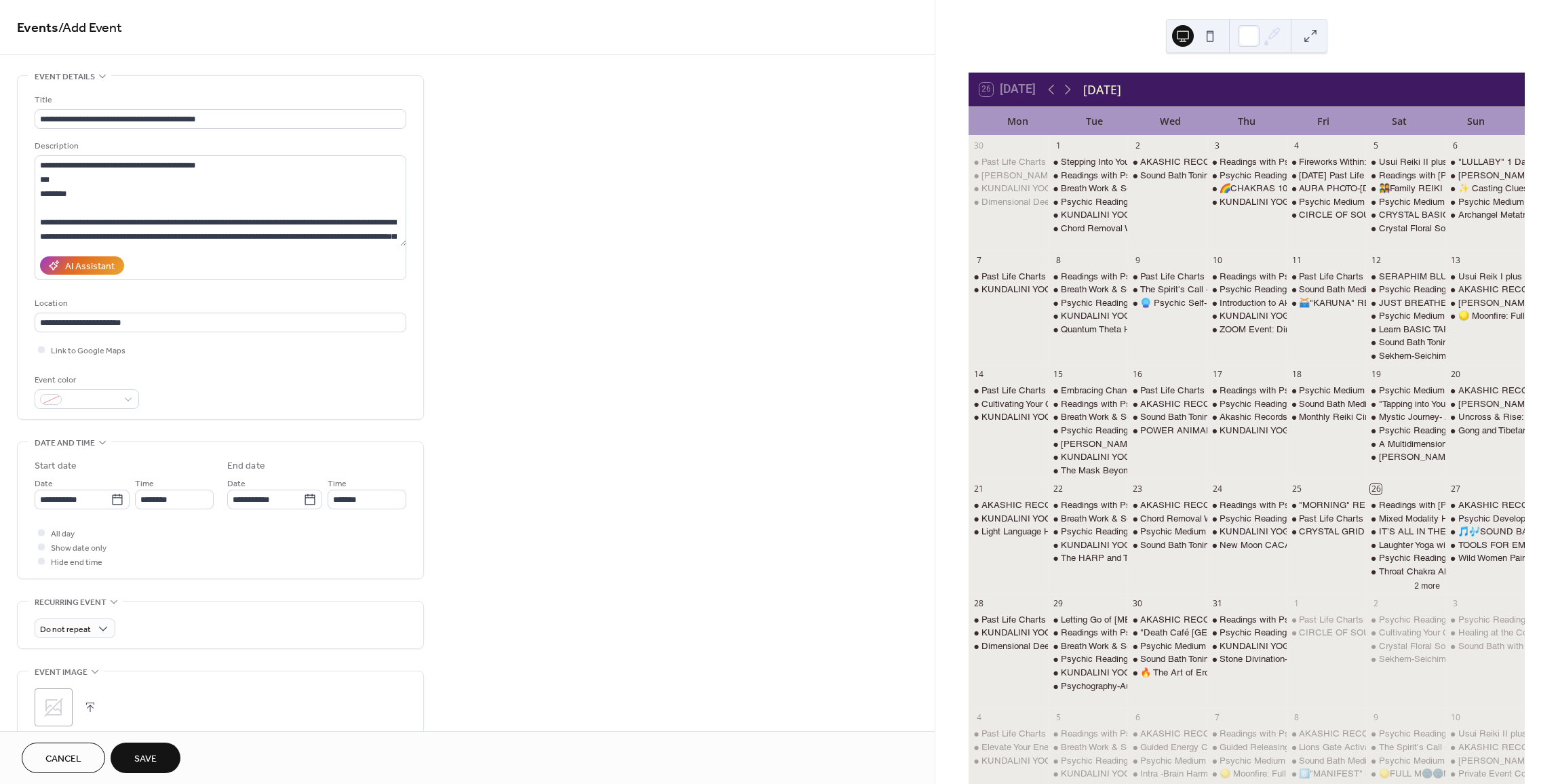 click on "Time ********" at bounding box center (174, 492) 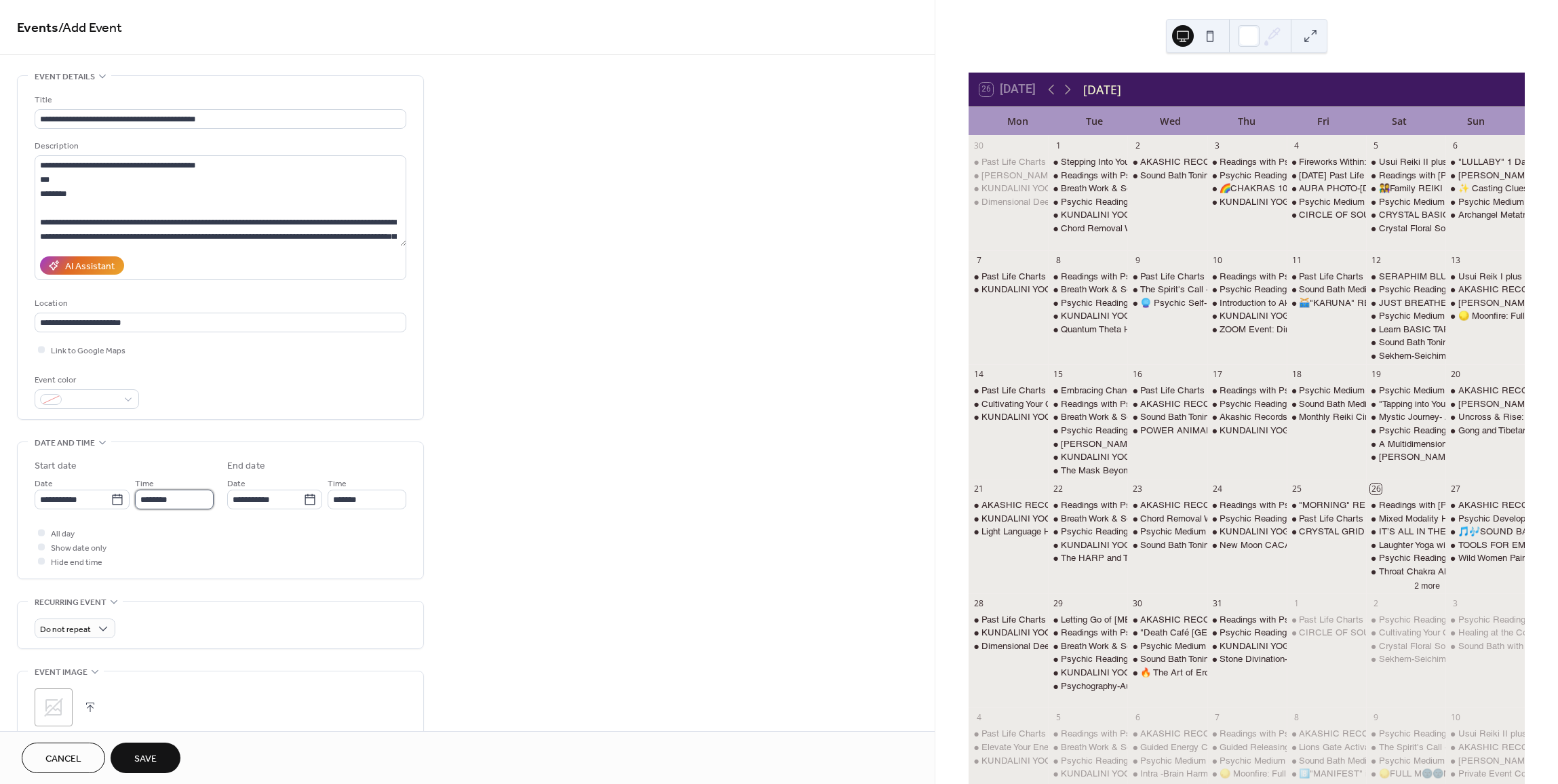 click on "********" at bounding box center [174, 499] 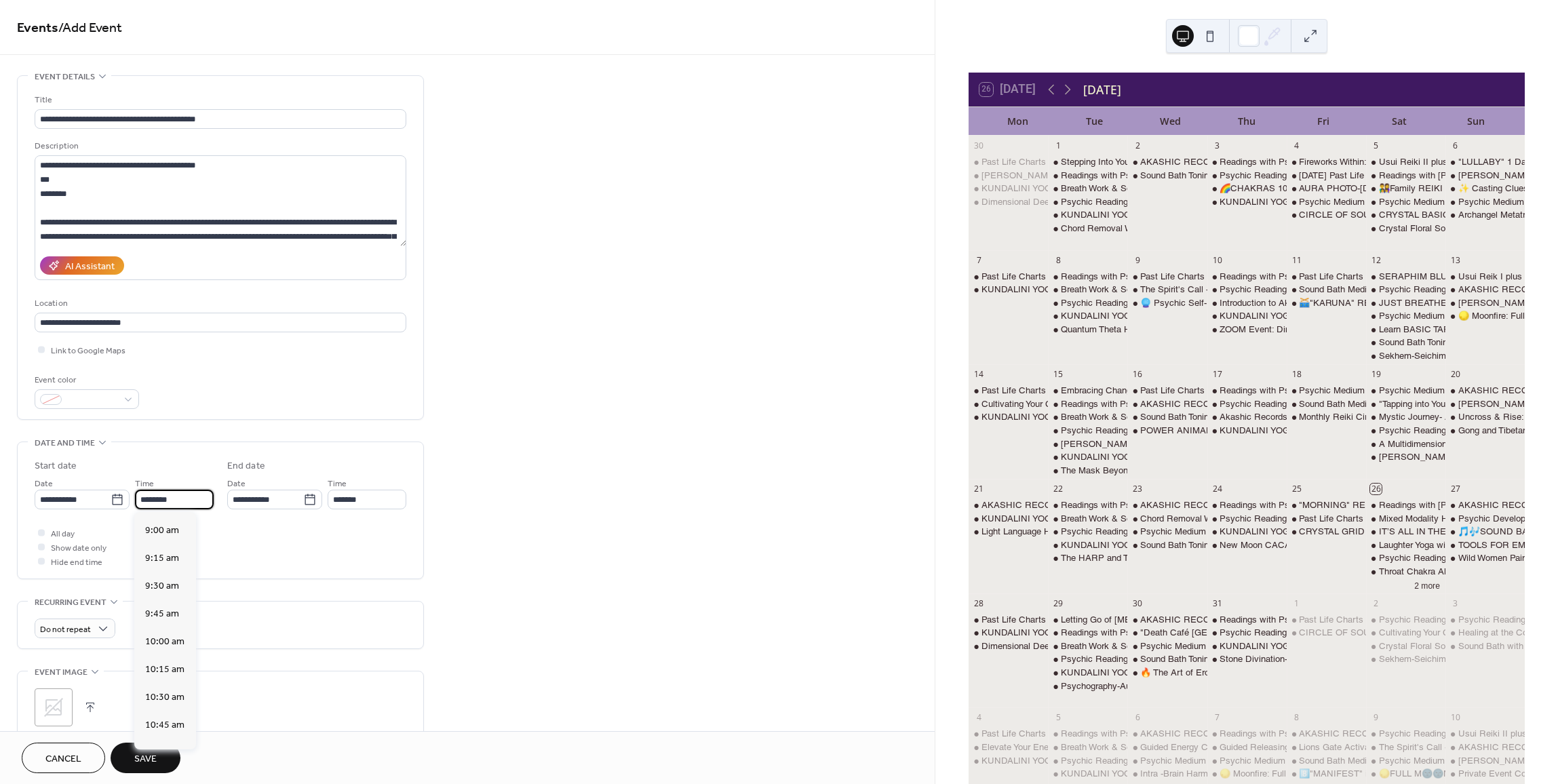 scroll, scrollTop: 996, scrollLeft: 0, axis: vertical 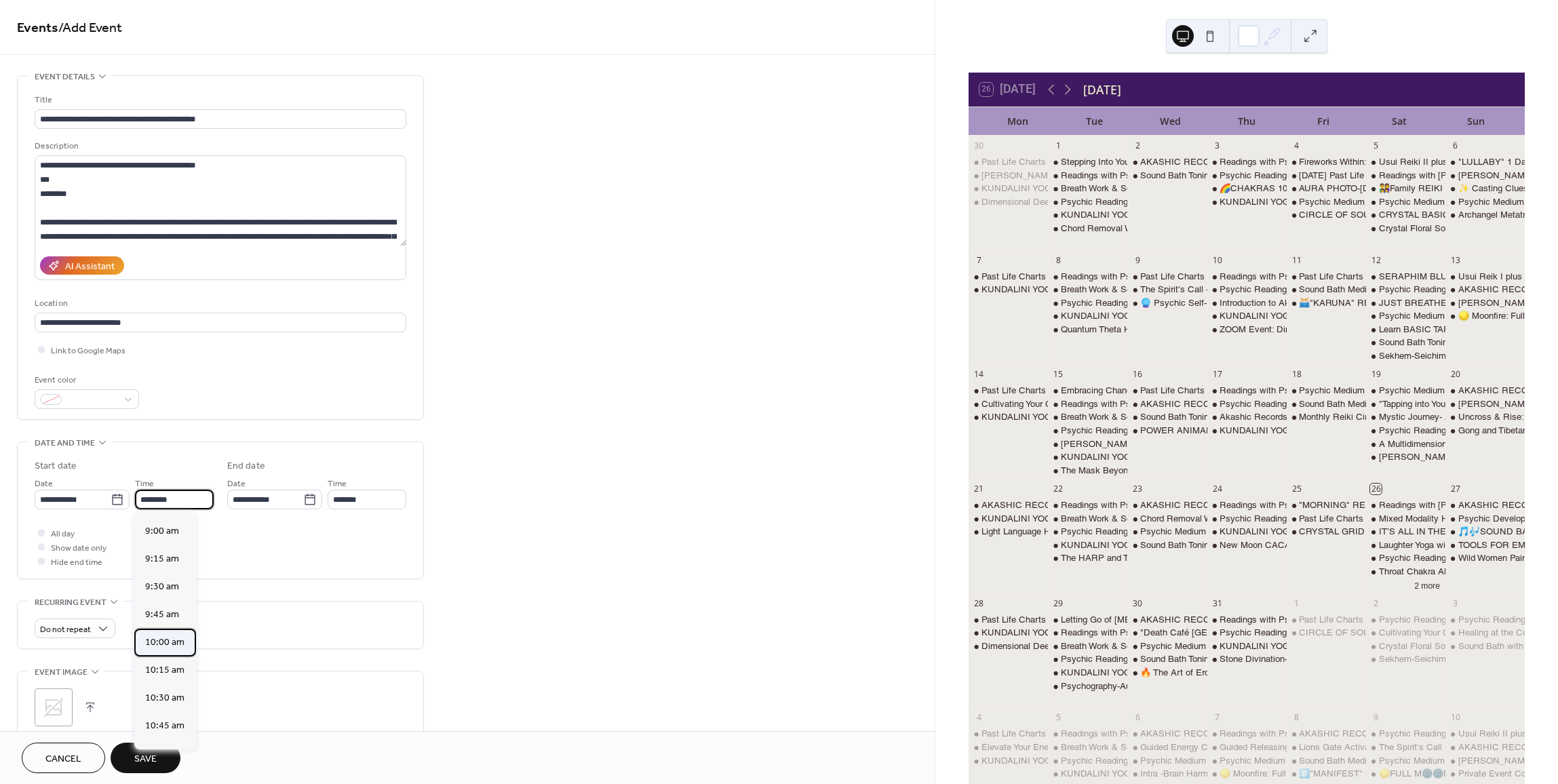 click on "10:00 am" at bounding box center (165, 642) 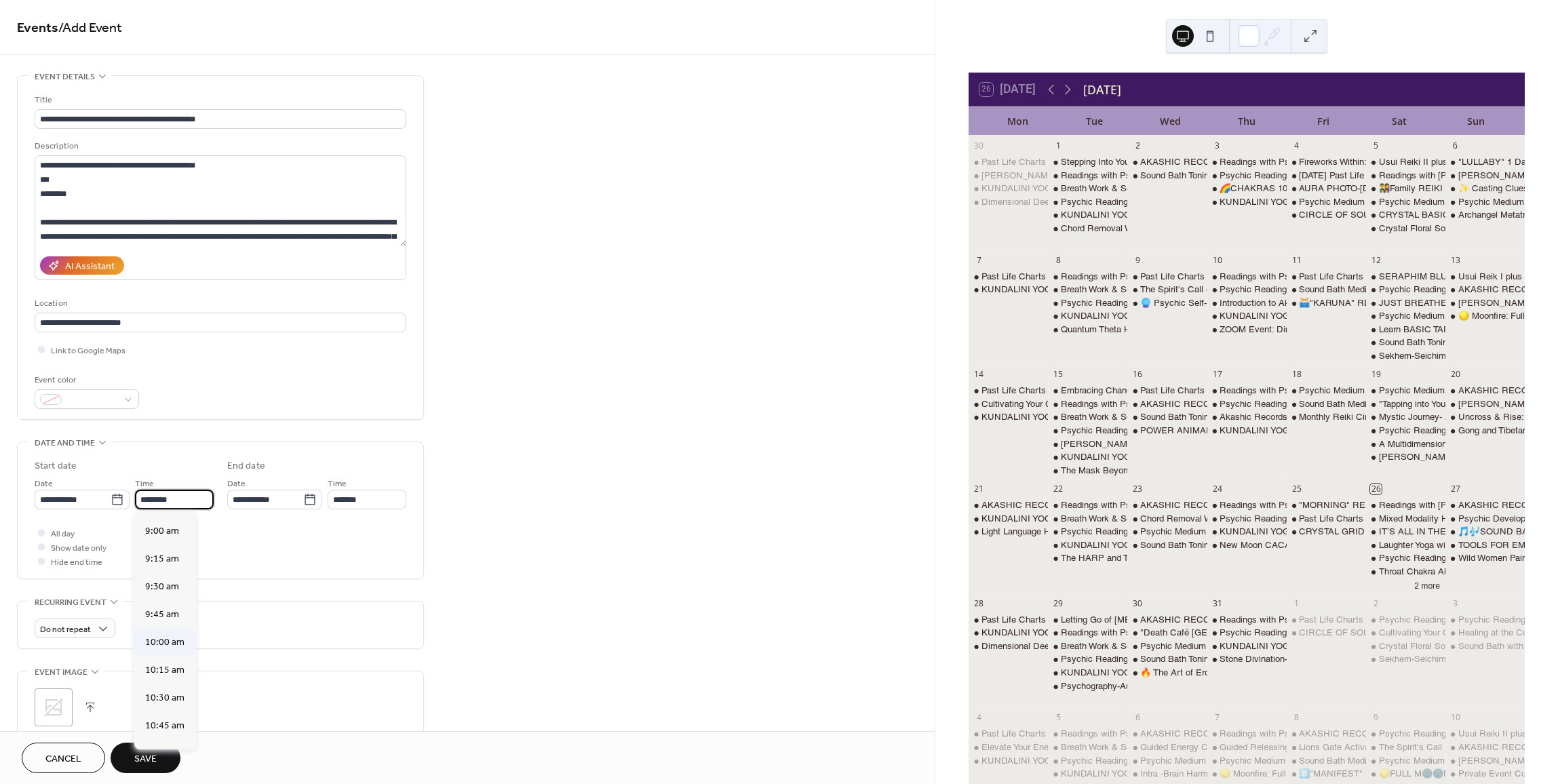 type on "********" 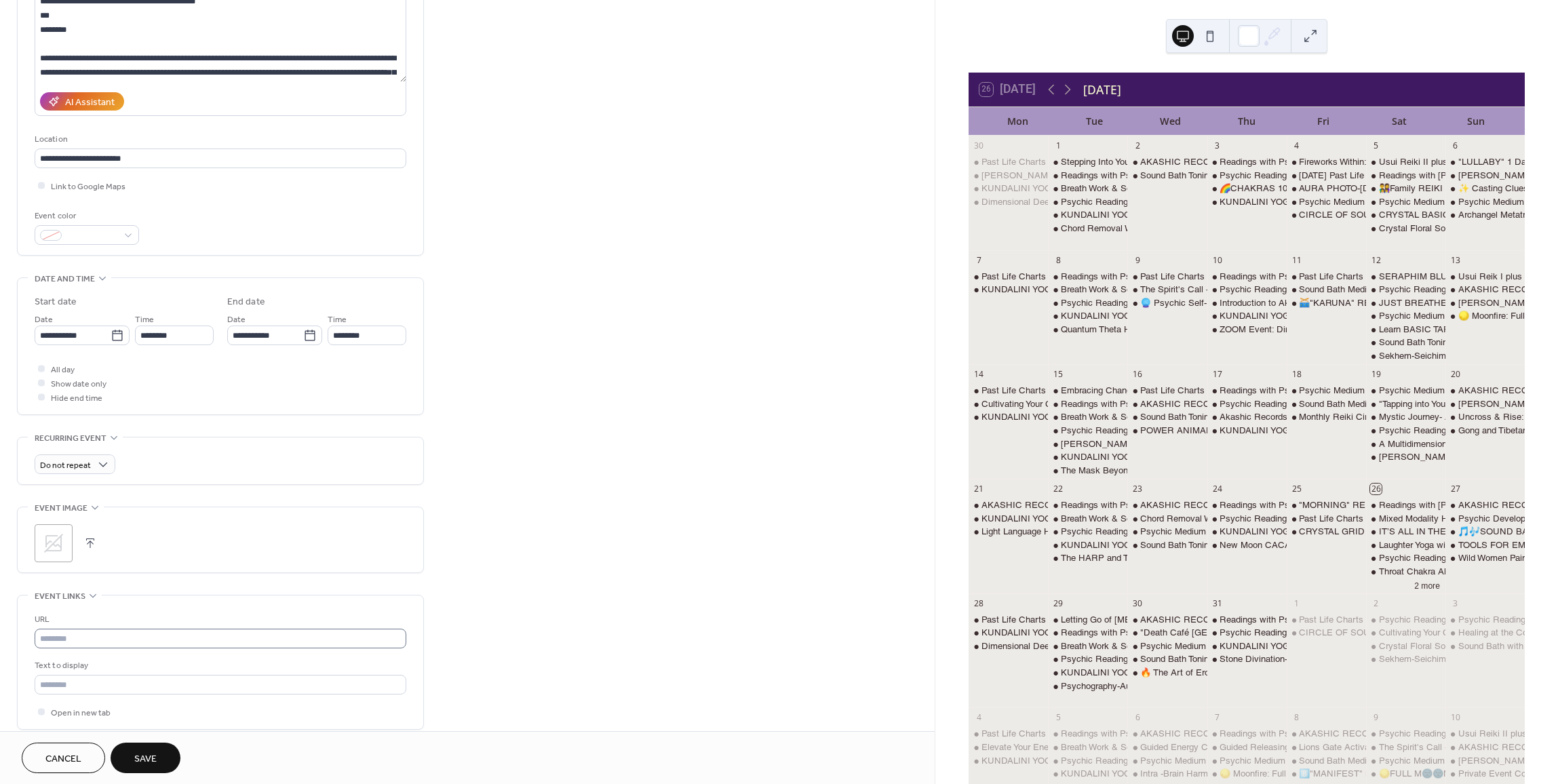scroll, scrollTop: 203, scrollLeft: 0, axis: vertical 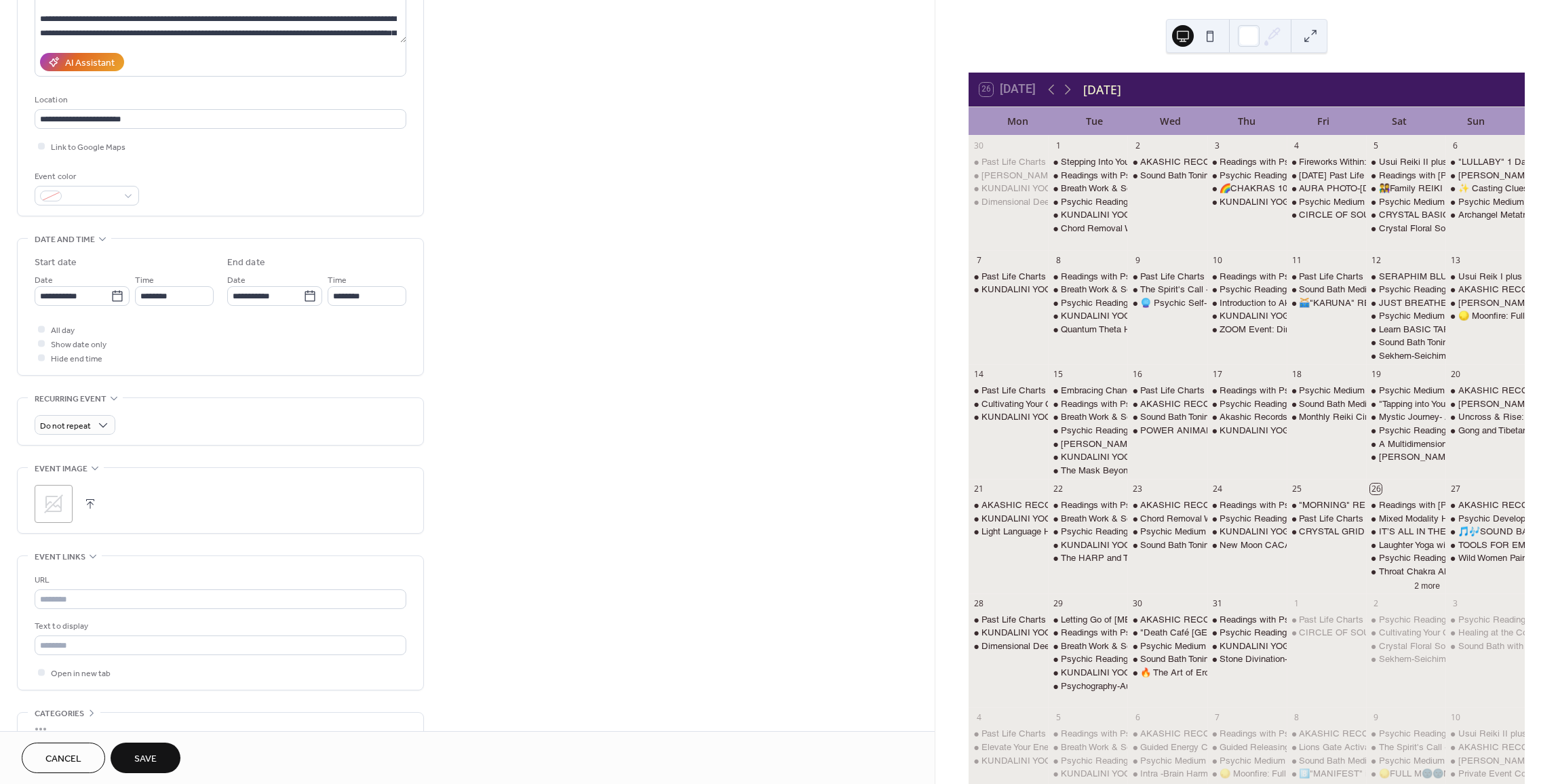 click at bounding box center (90, 504) 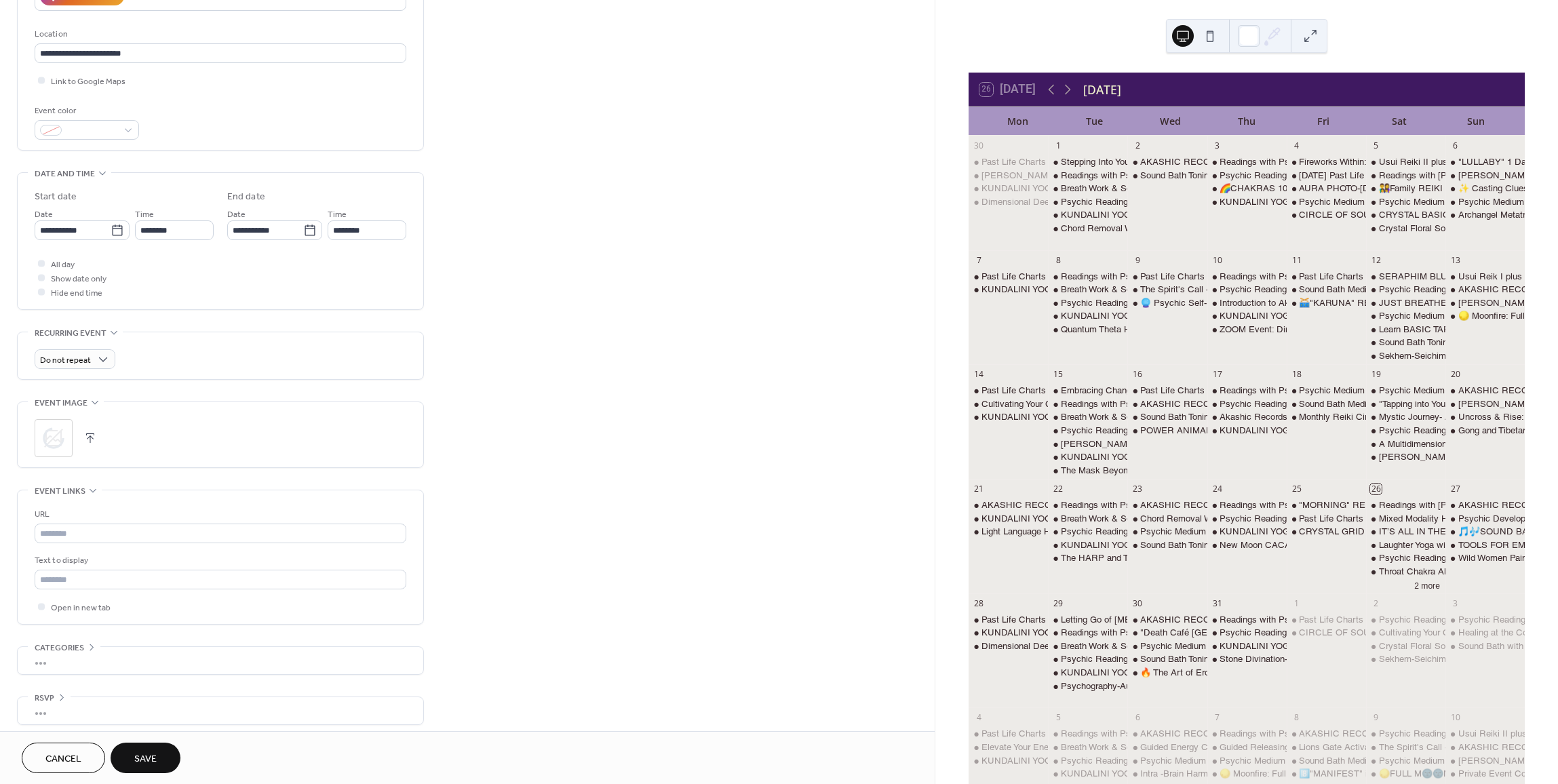 scroll, scrollTop: 271, scrollLeft: 0, axis: vertical 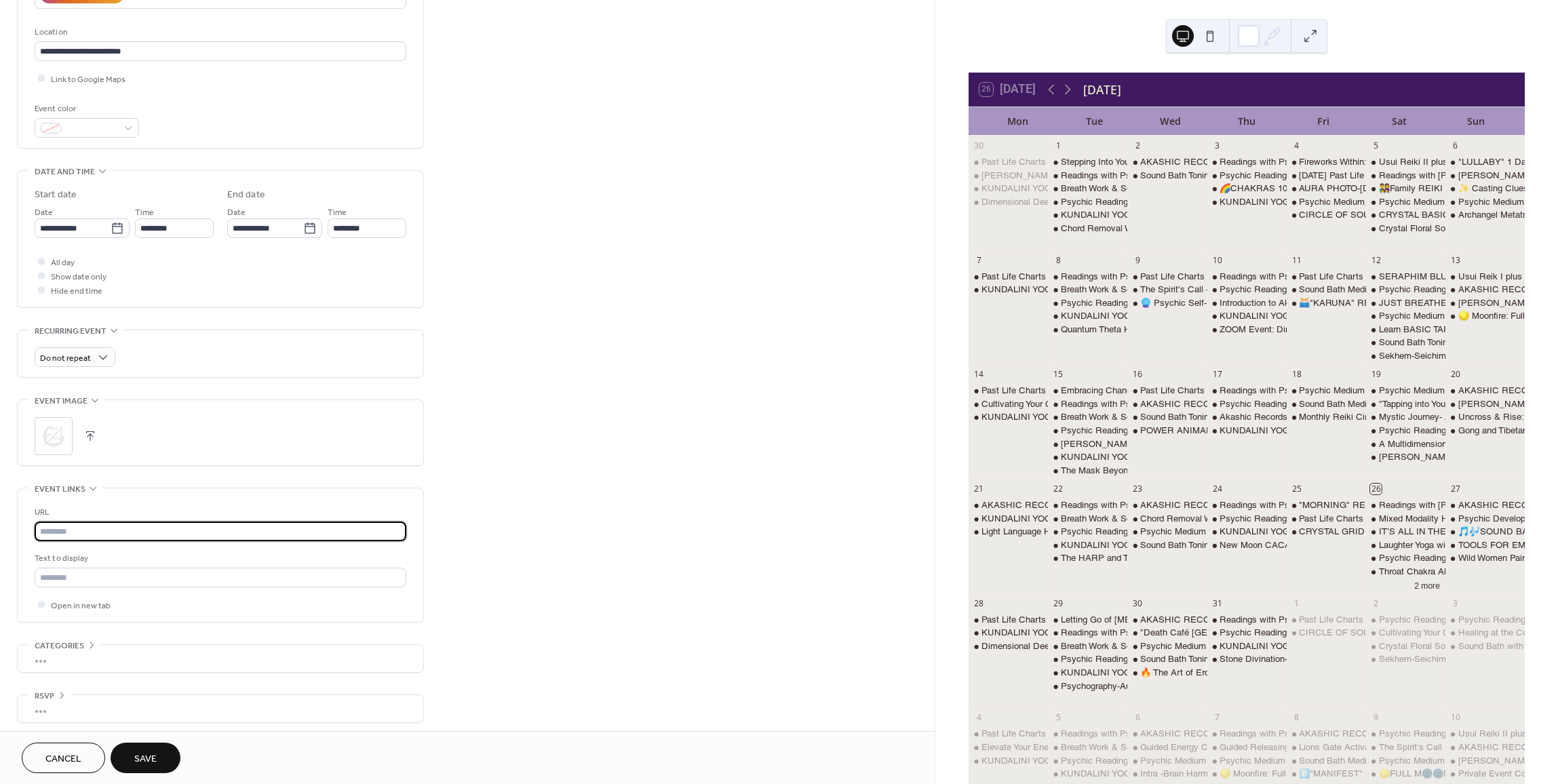 click at bounding box center [220, 531] 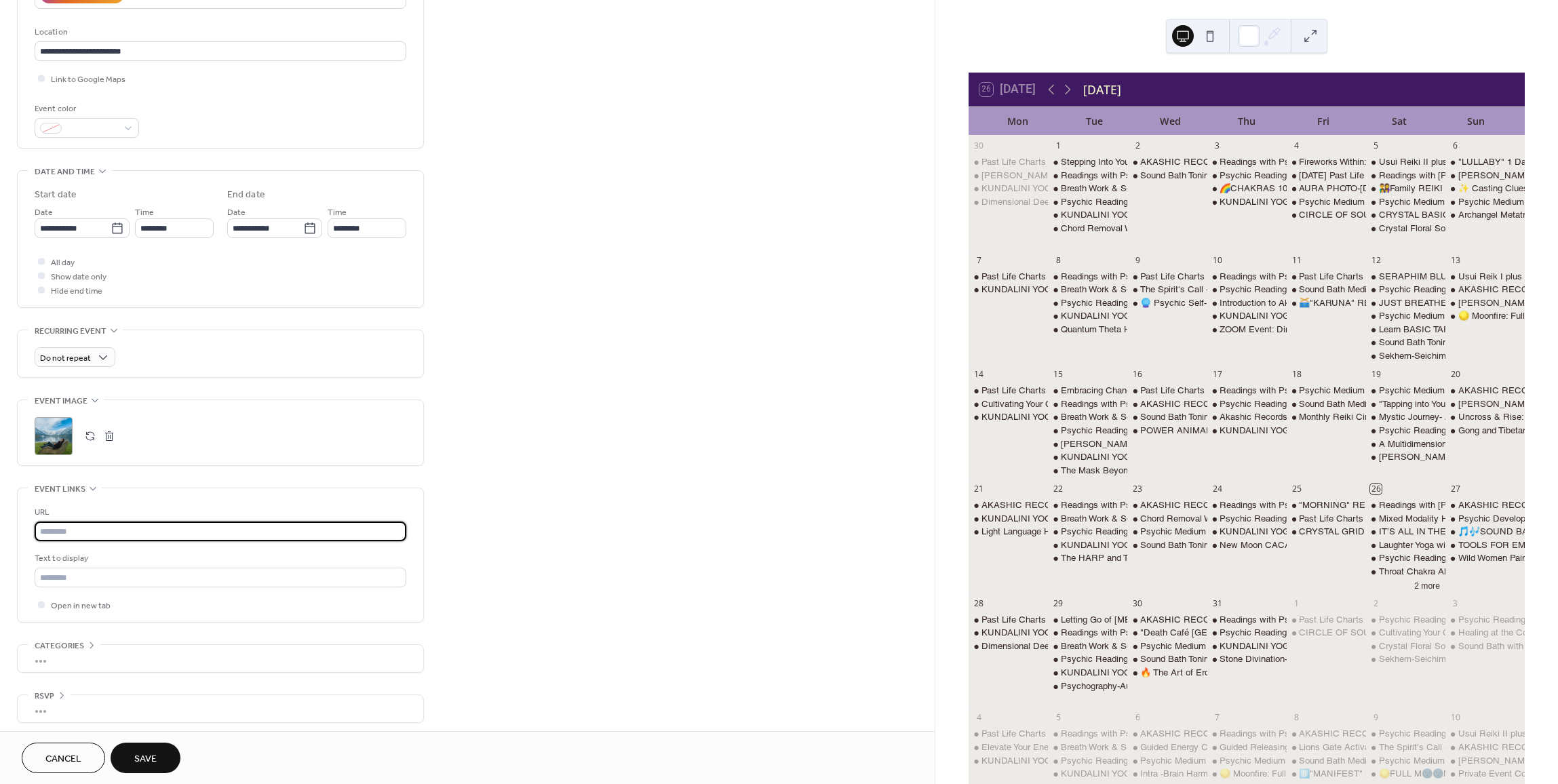 click at bounding box center (220, 531) 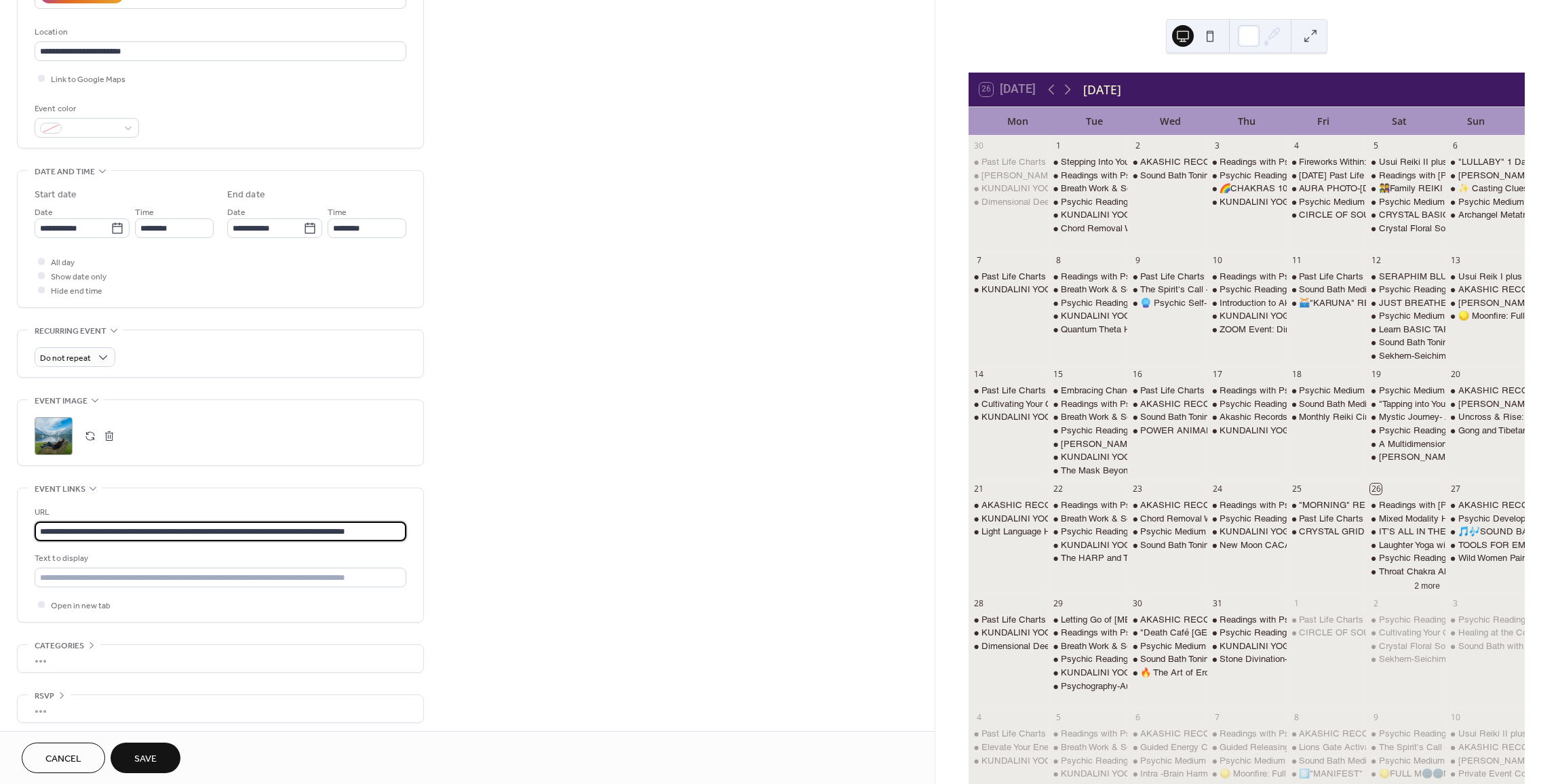 type on "**********" 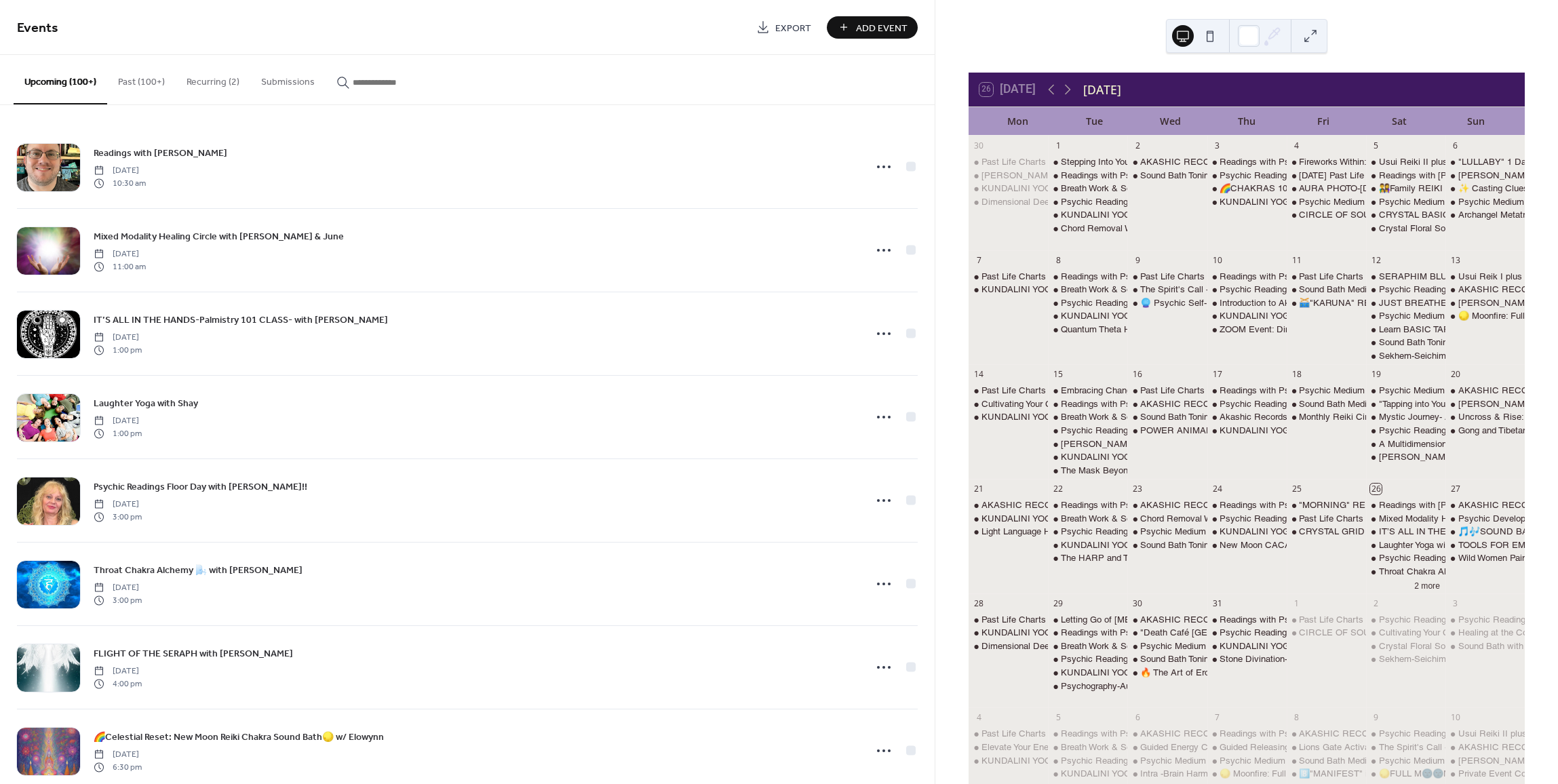 click on "Past (100+)" at bounding box center (141, 79) 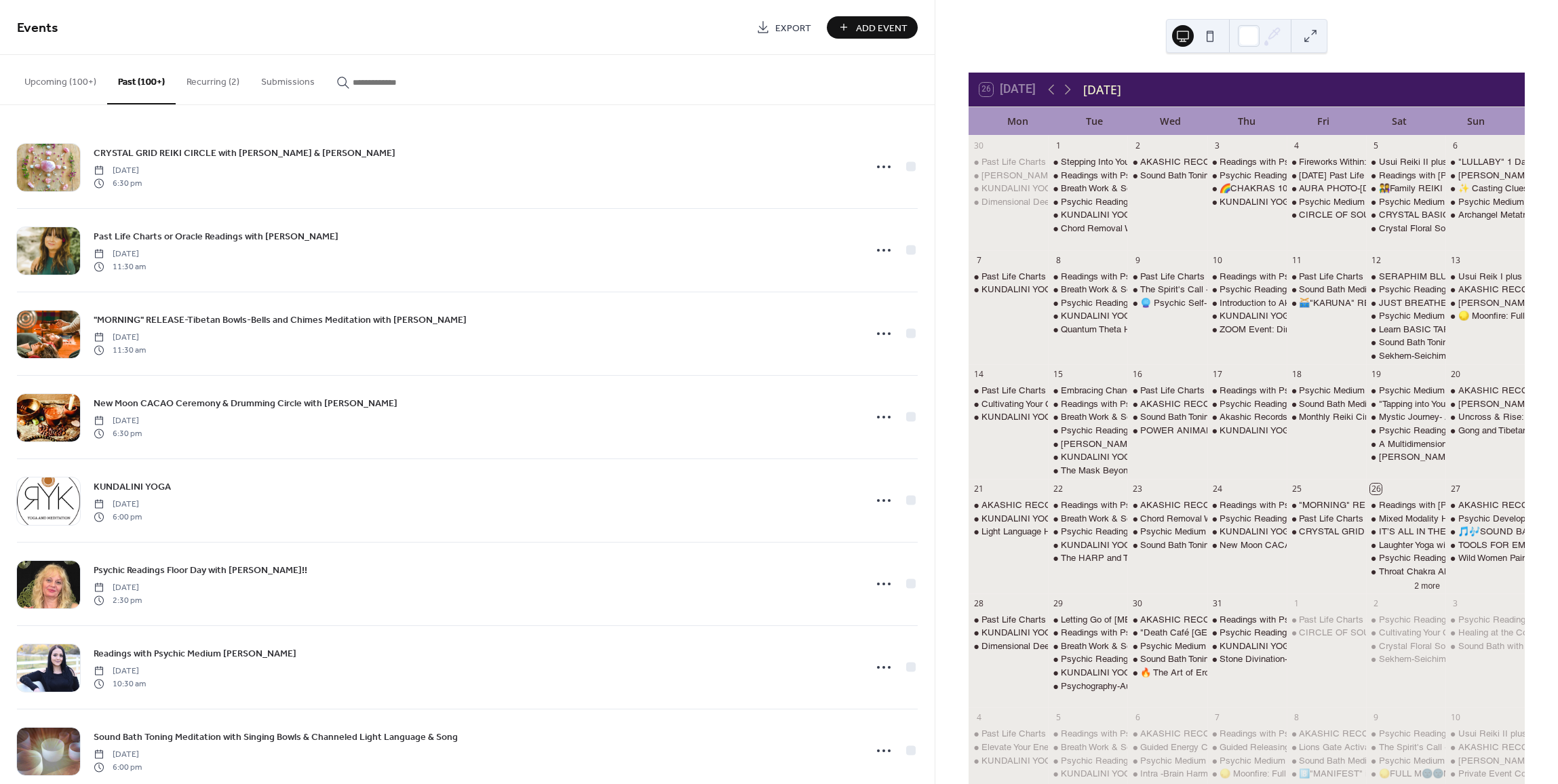 click at bounding box center [393, 82] 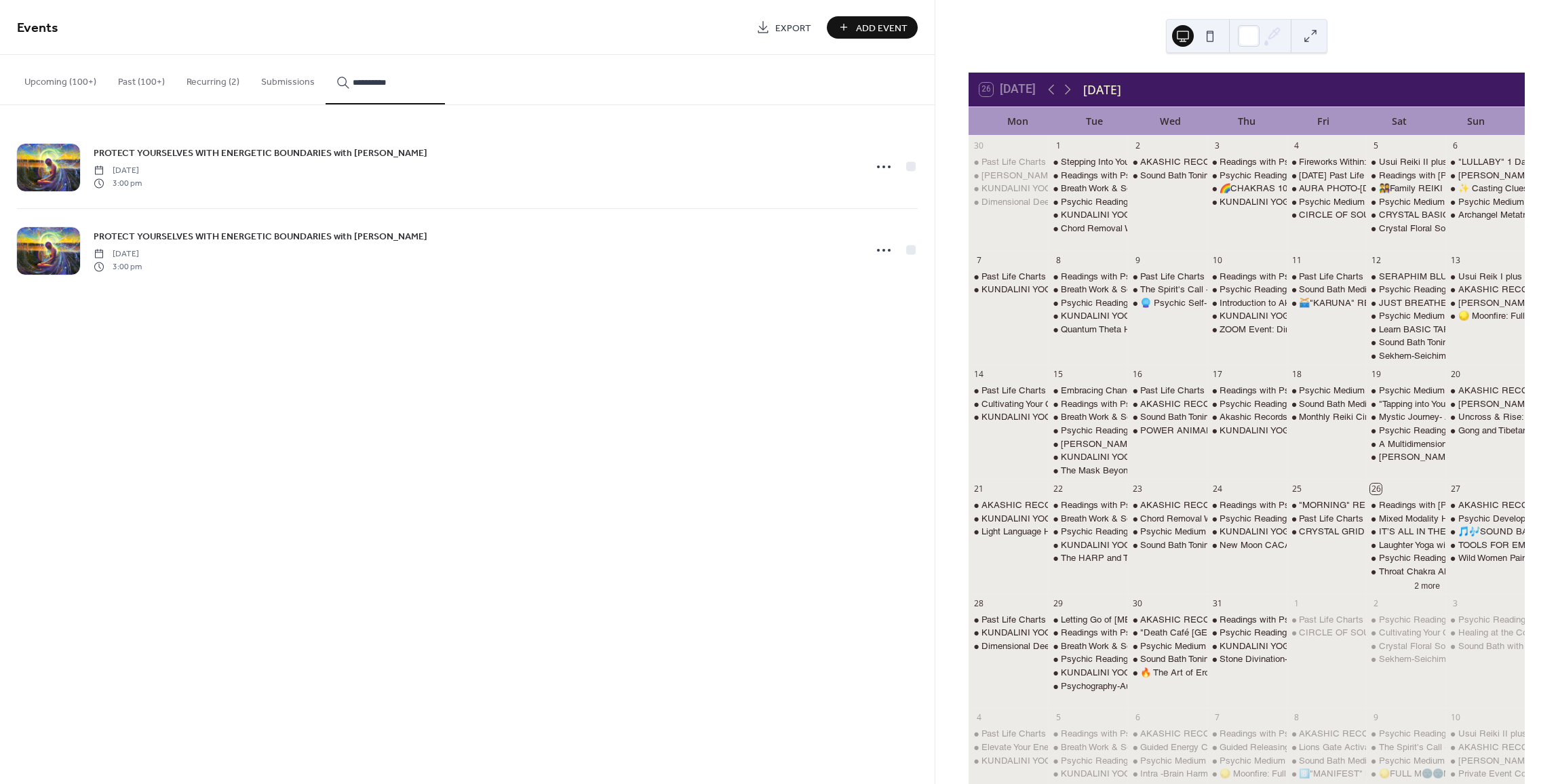 type on "**********" 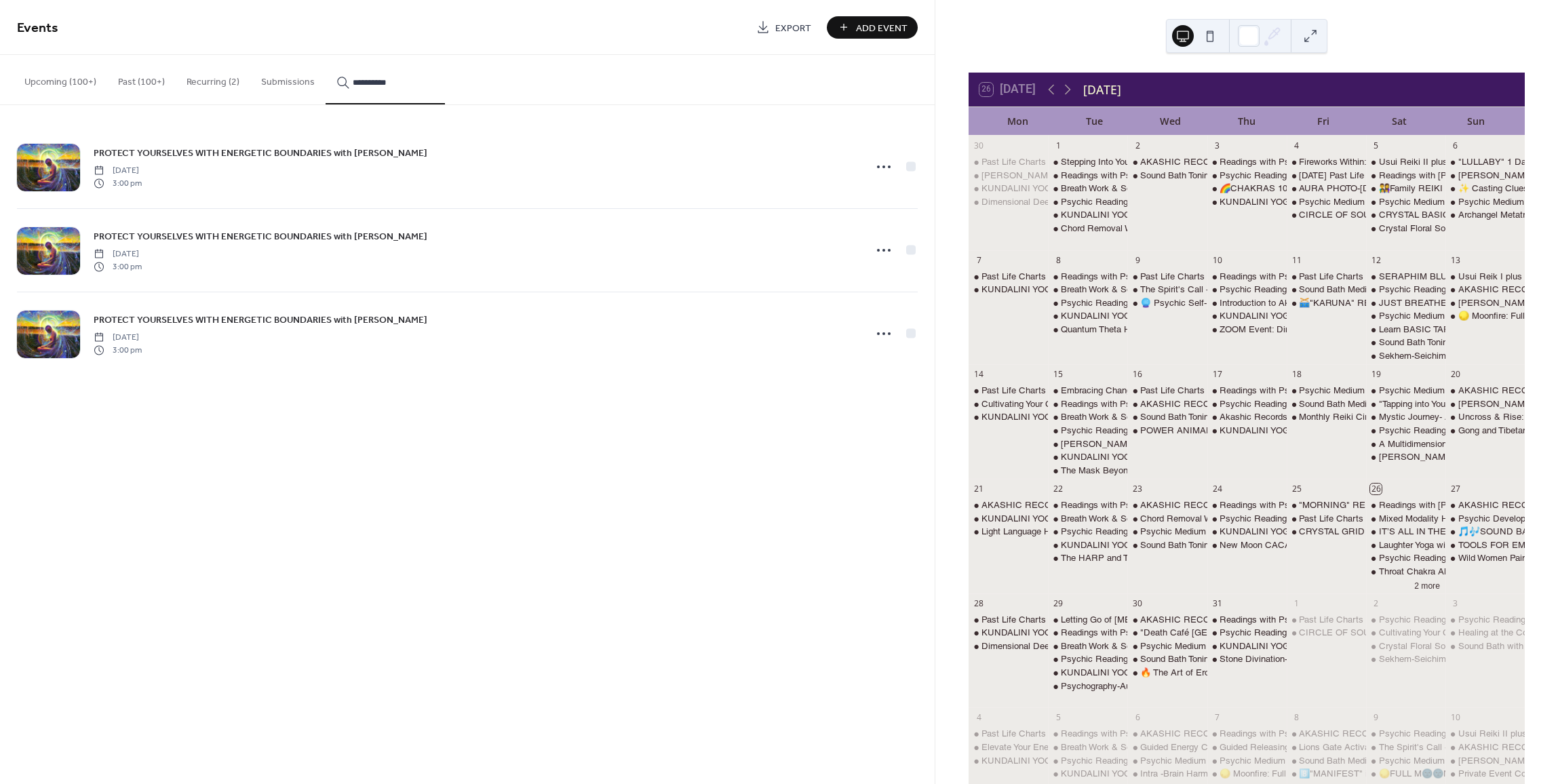 click on "Upcoming (100+)" at bounding box center (60, 79) 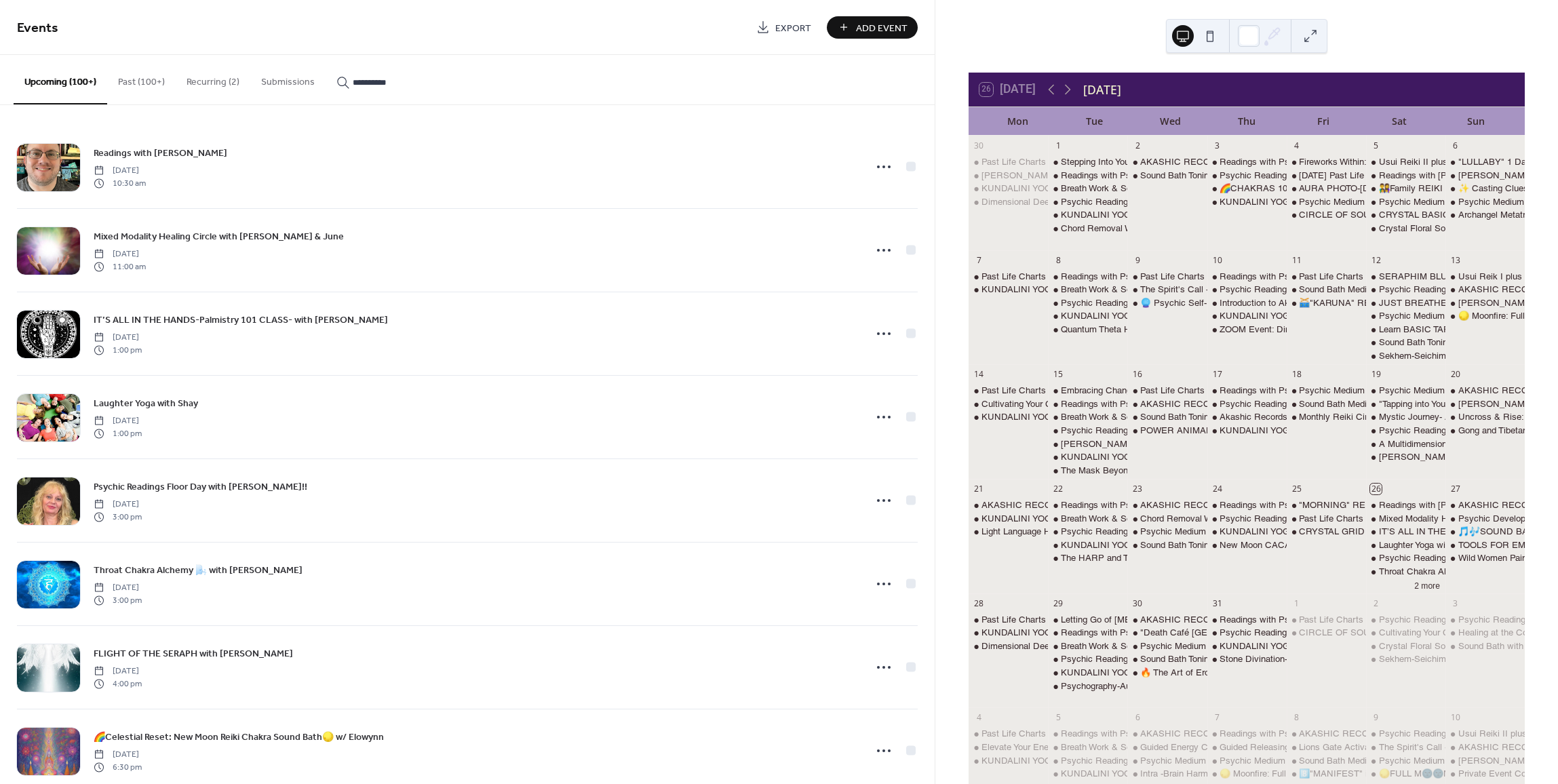 click on "Add Event" at bounding box center (882, 28) 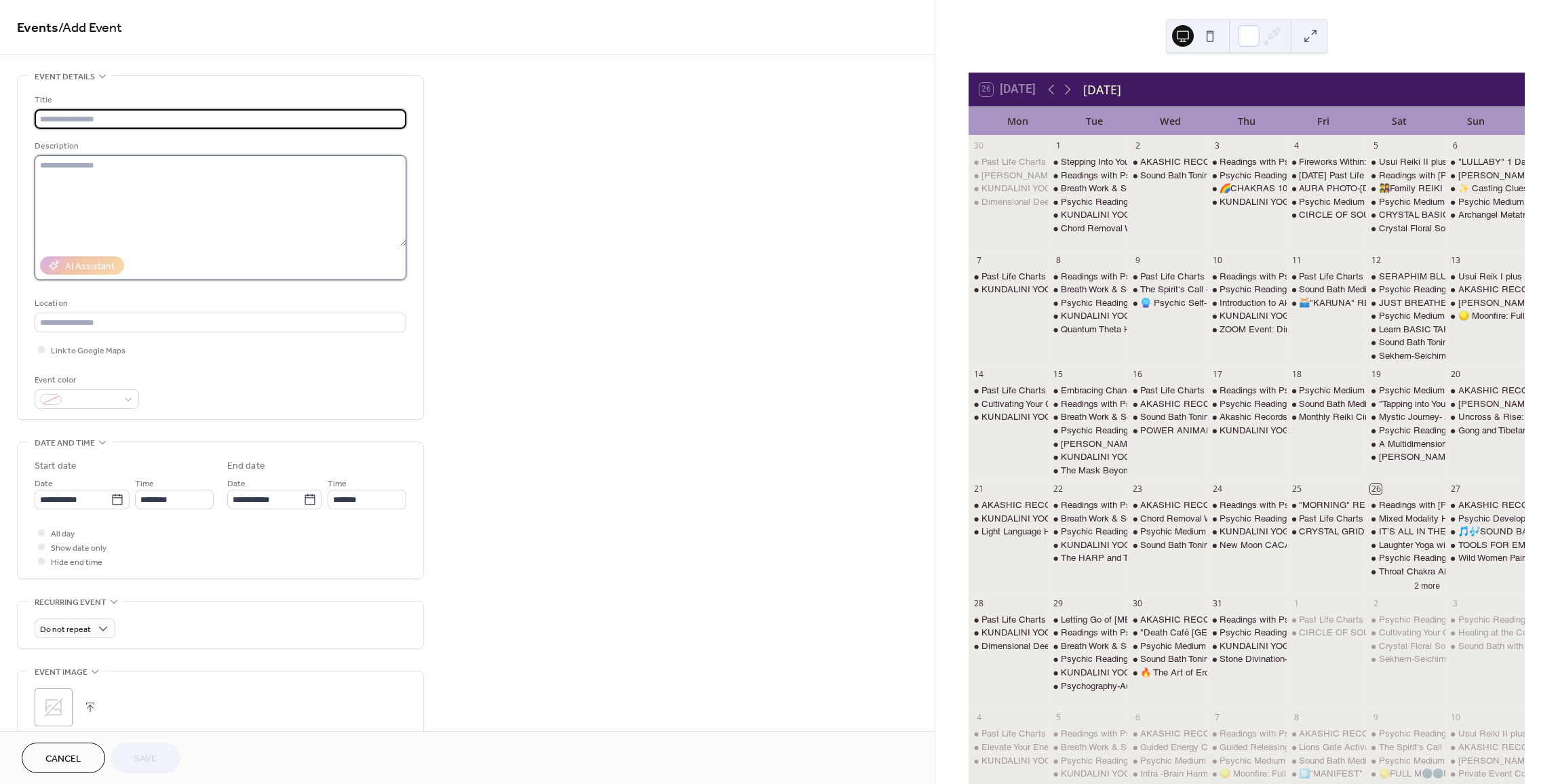 click at bounding box center (220, 201) 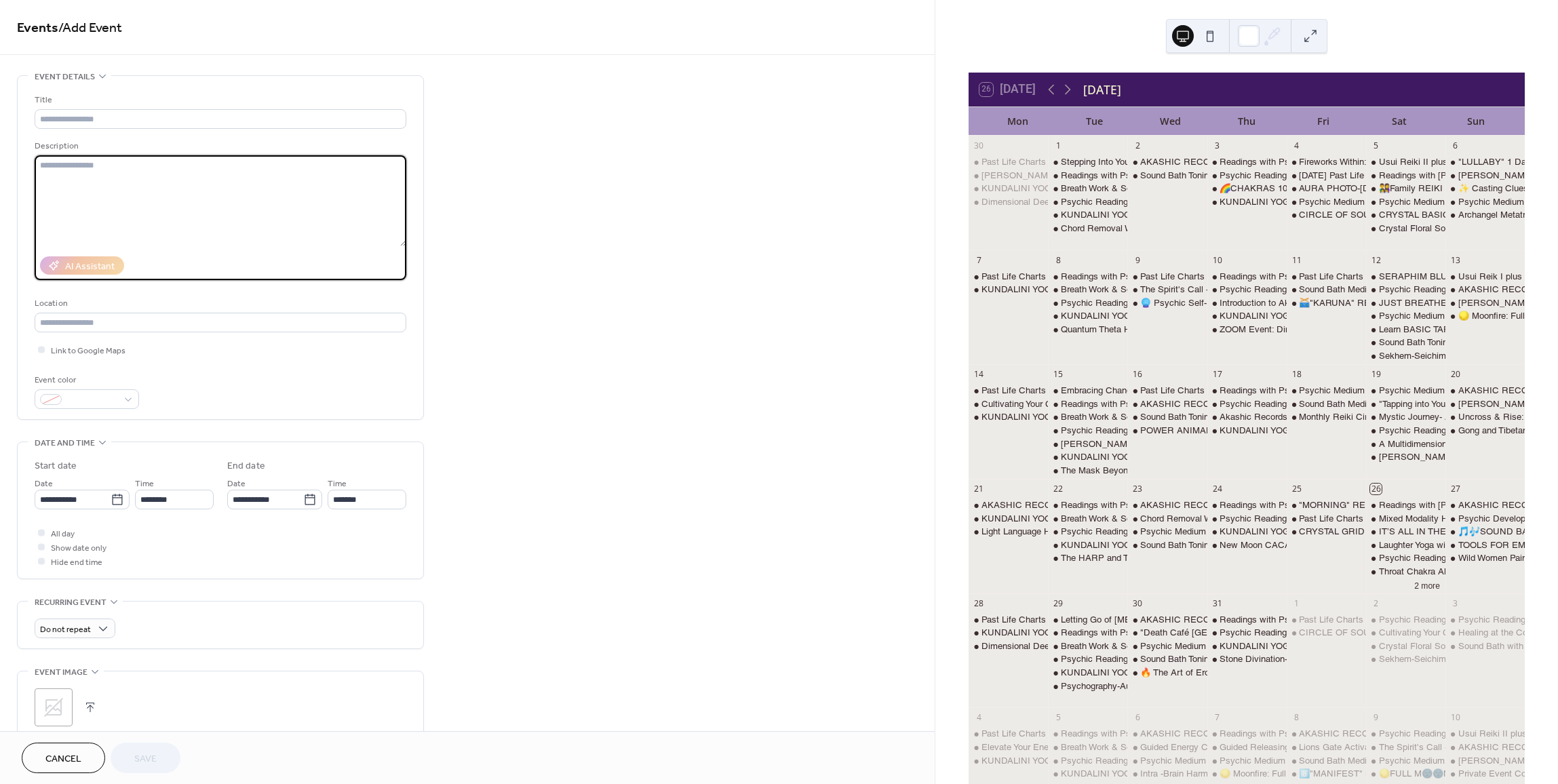 paste on "**********" 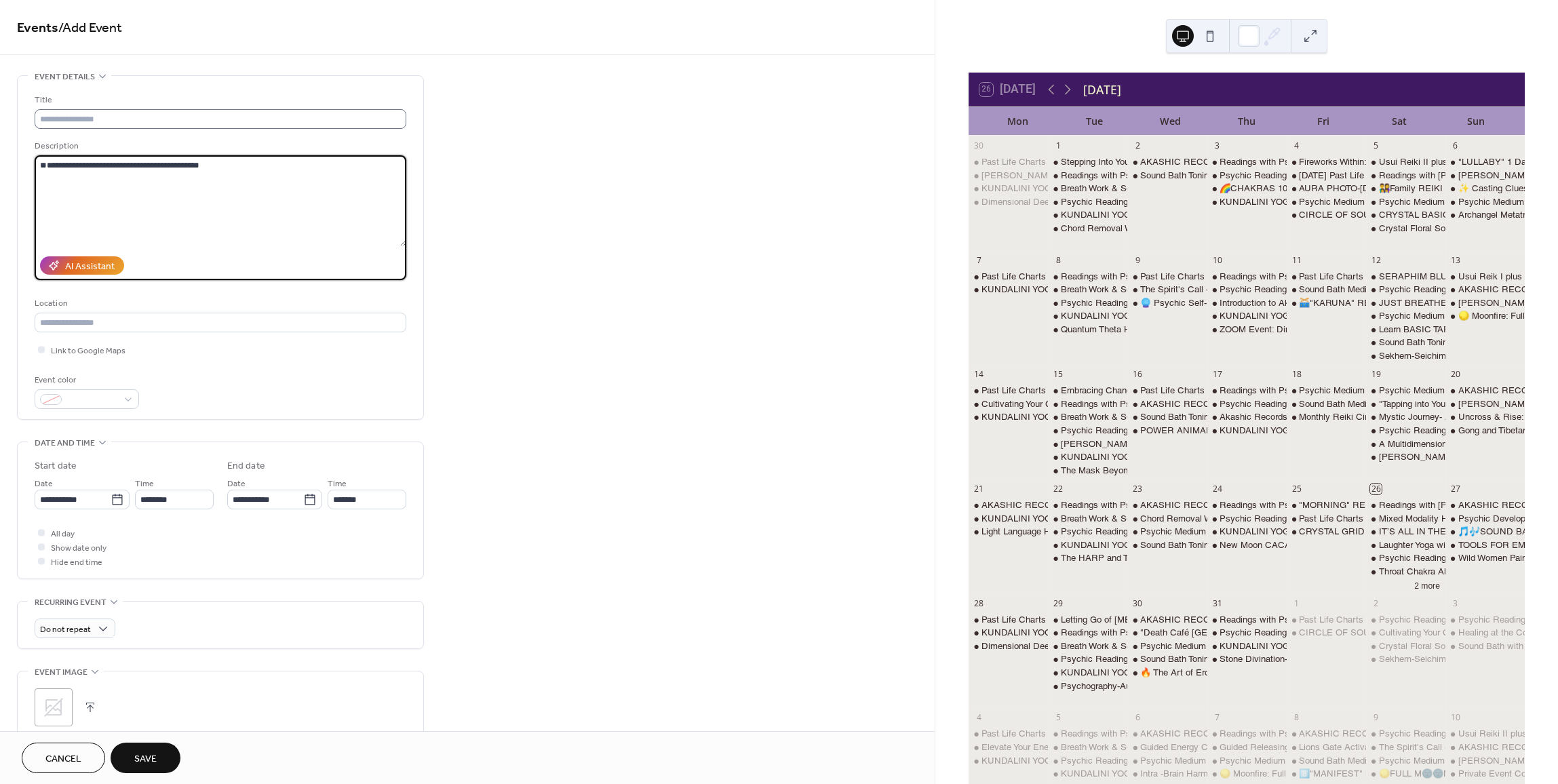 type on "**********" 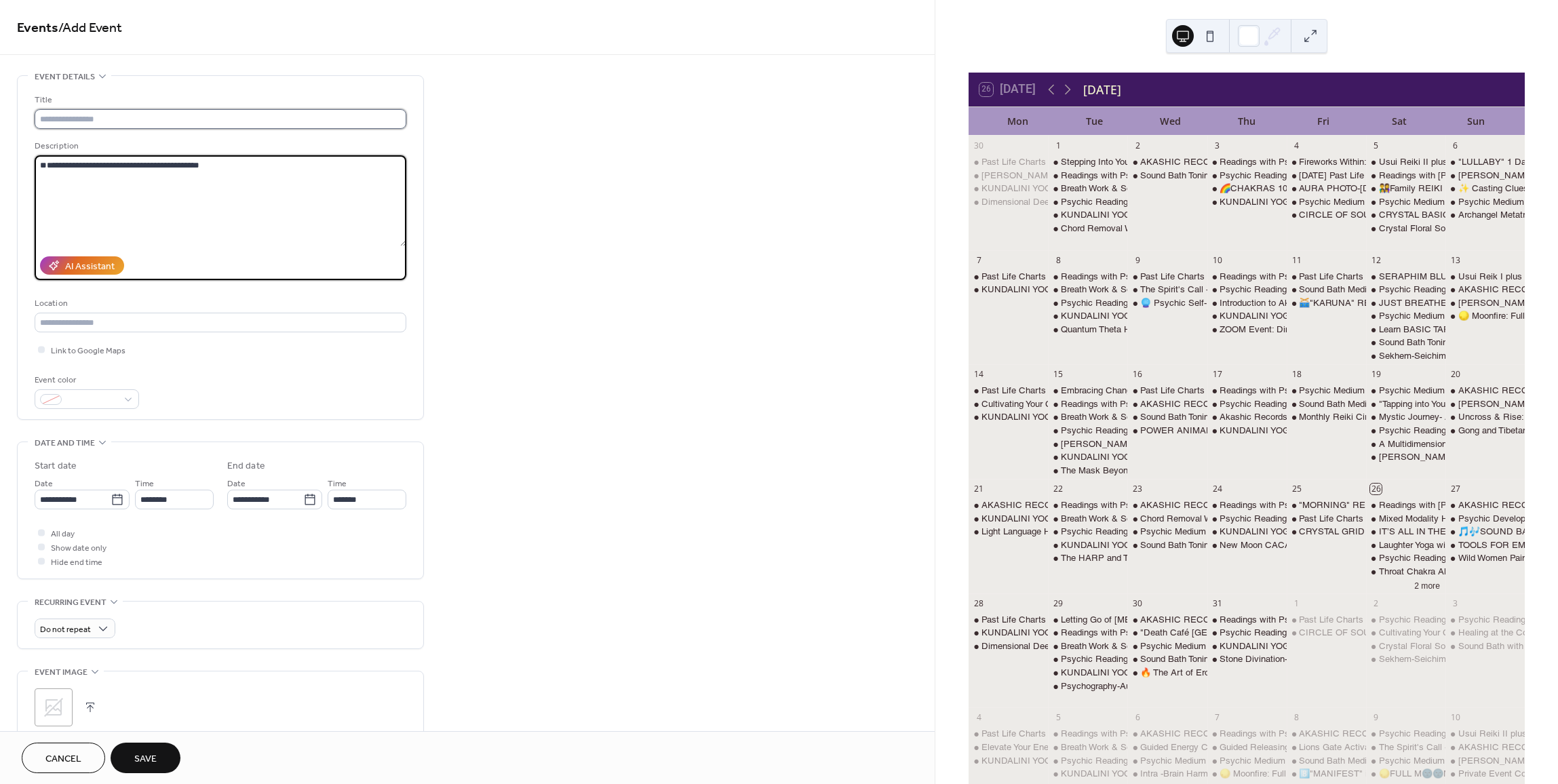 click at bounding box center [220, 119] 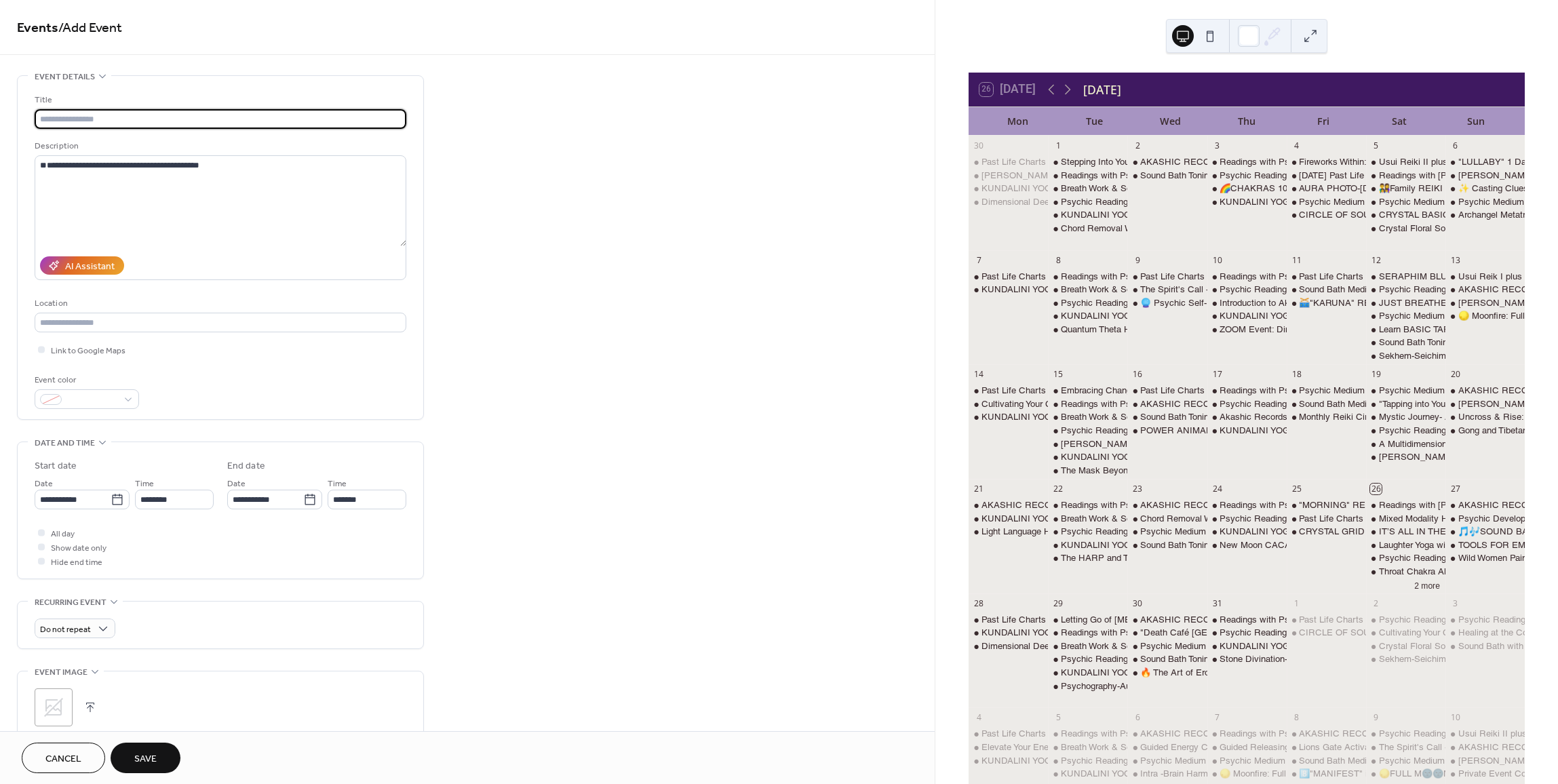 paste on "**********" 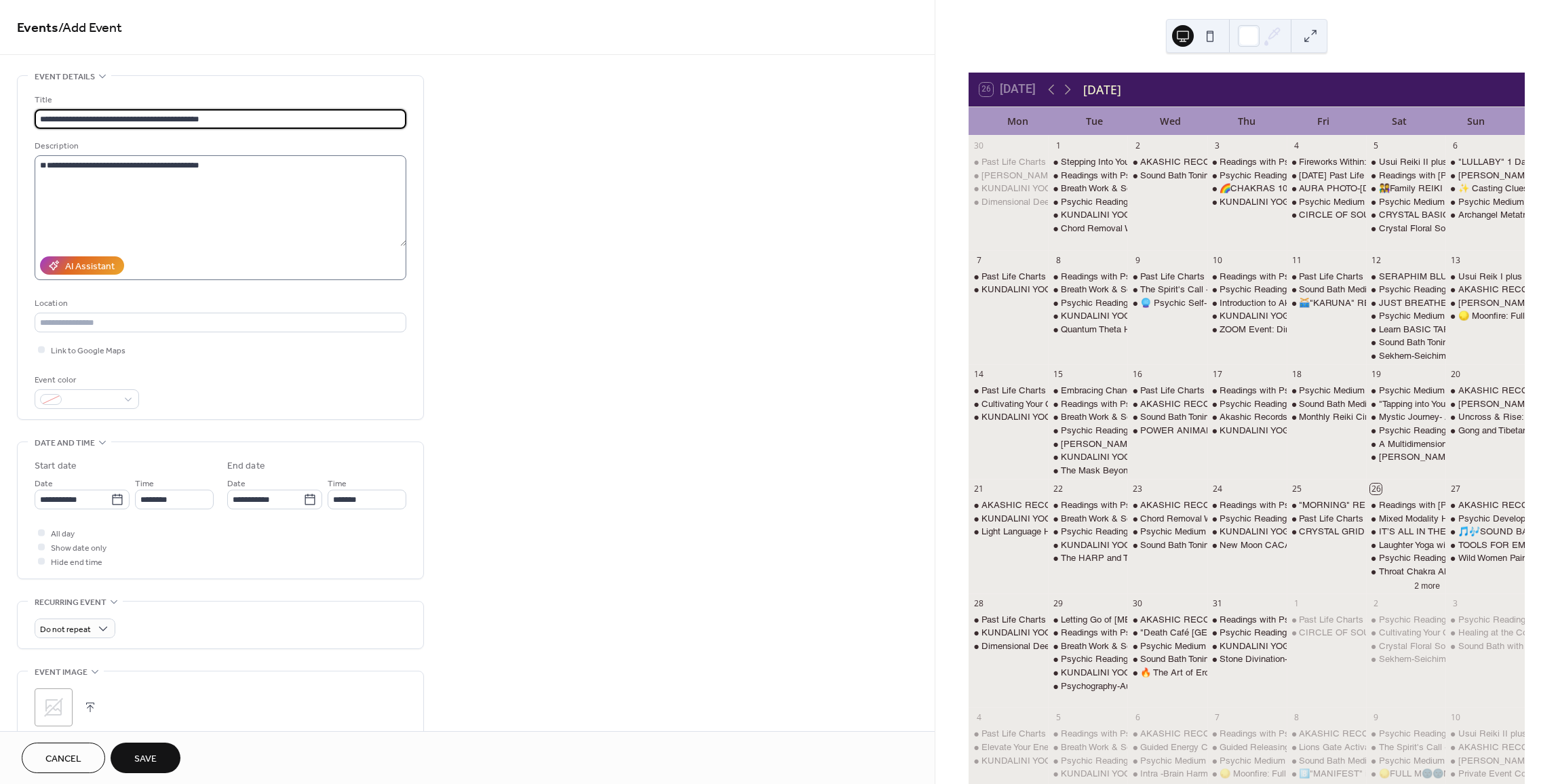 type on "**********" 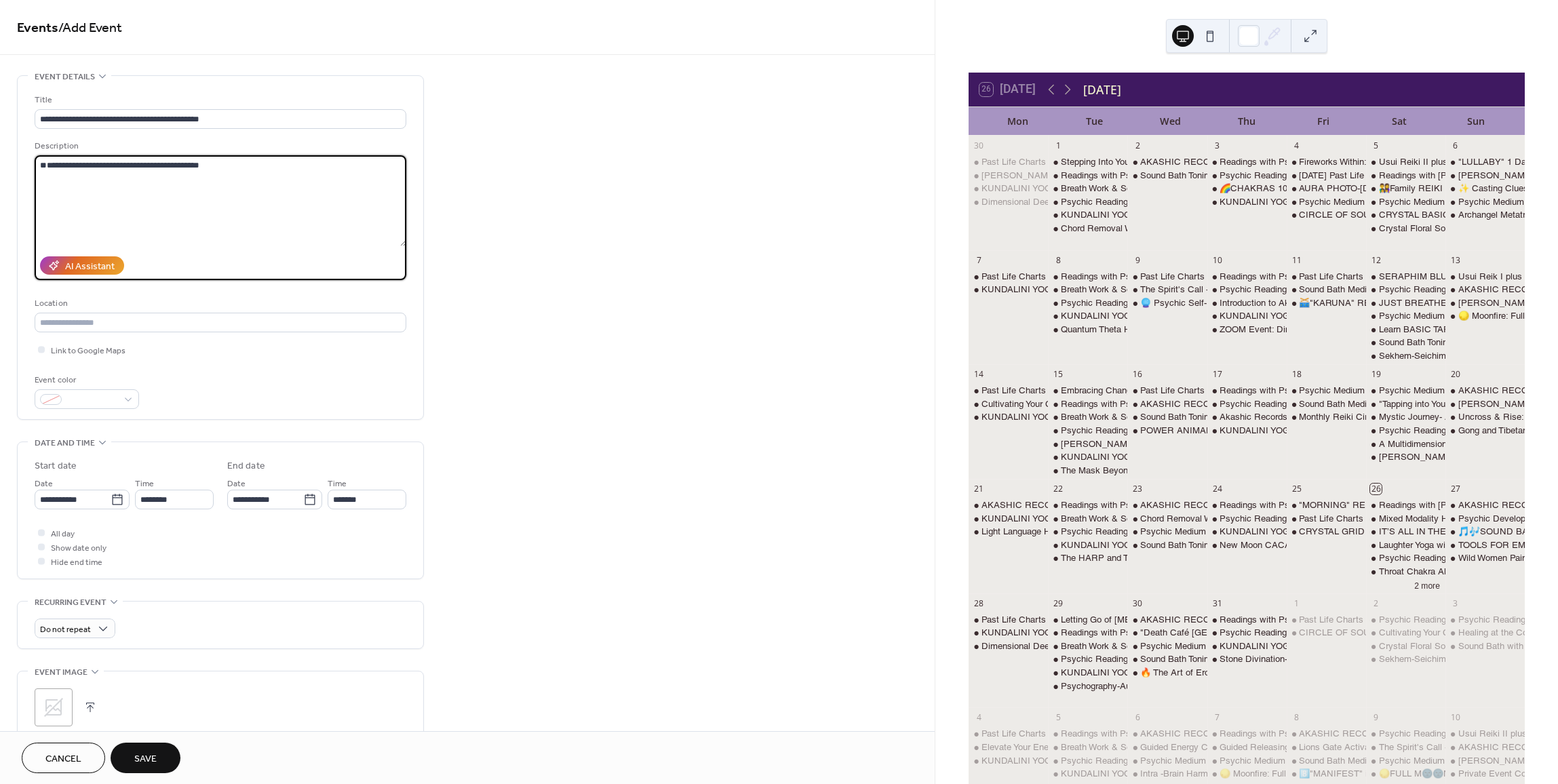 drag, startPoint x: 248, startPoint y: 196, endPoint x: 26, endPoint y: 214, distance: 222.72853 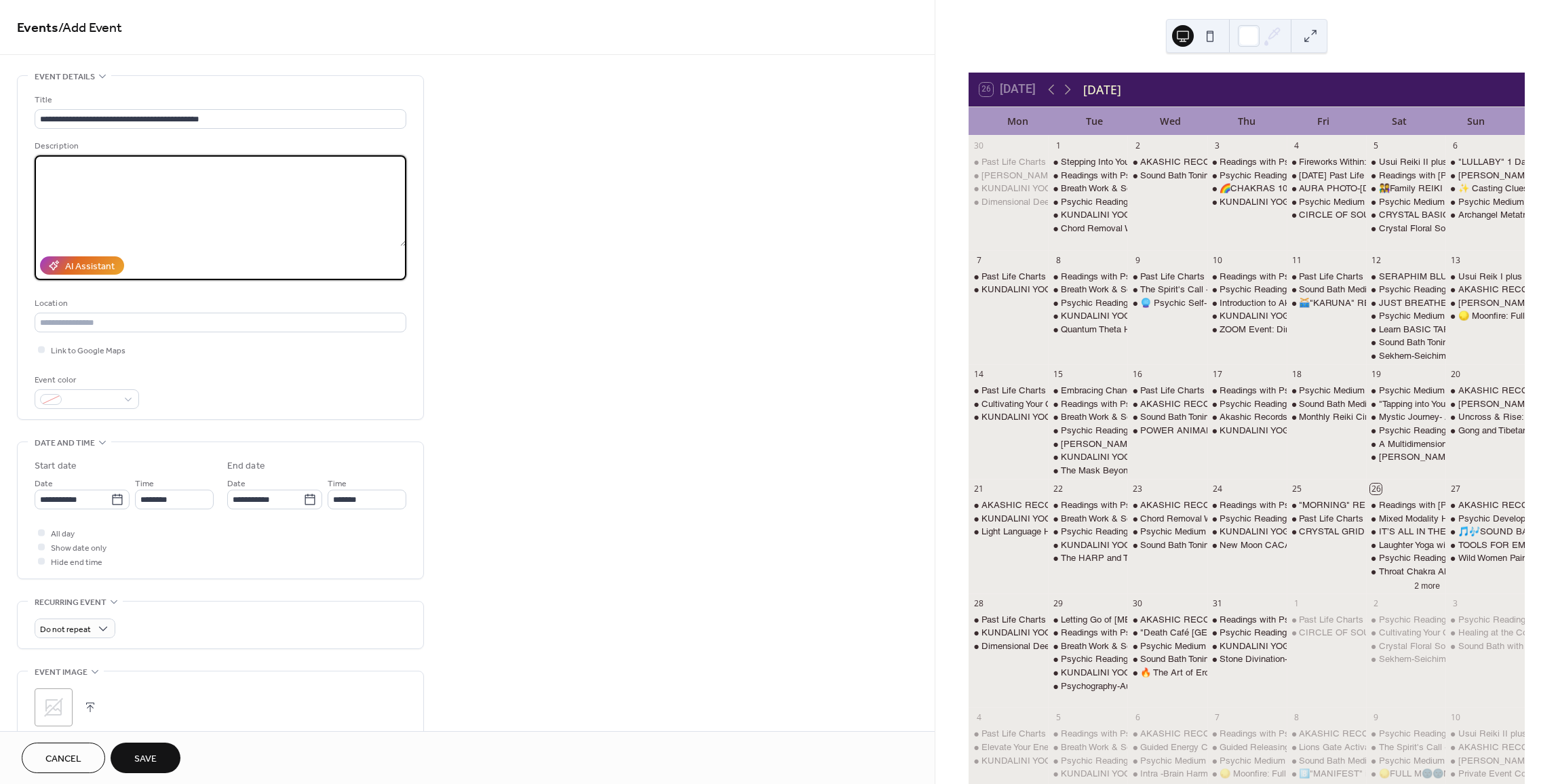 click at bounding box center (220, 201) 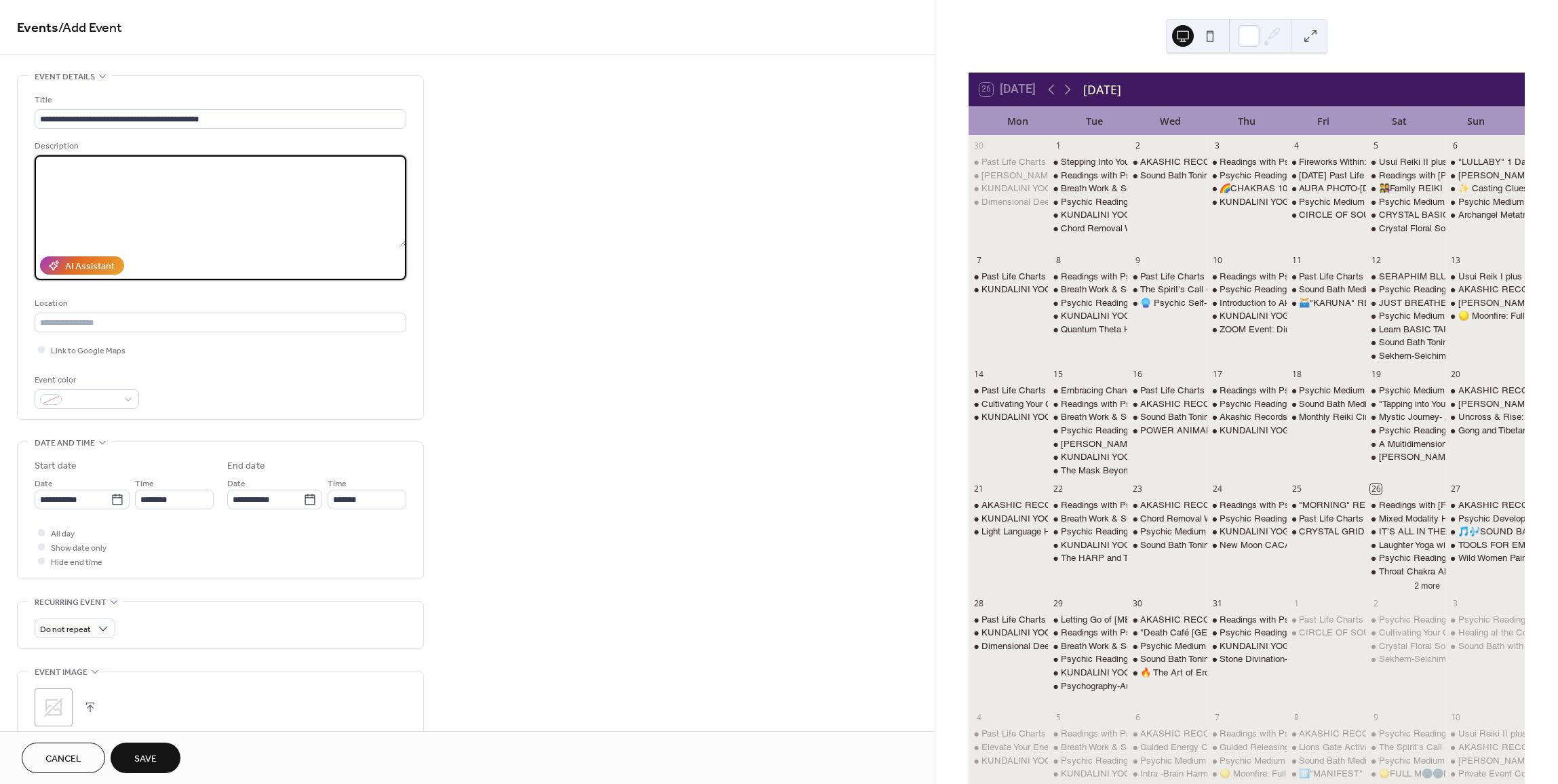 paste on "**********" 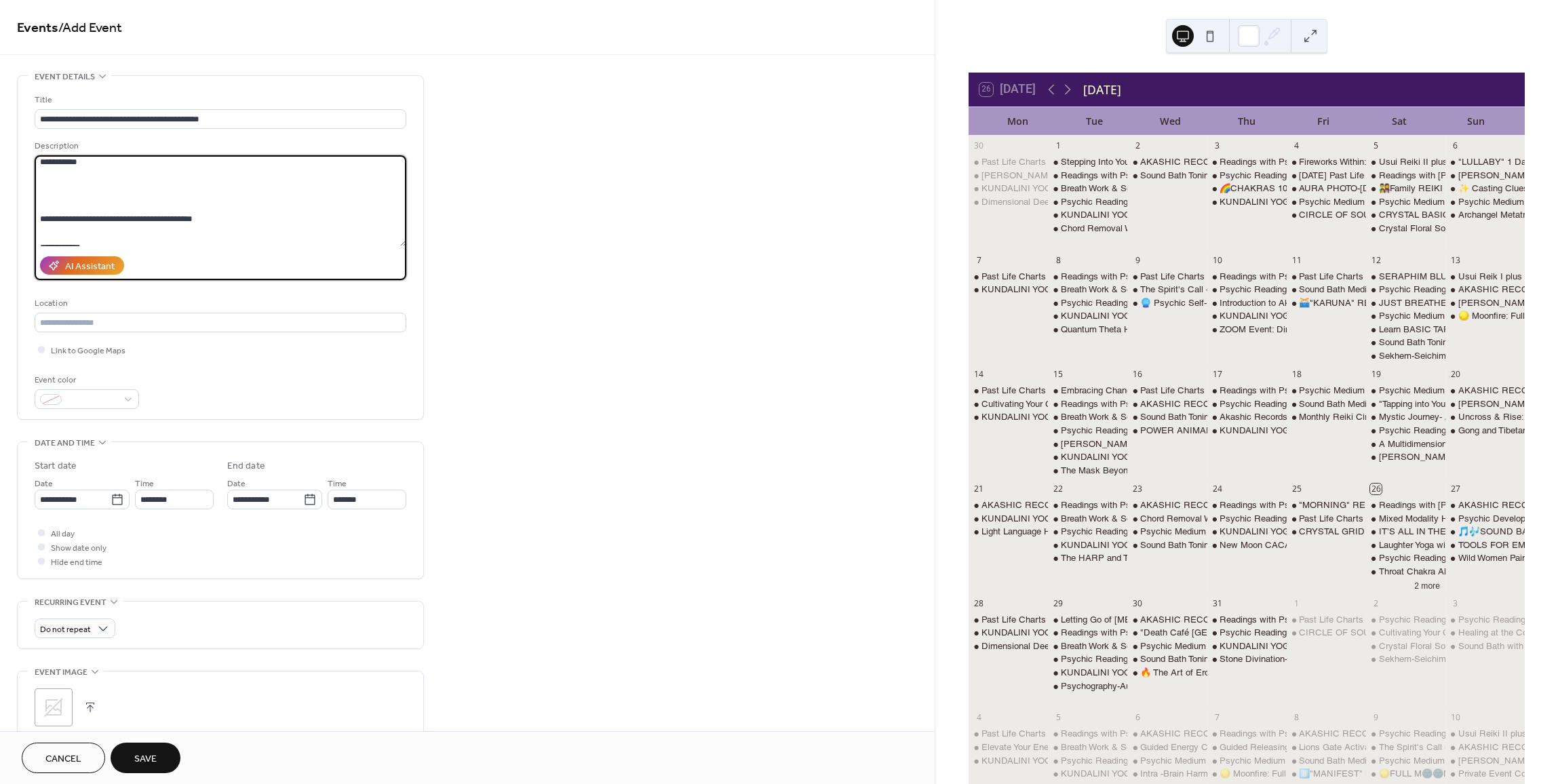 scroll, scrollTop: 0, scrollLeft: 0, axis: both 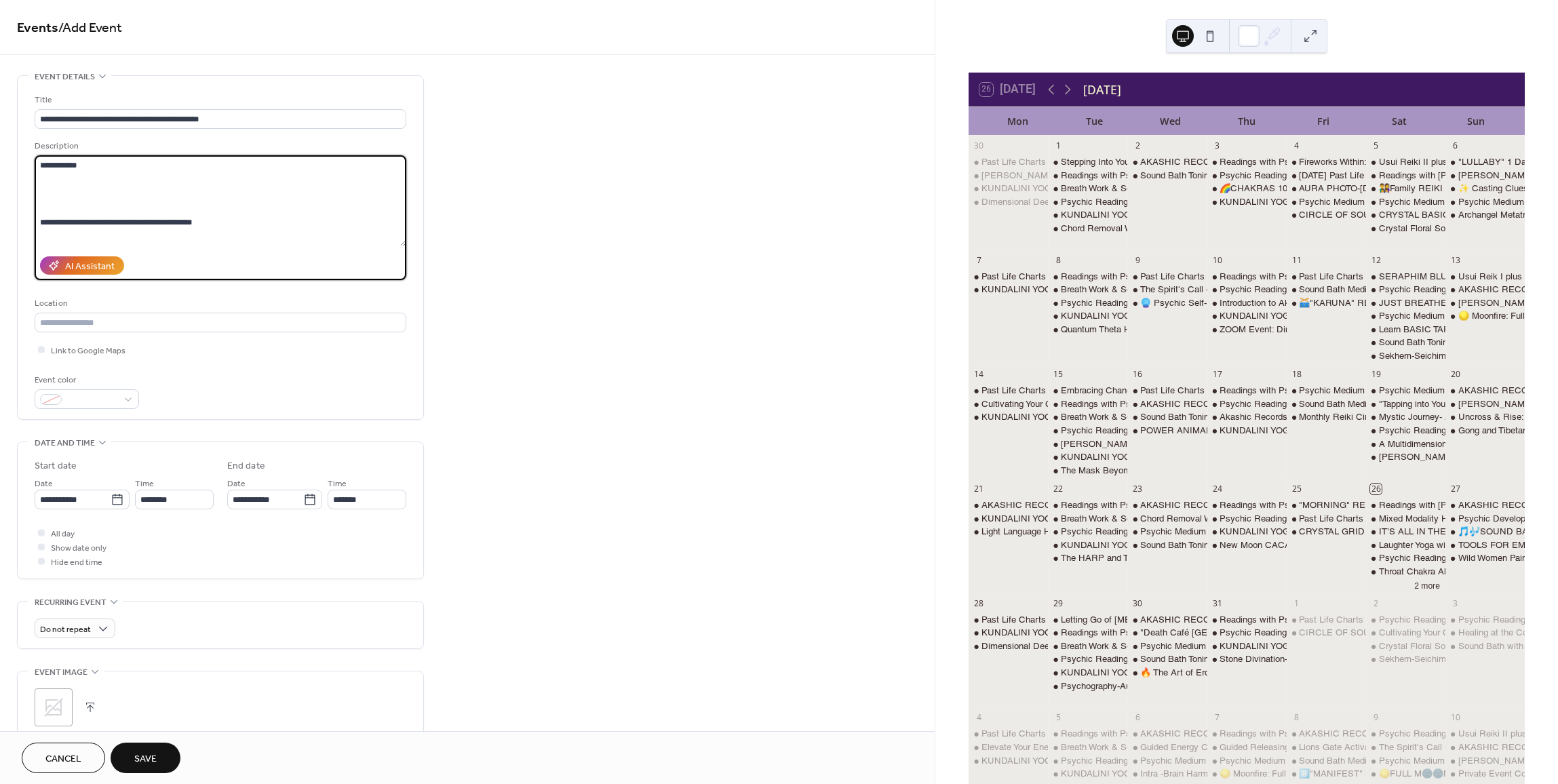 click on "**********" at bounding box center (220, 201) 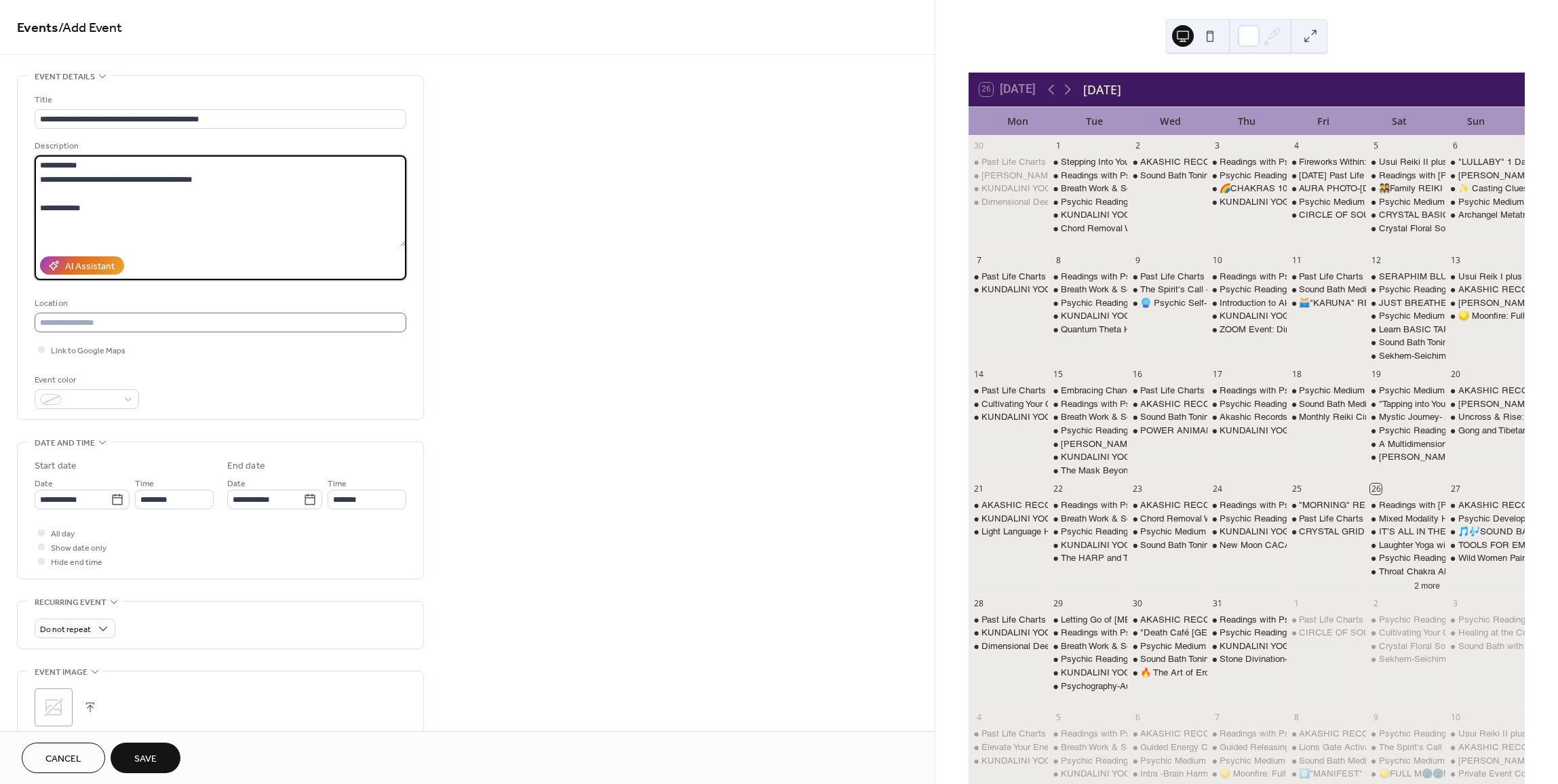 type on "**********" 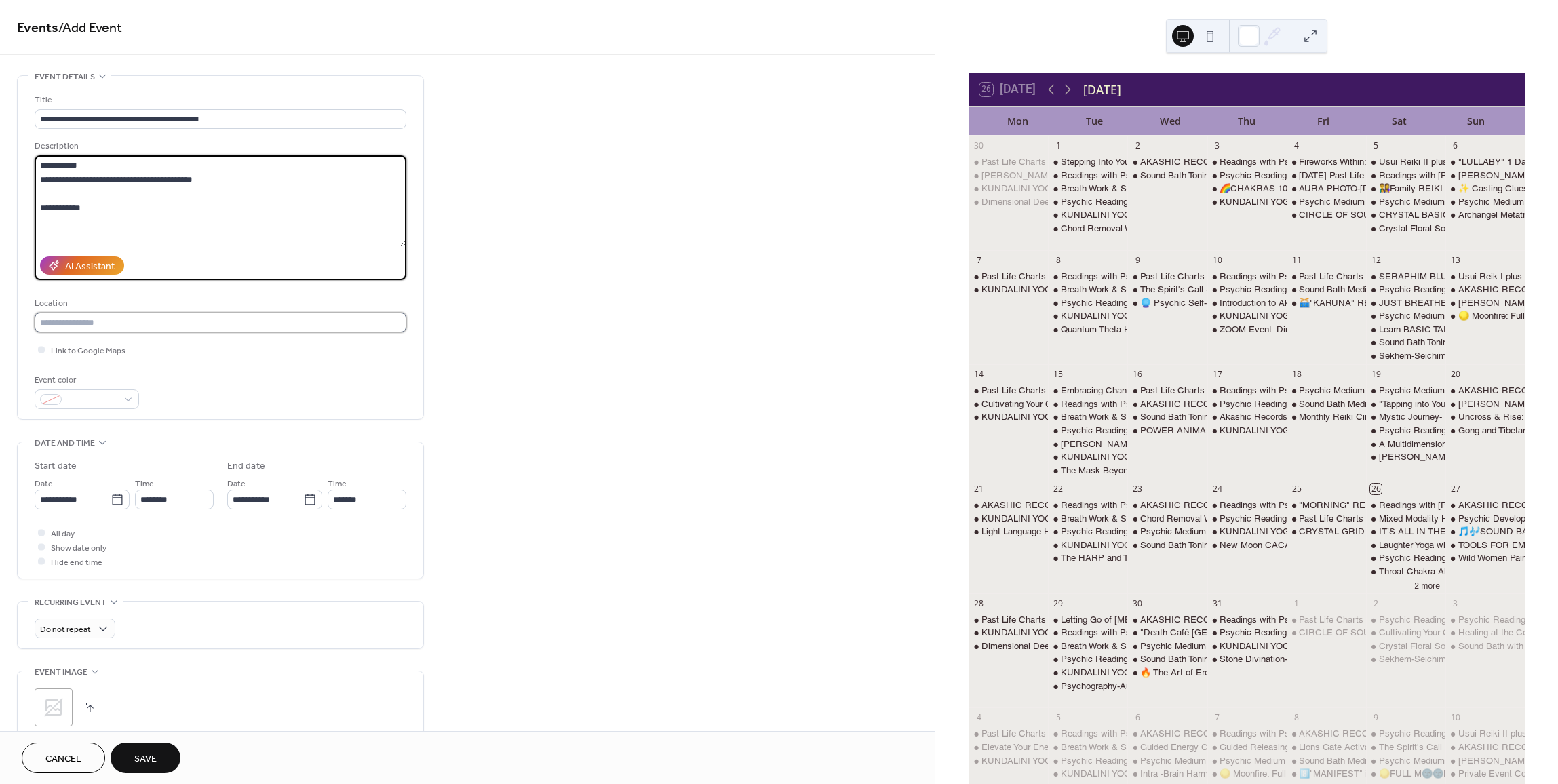 click at bounding box center [220, 322] 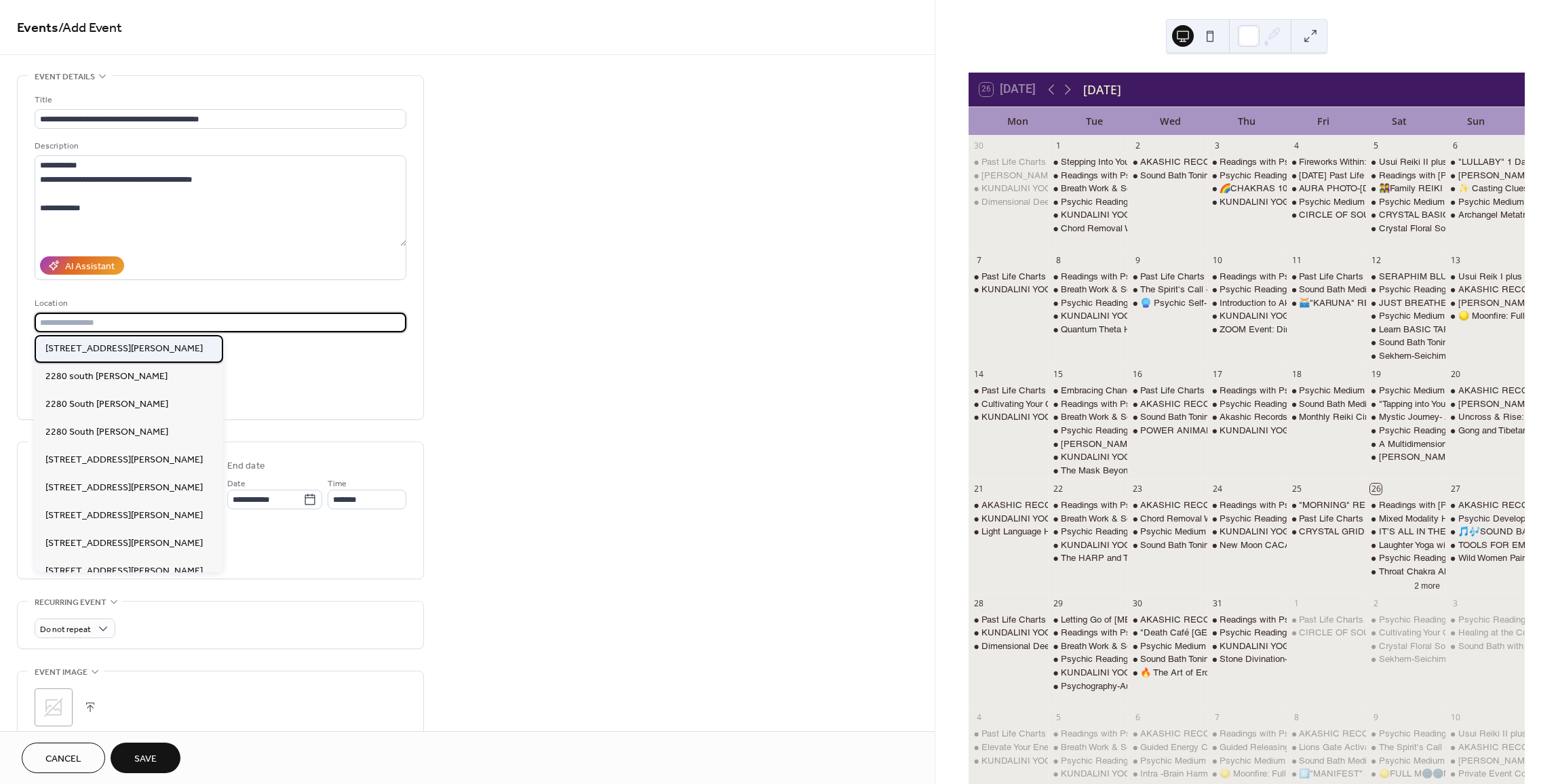 click on "[STREET_ADDRESS][PERSON_NAME]" at bounding box center (124, 349) 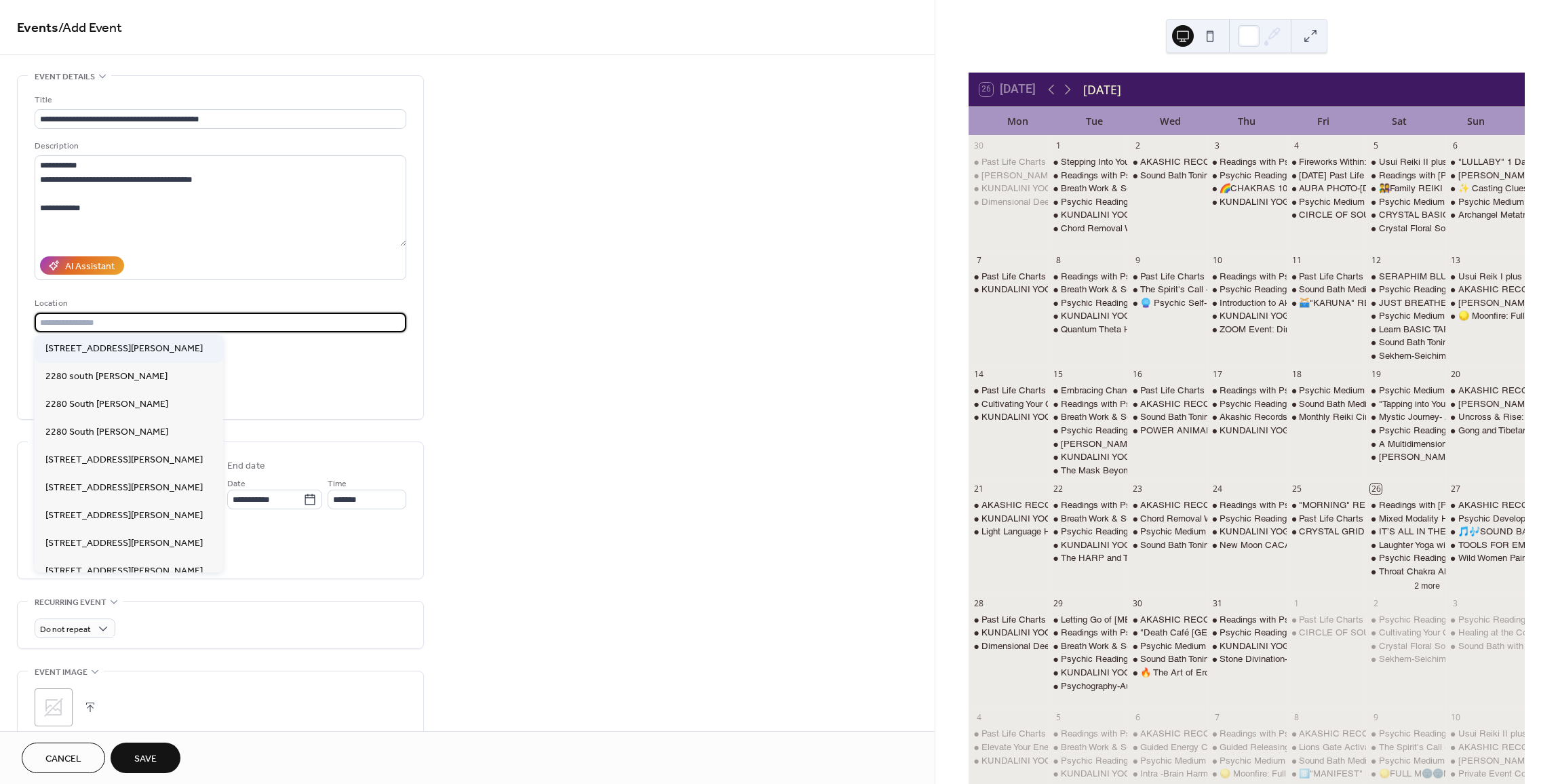 type on "**********" 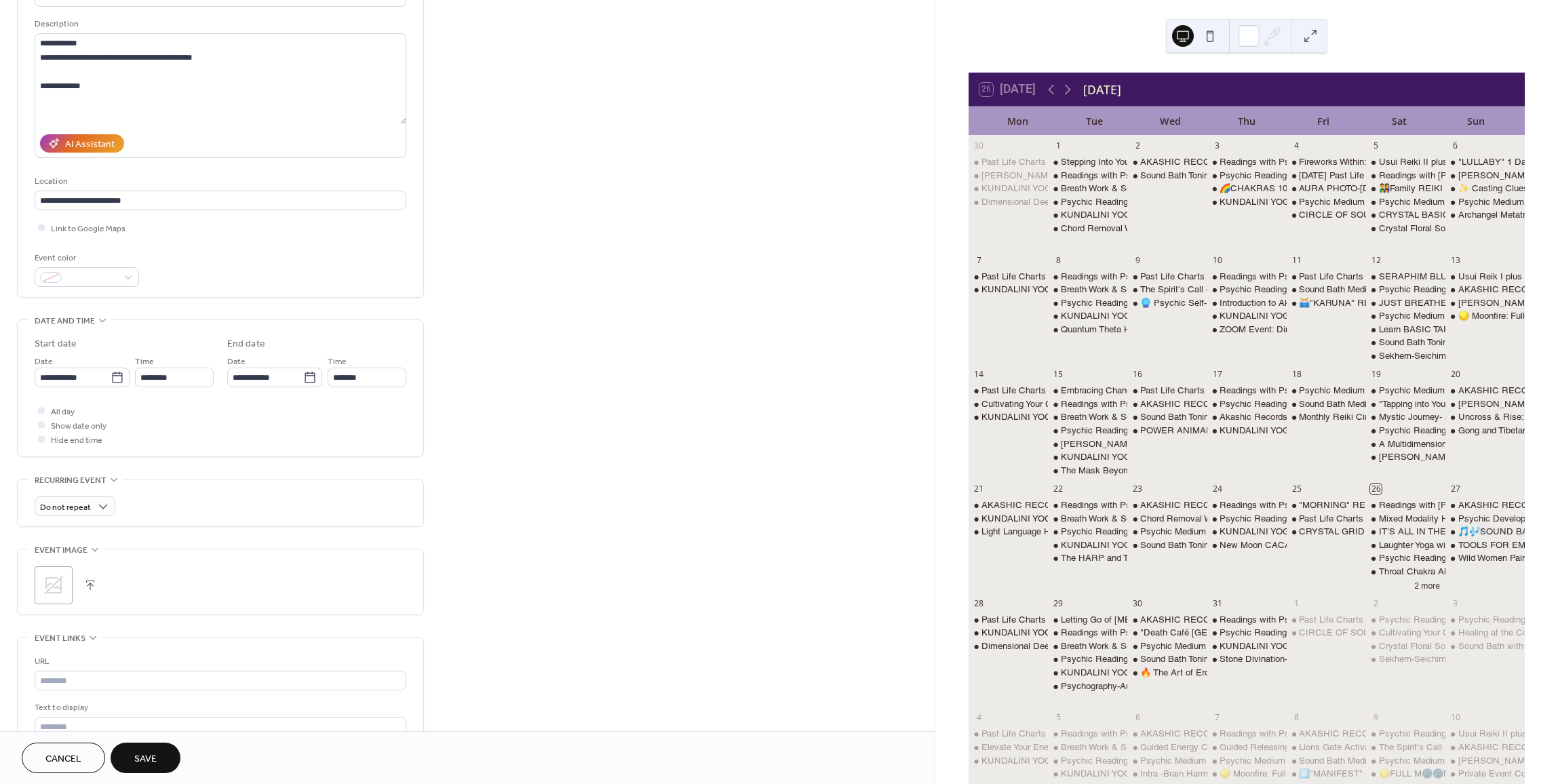 scroll, scrollTop: 136, scrollLeft: 0, axis: vertical 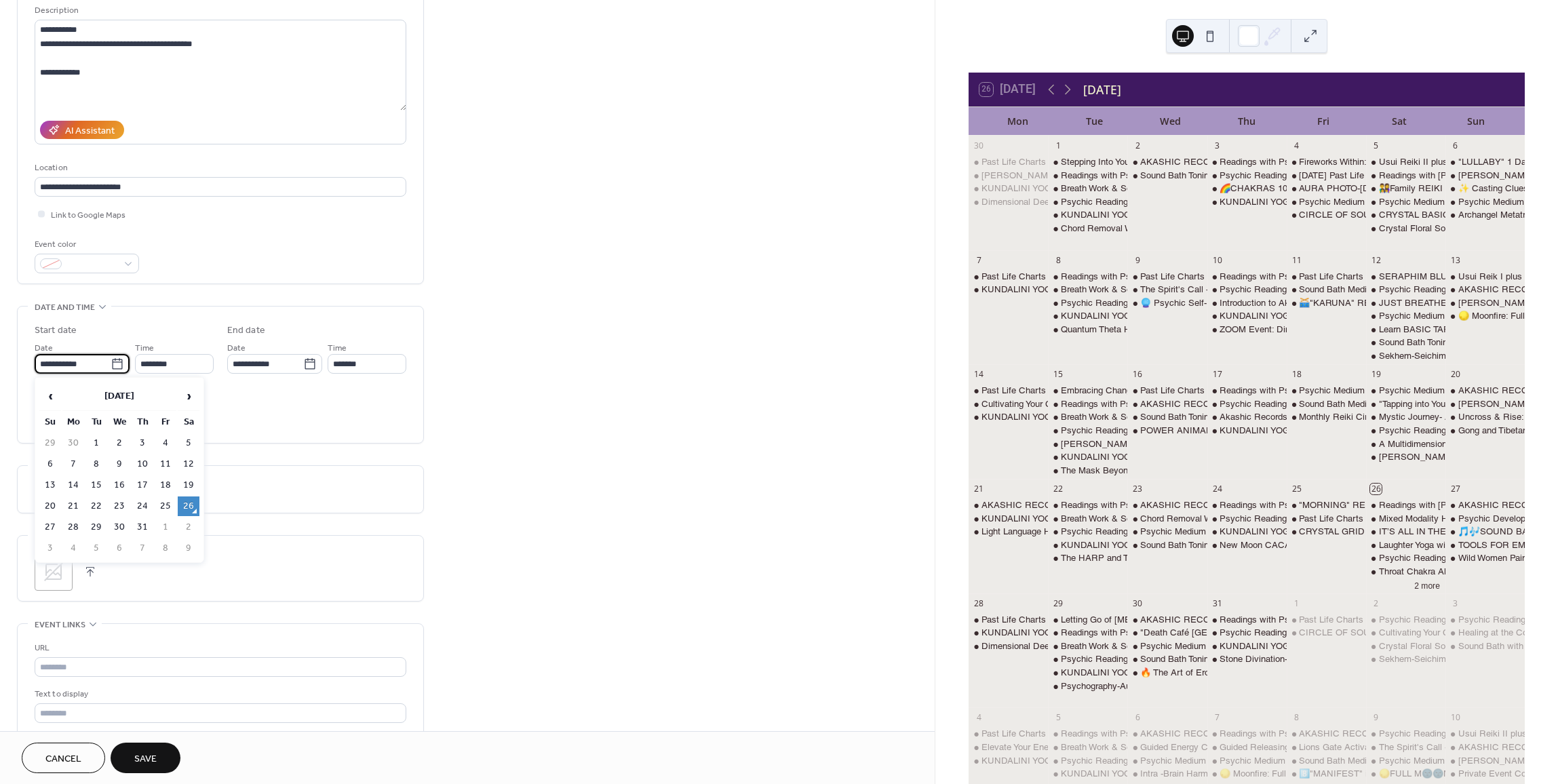 click on "**********" at bounding box center [73, 364] 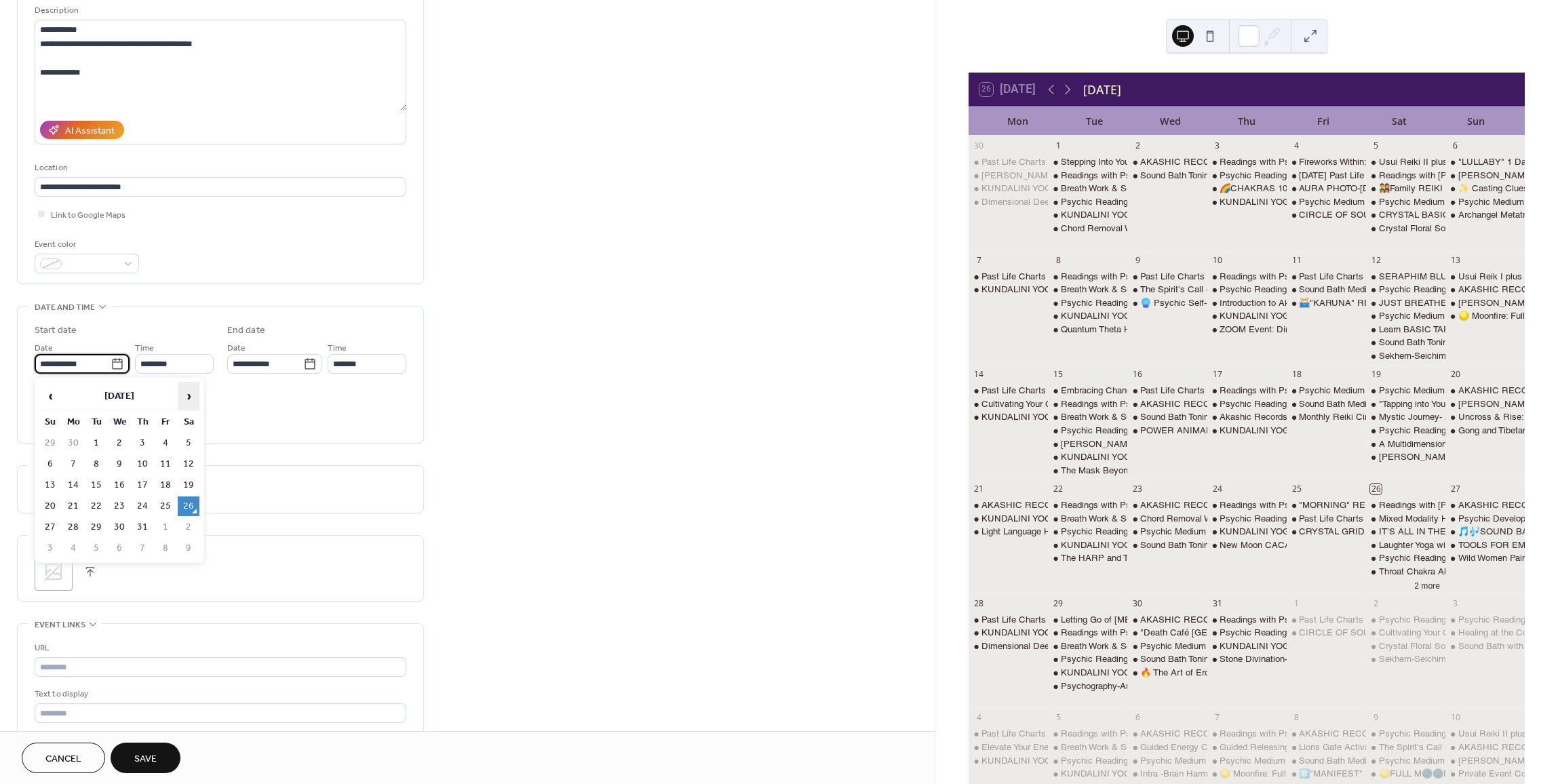 click on "›" at bounding box center [189, 396] 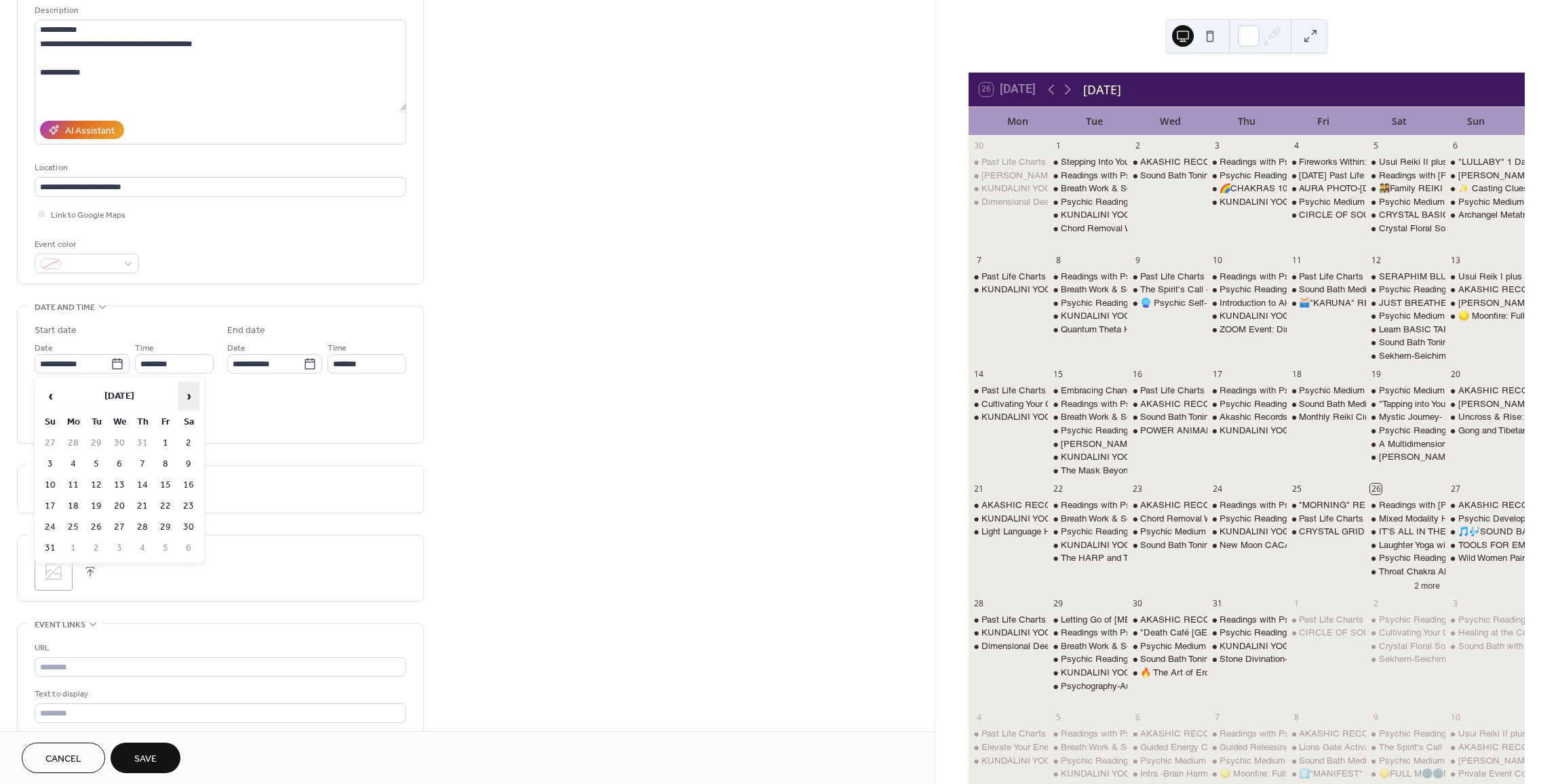click on "›" at bounding box center (189, 396) 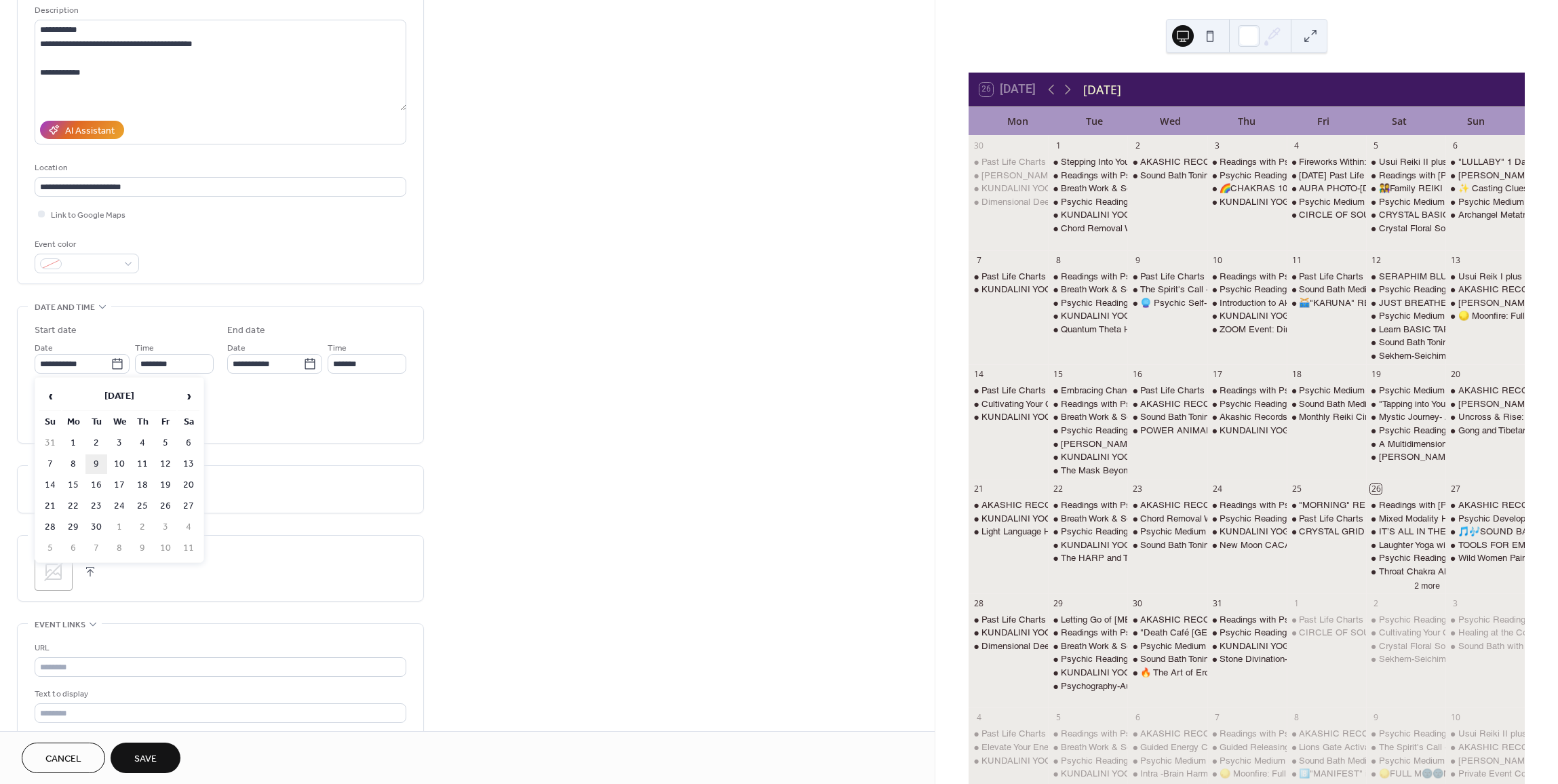 click on "9" at bounding box center [96, 464] 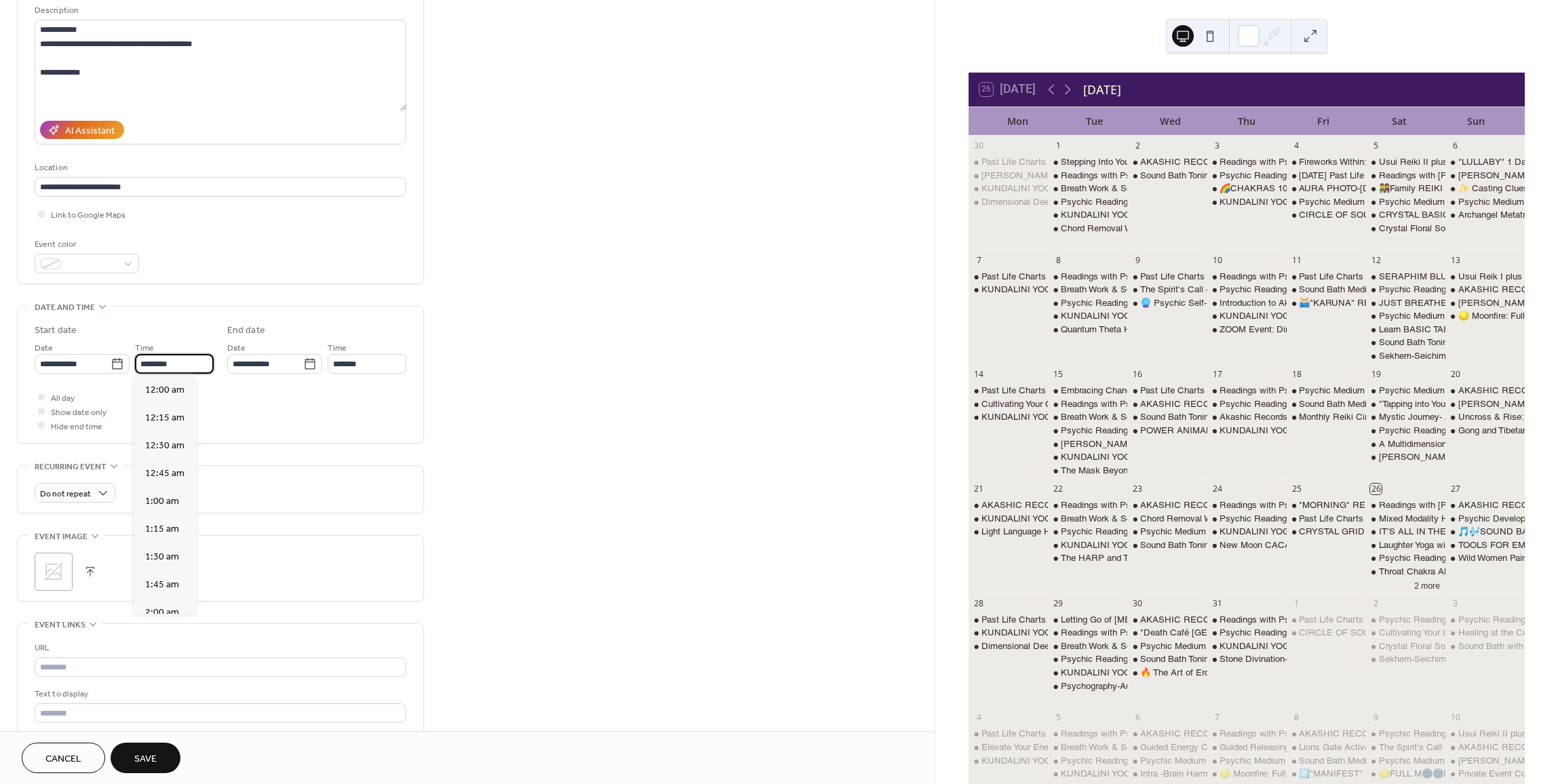 click on "********" at bounding box center (174, 364) 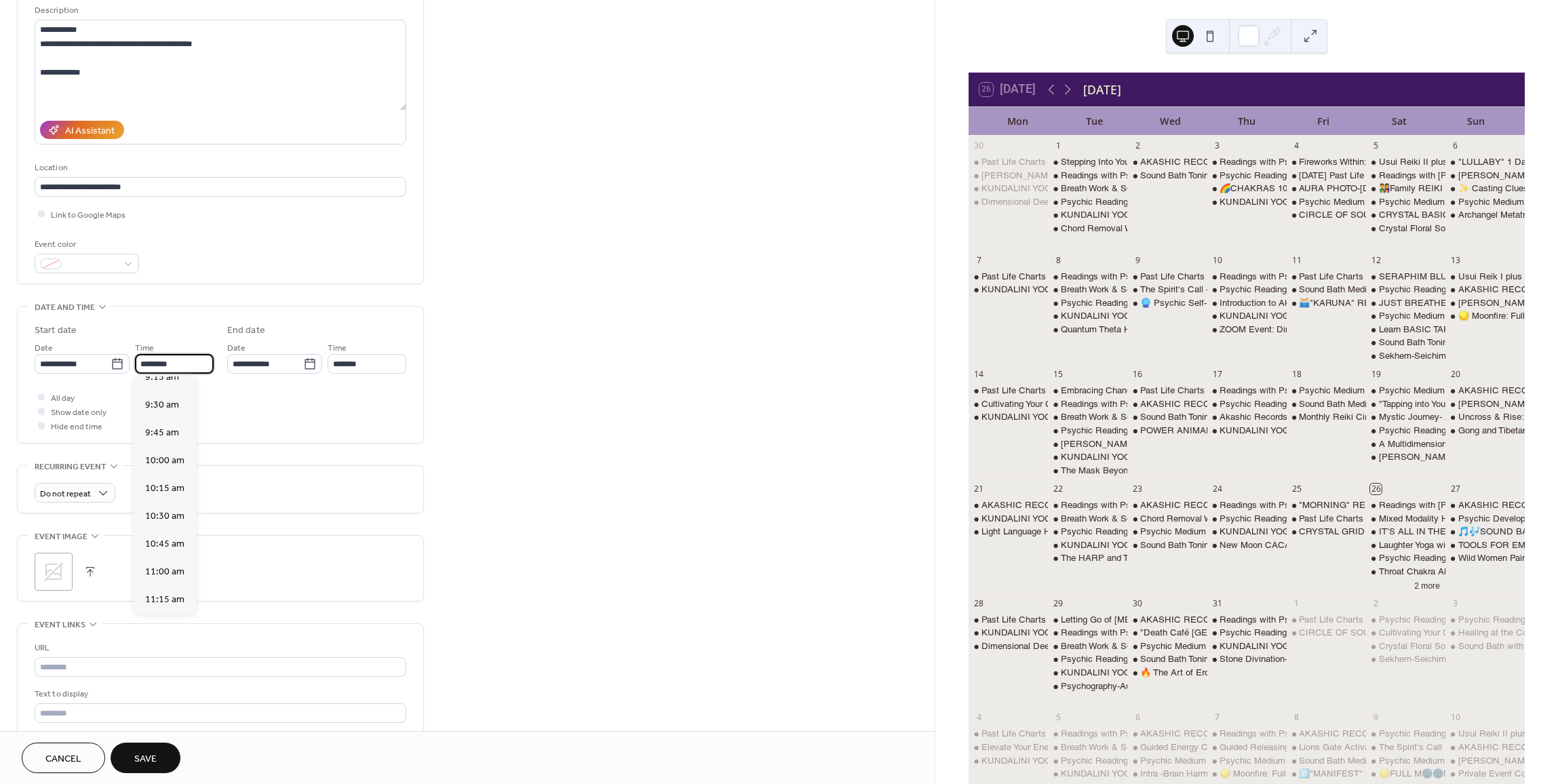 scroll, scrollTop: 996, scrollLeft: 0, axis: vertical 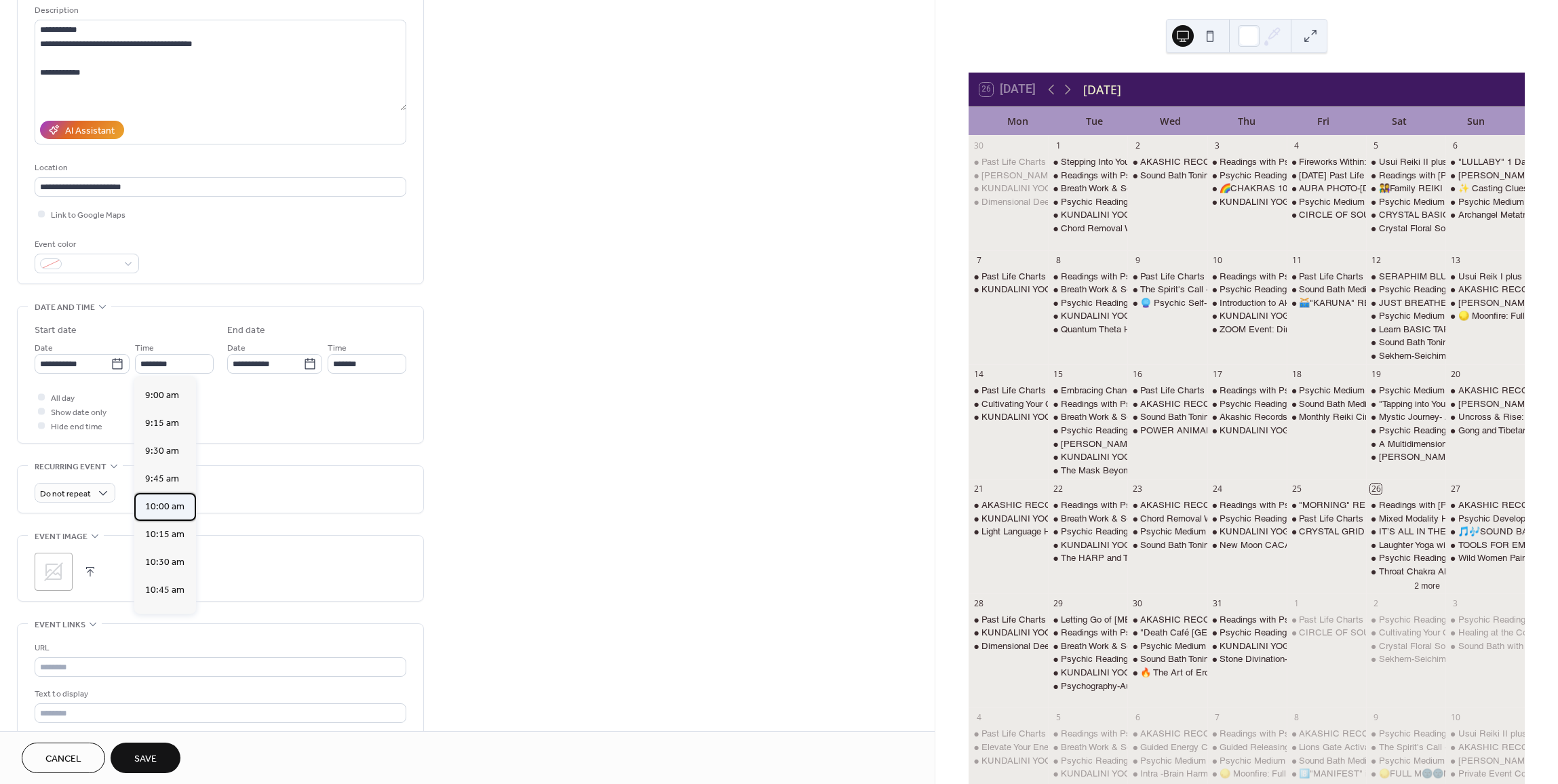 click on "10:00 am" at bounding box center (165, 507) 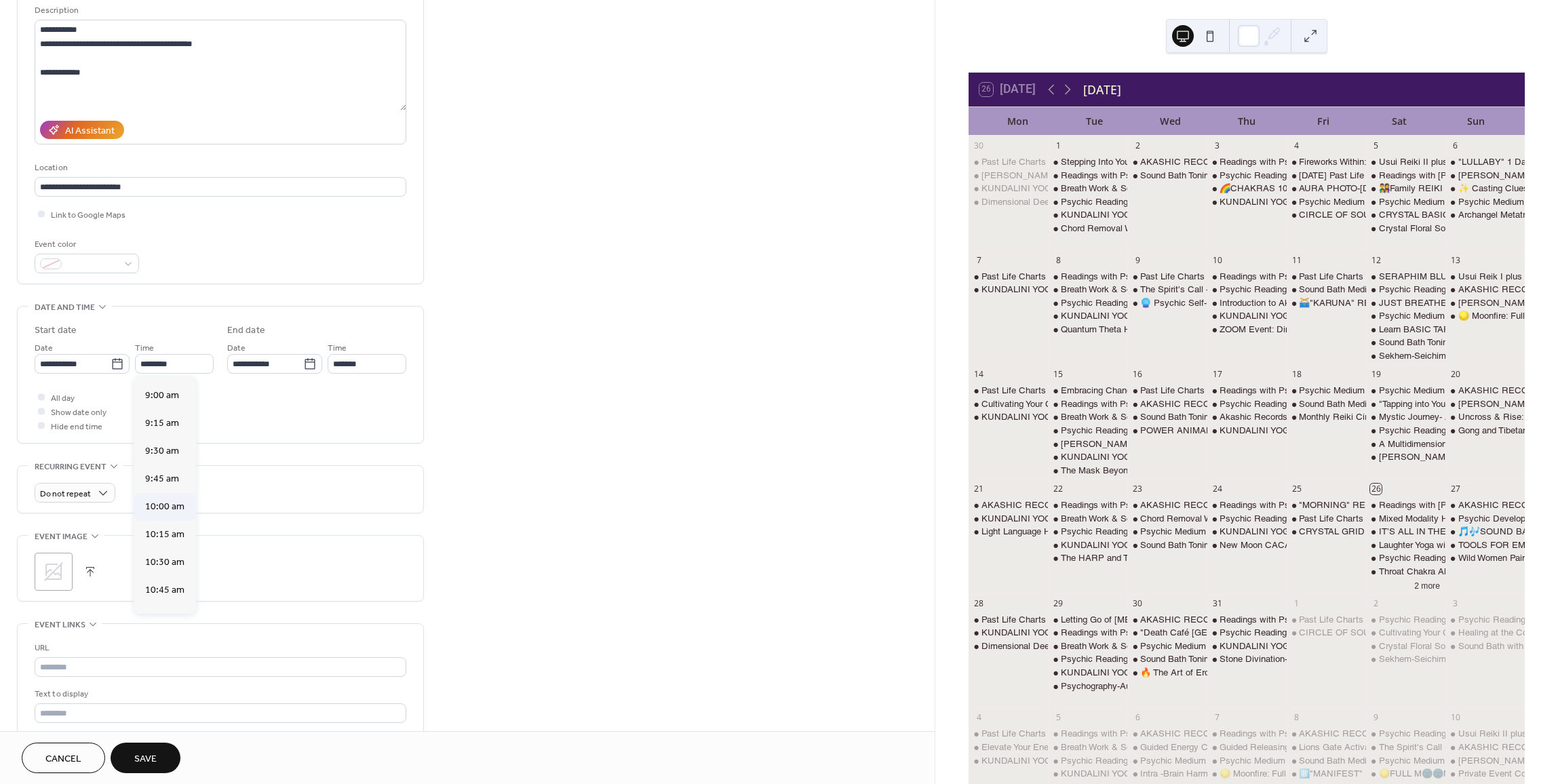 type on "********" 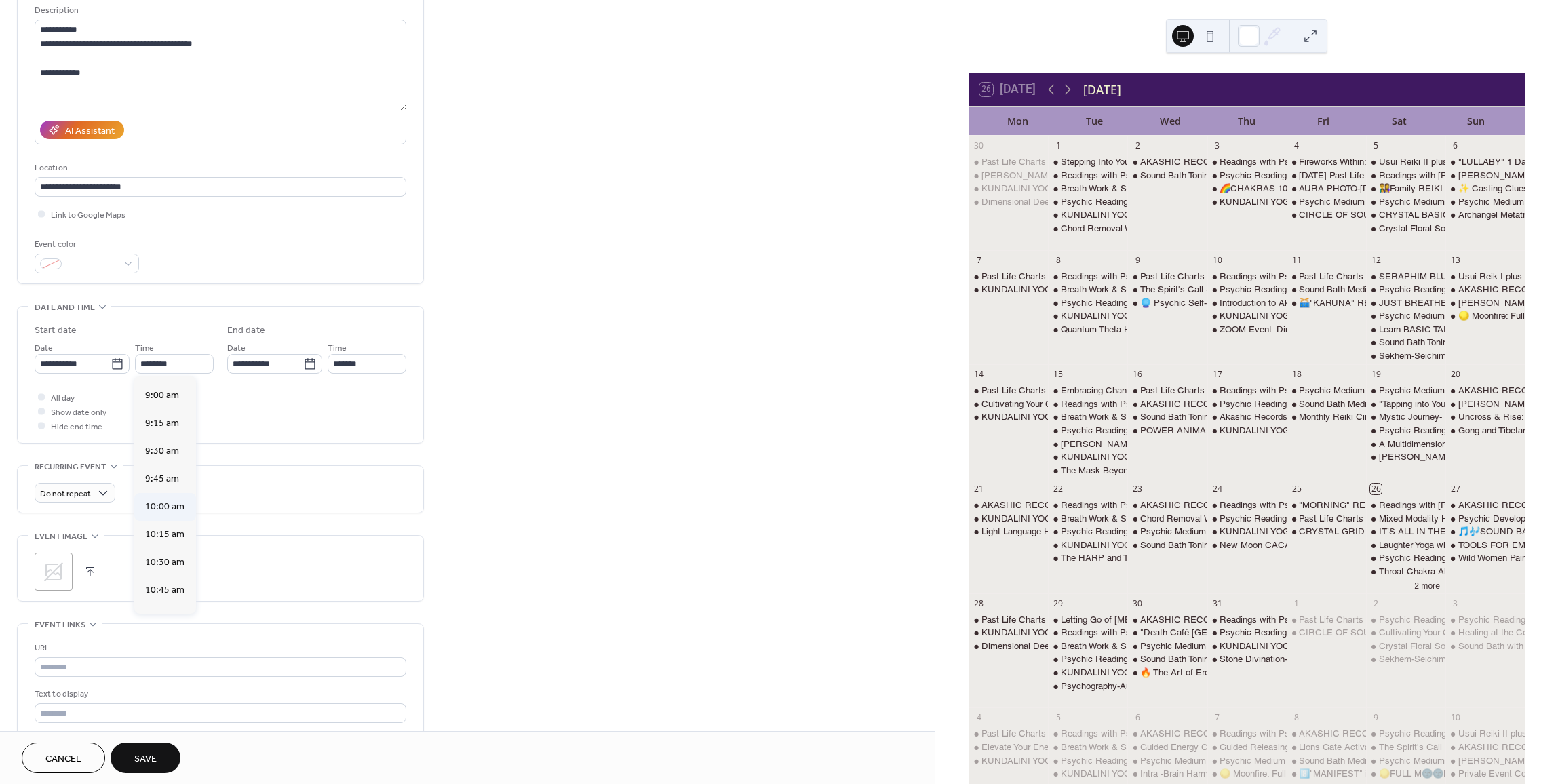 type on "********" 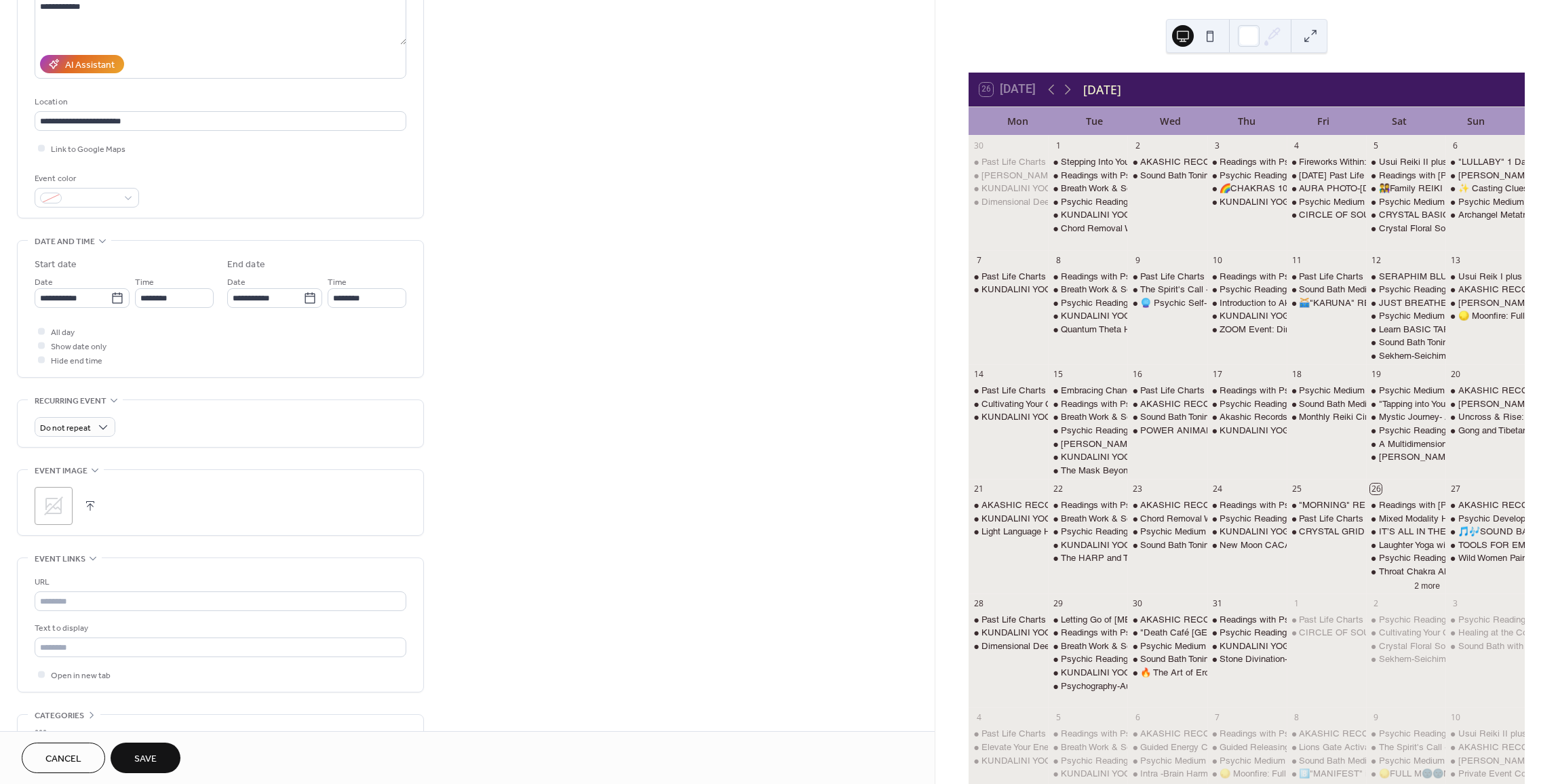 scroll, scrollTop: 203, scrollLeft: 0, axis: vertical 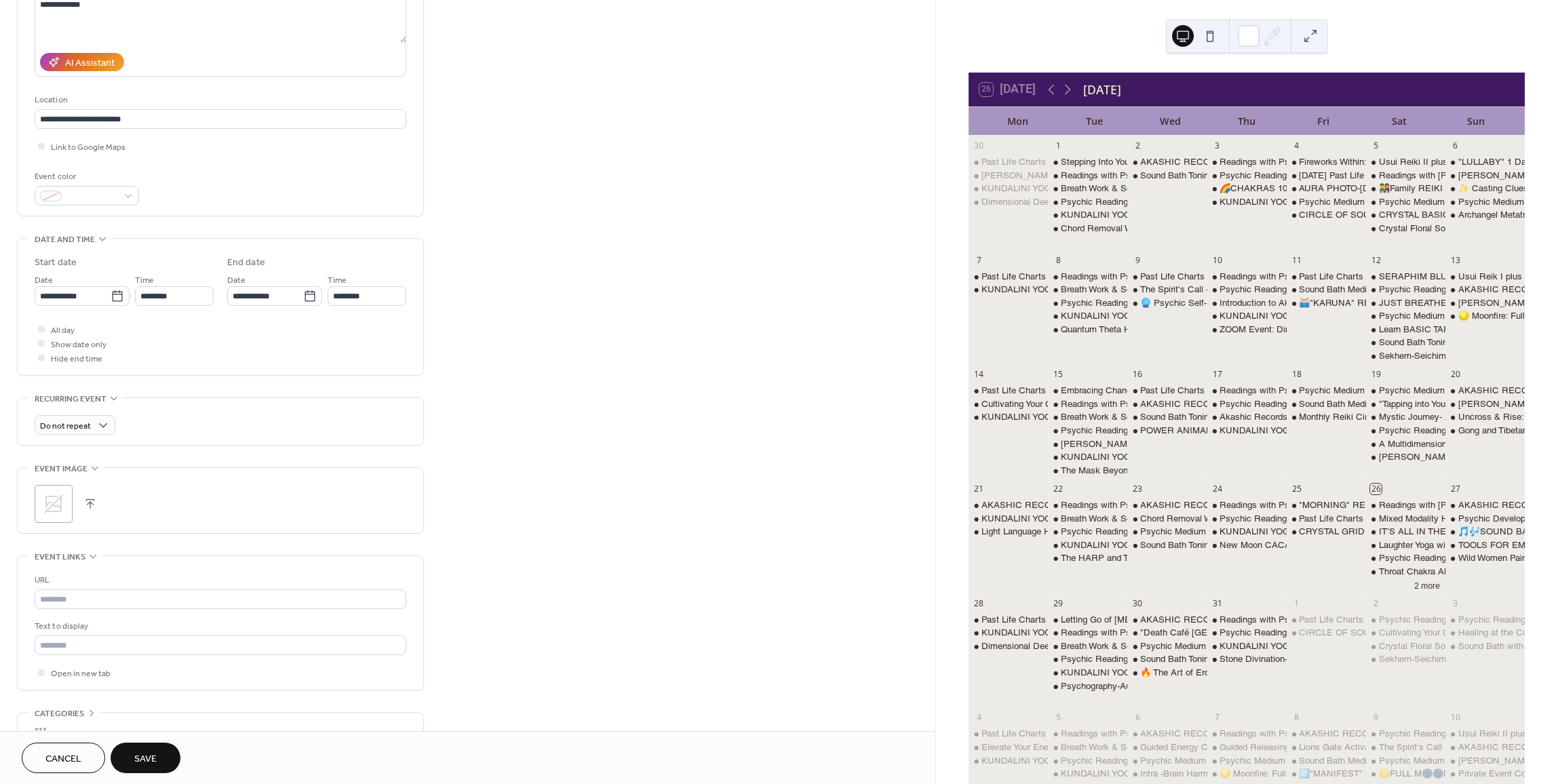 click at bounding box center [90, 504] 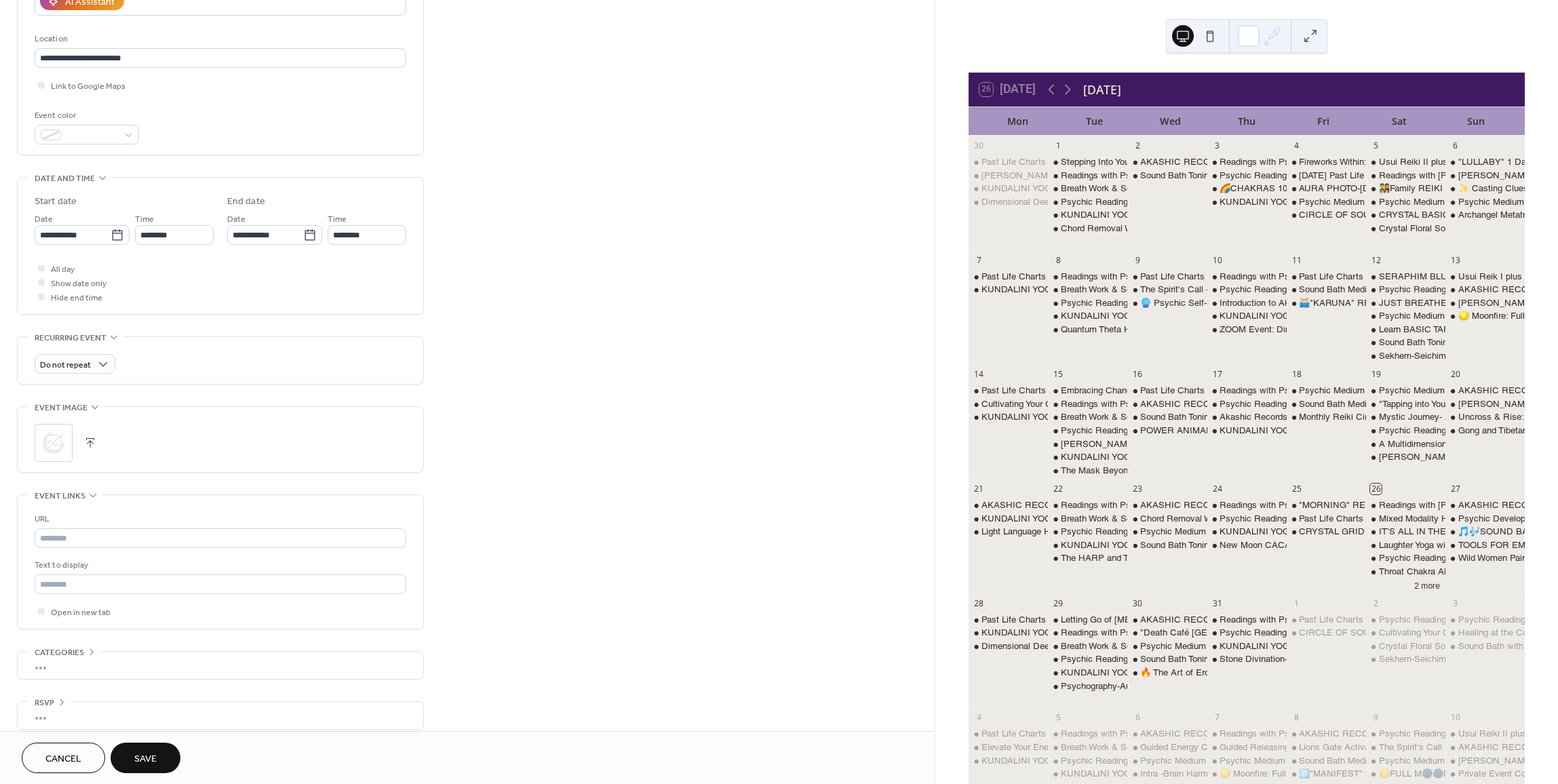 scroll, scrollTop: 277, scrollLeft: 0, axis: vertical 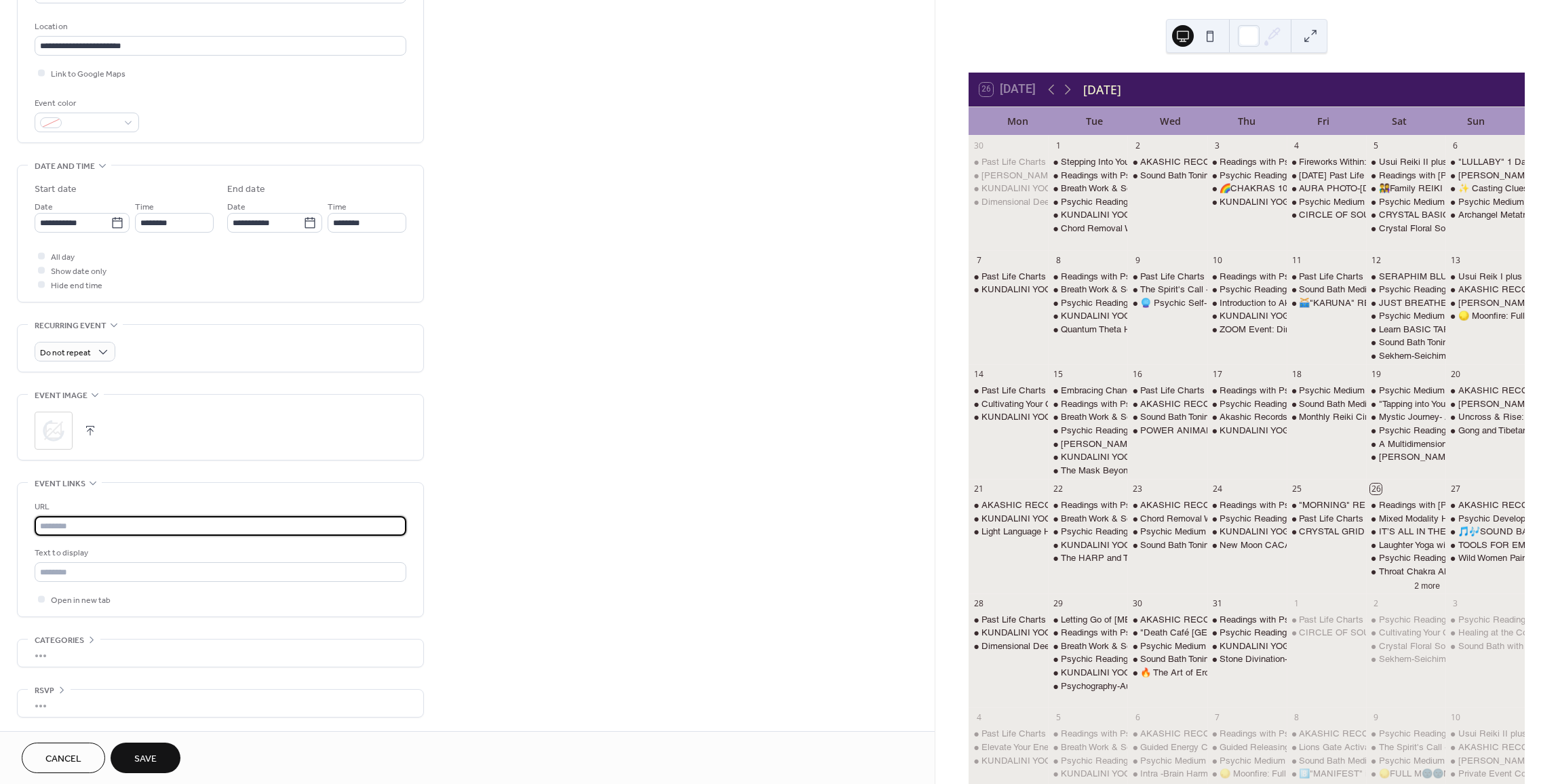 click at bounding box center (220, 526) 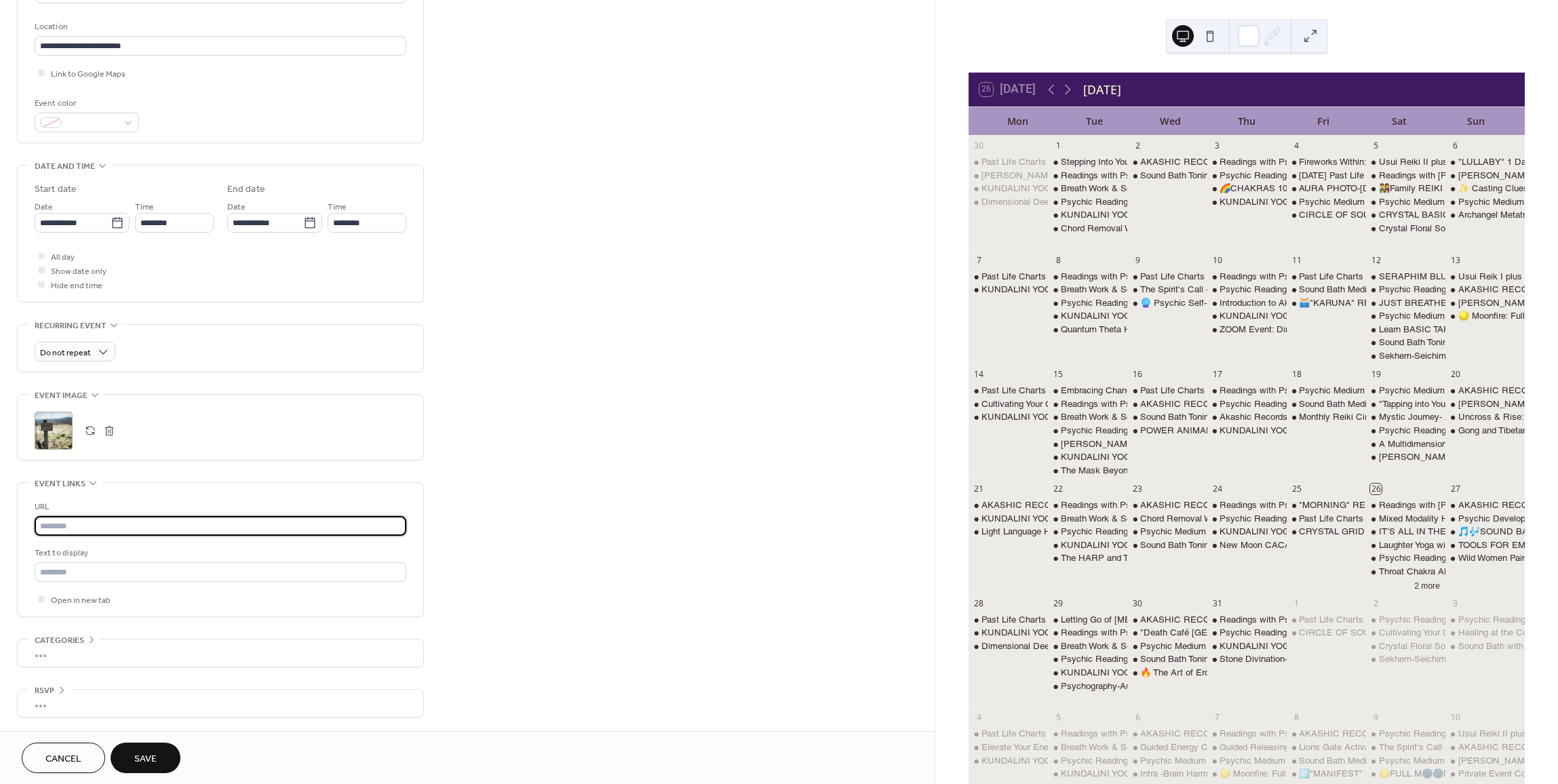 click at bounding box center [220, 526] 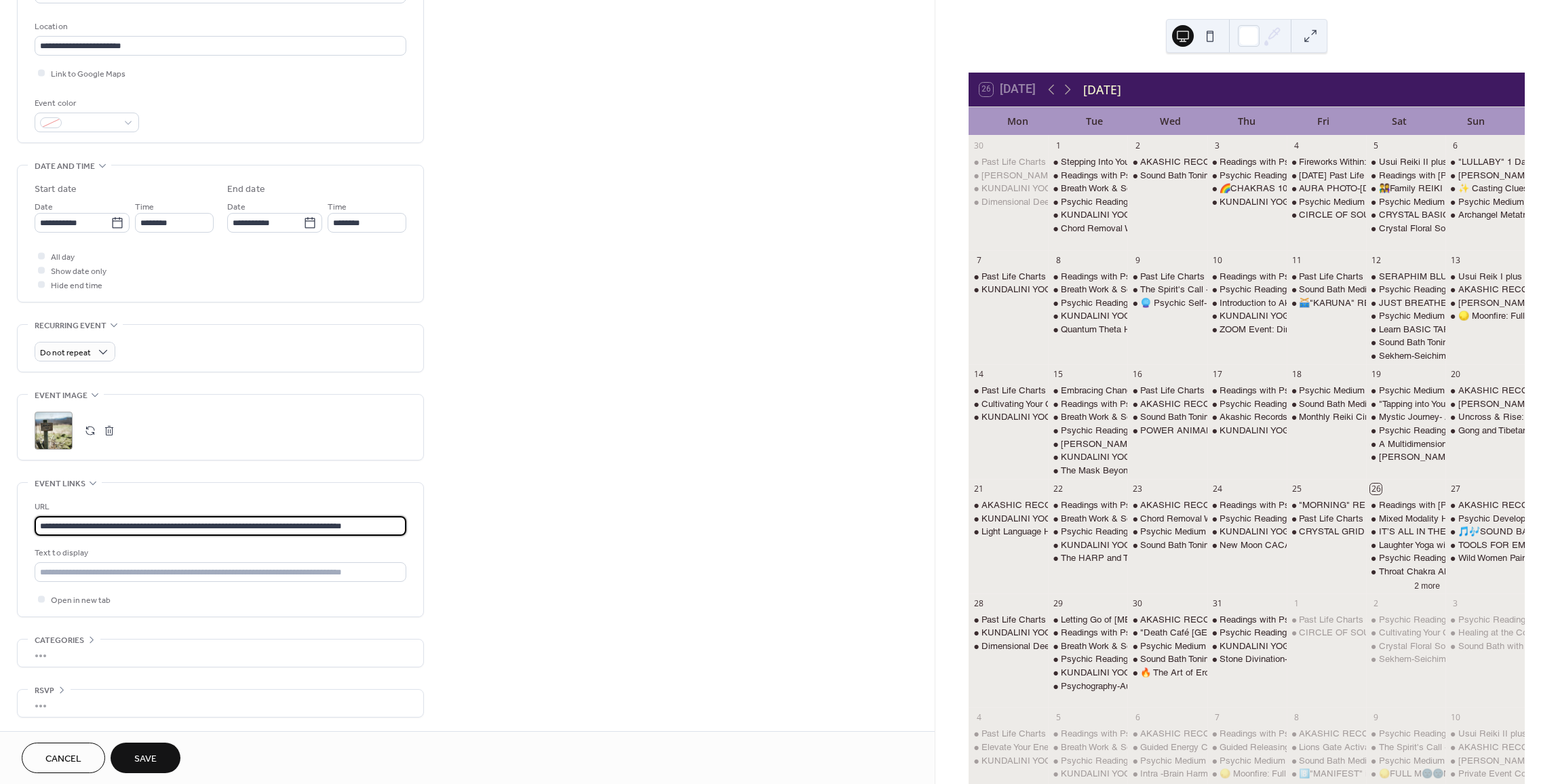 type on "**********" 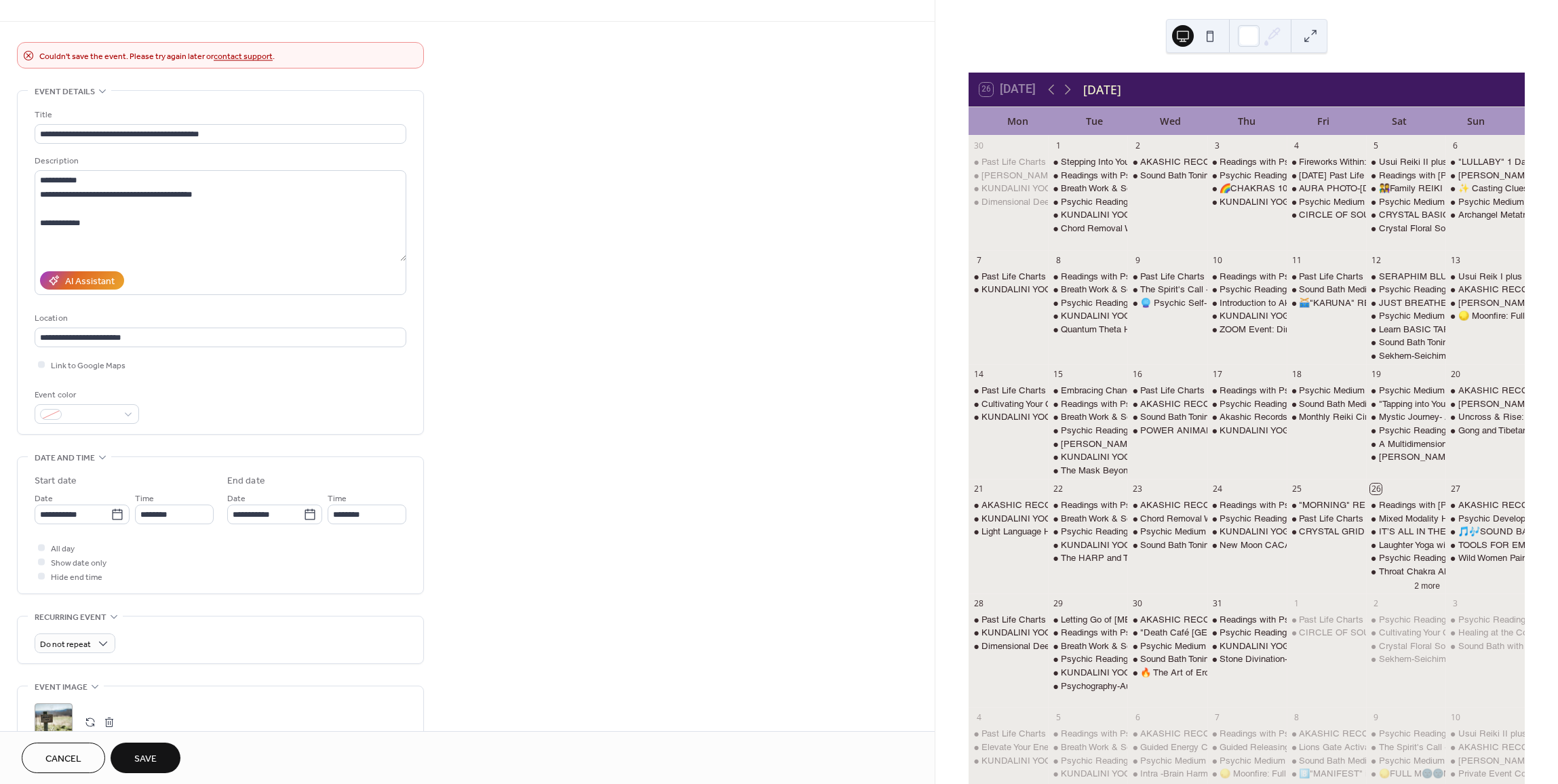 scroll, scrollTop: 0, scrollLeft: 0, axis: both 